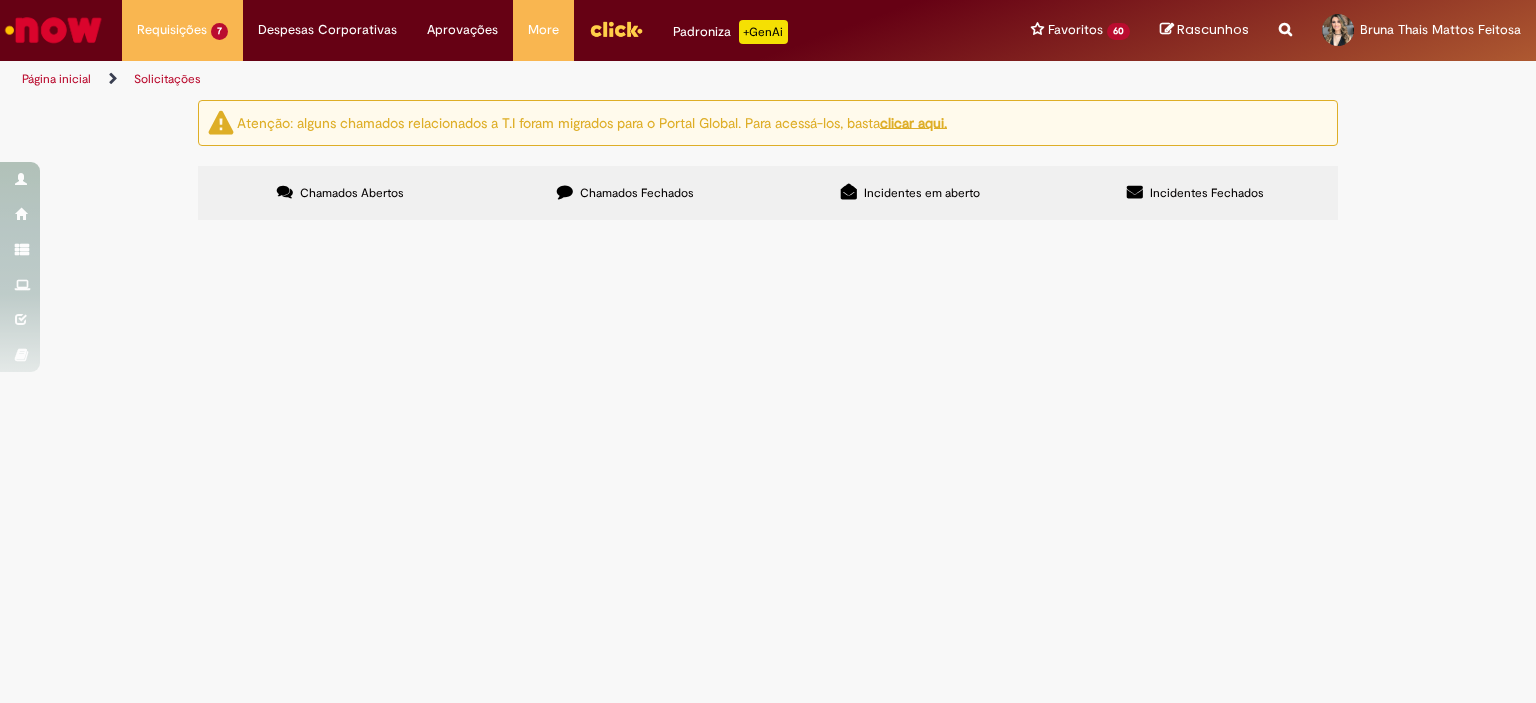 scroll, scrollTop: 0, scrollLeft: 0, axis: both 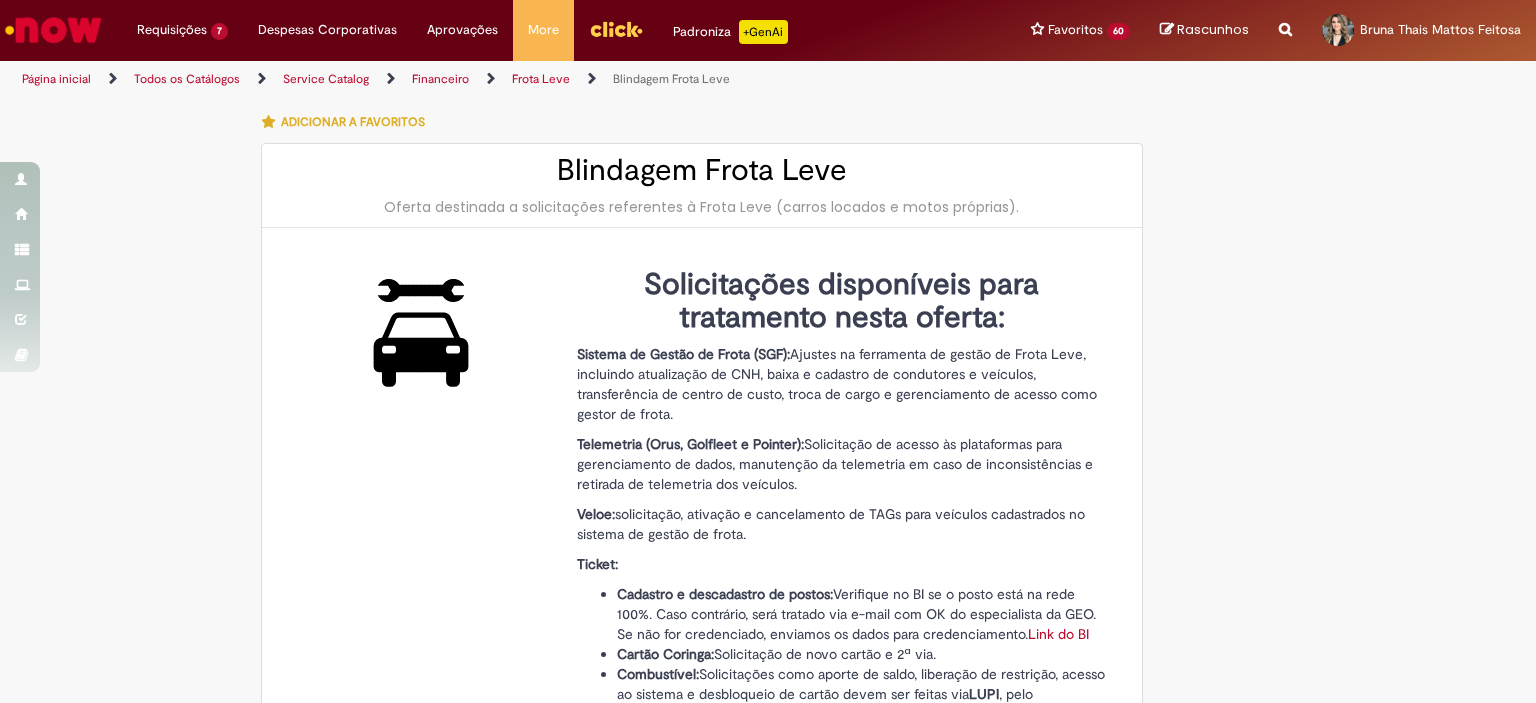 type on "**********" 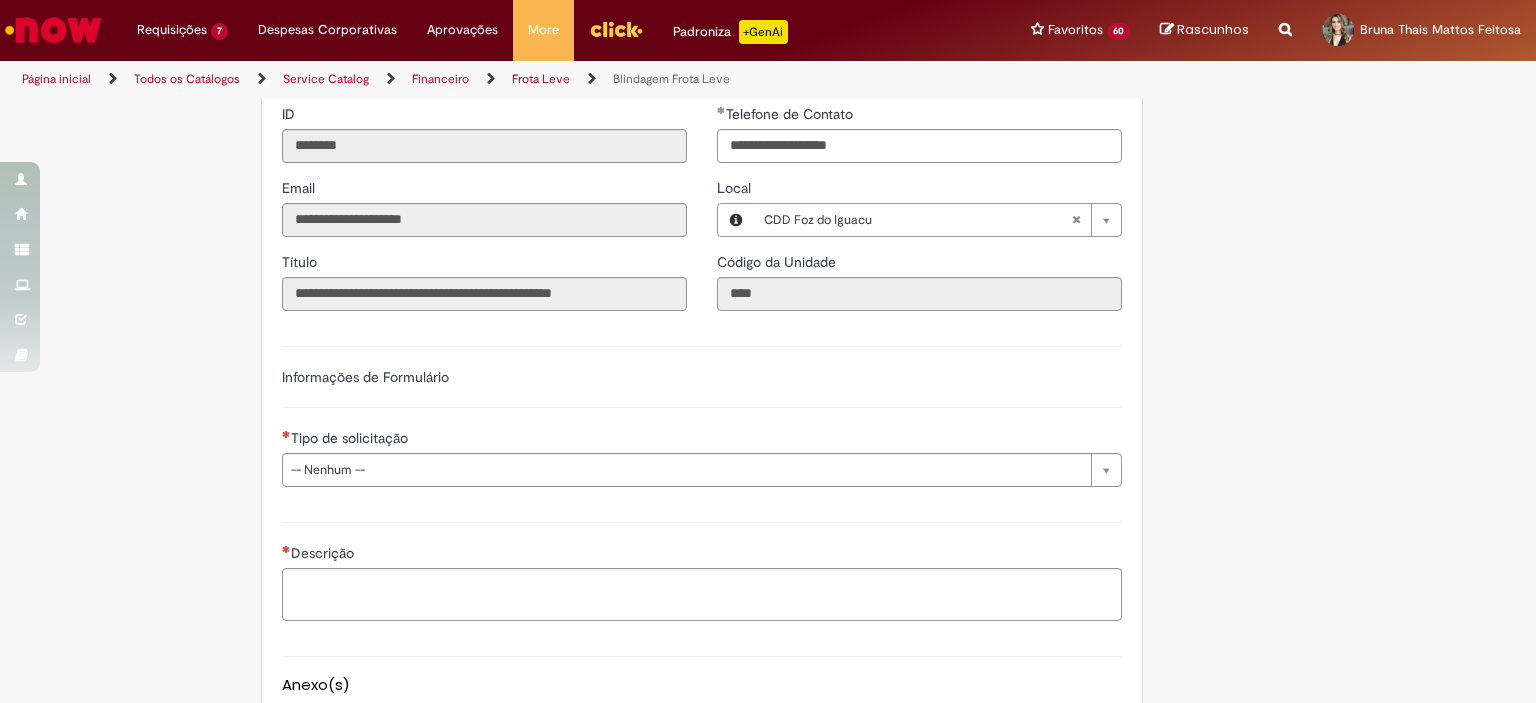 scroll, scrollTop: 1273, scrollLeft: 0, axis: vertical 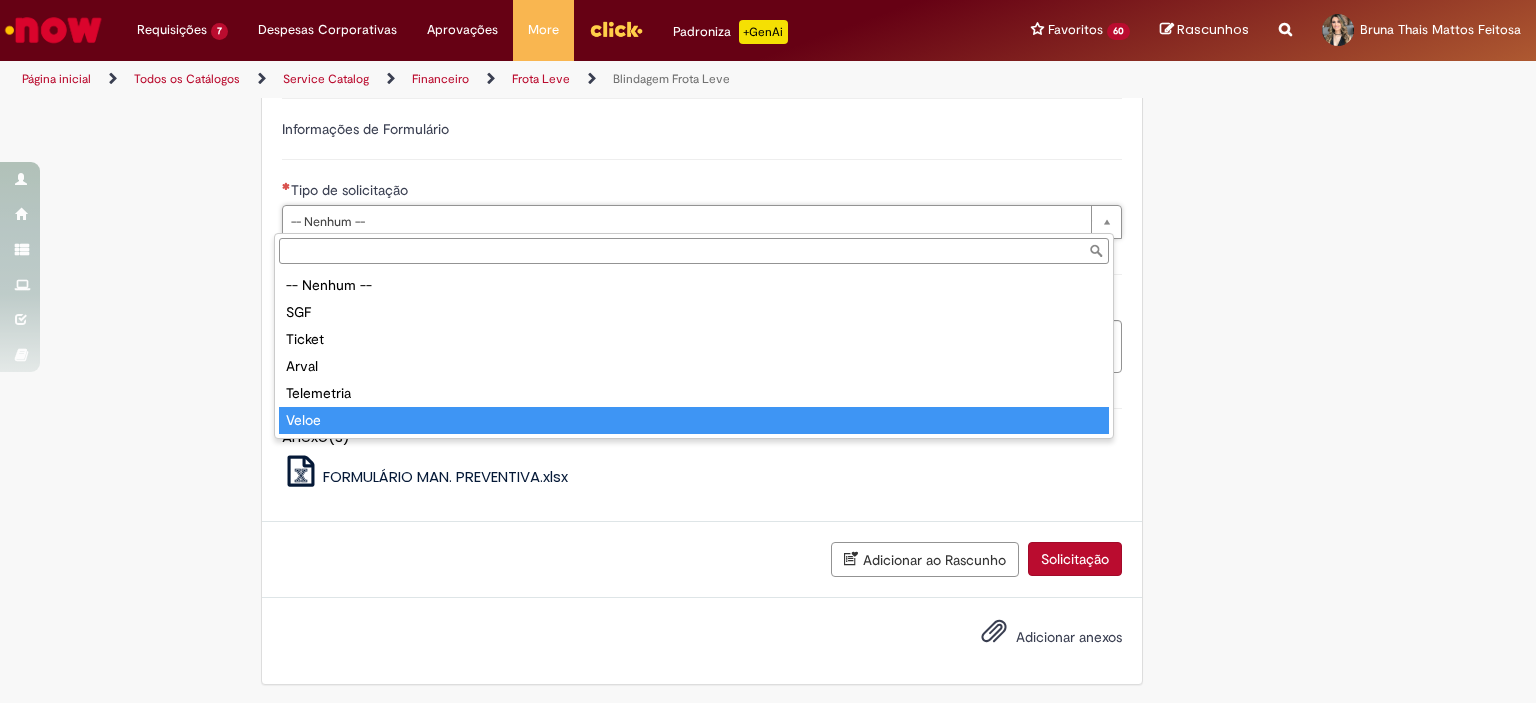 type on "*****" 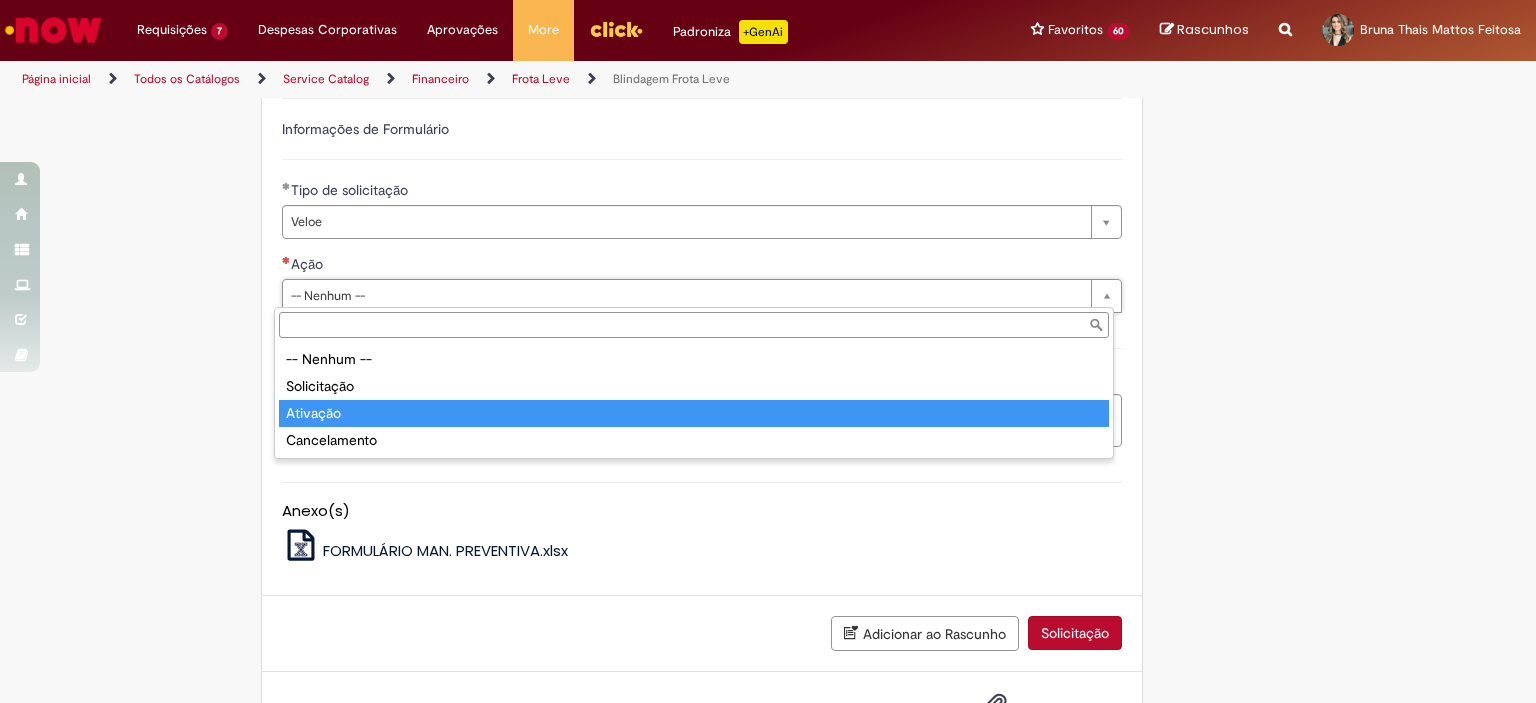 type on "********" 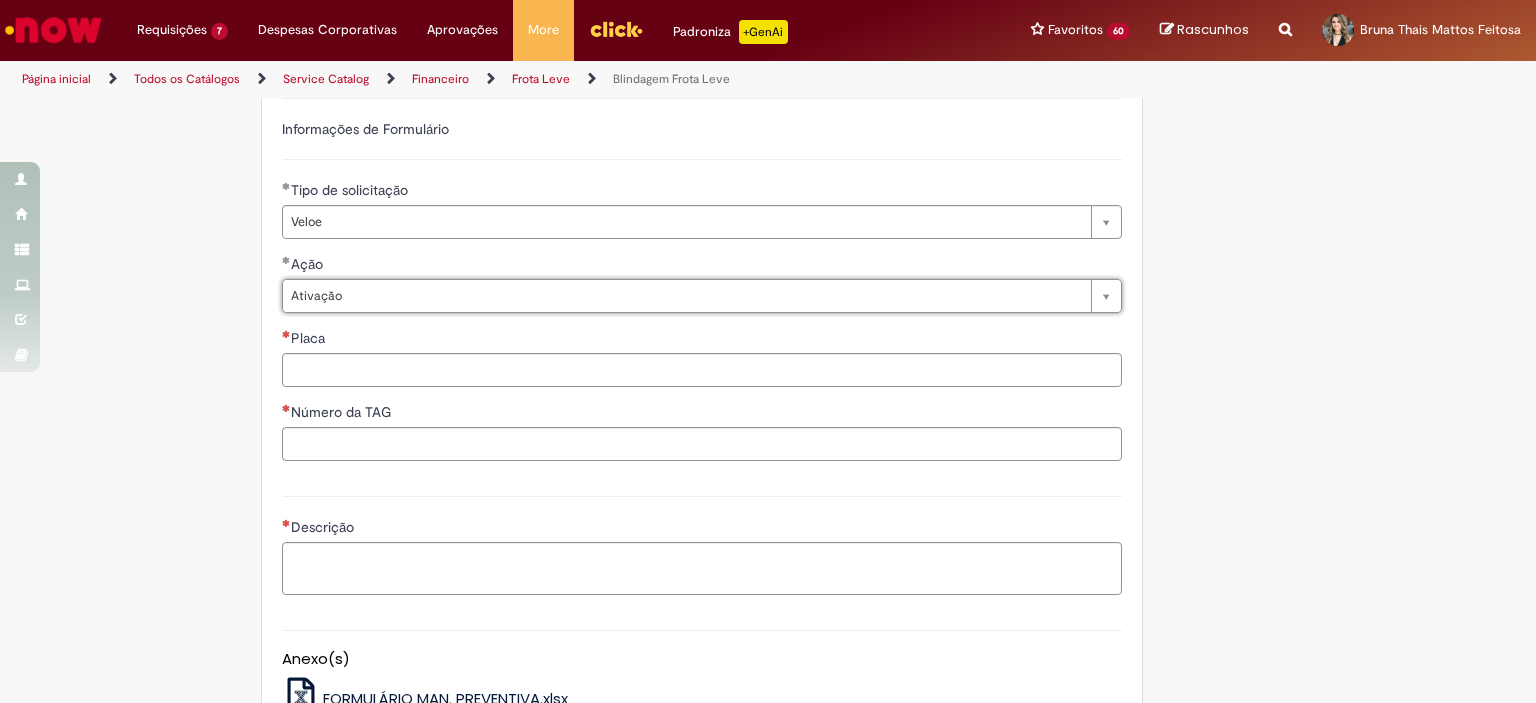 click on "Adicionar a Favoritos
Blindagem Frota Leve
Oferta destinada a solicitações referentes à Frota Leve (carros locados e motos próprias).
Solicitações disponíveis para tratamento nesta oferta:
Sistema de Gestão de Frota (SGF):  Ajustes na ferramenta de gestão de Frota Leve, incluindo atualização de CNH, baixa e cadastro de condutores e veículos, transferência de centro de custo, troca de cargo e gerenciamento de acesso como gestor de frota.
Telemetria (Orus, Golfleet e Pointer):  Solicitação de acesso às plataformas para gerenciamento de dados, manutenção da telemetria em caso de inconsistências e retirada de telemetria dos veículos.
Veloe:  solicitação, ativação e cancelamento de TAGs para veículos cadastrados no sistema de gestão de frota.
Ticket:
Cadastro e descadastro de postos: Link do BI
Cartão Coringa:
Combustível: LUPI" at bounding box center (670, -123) 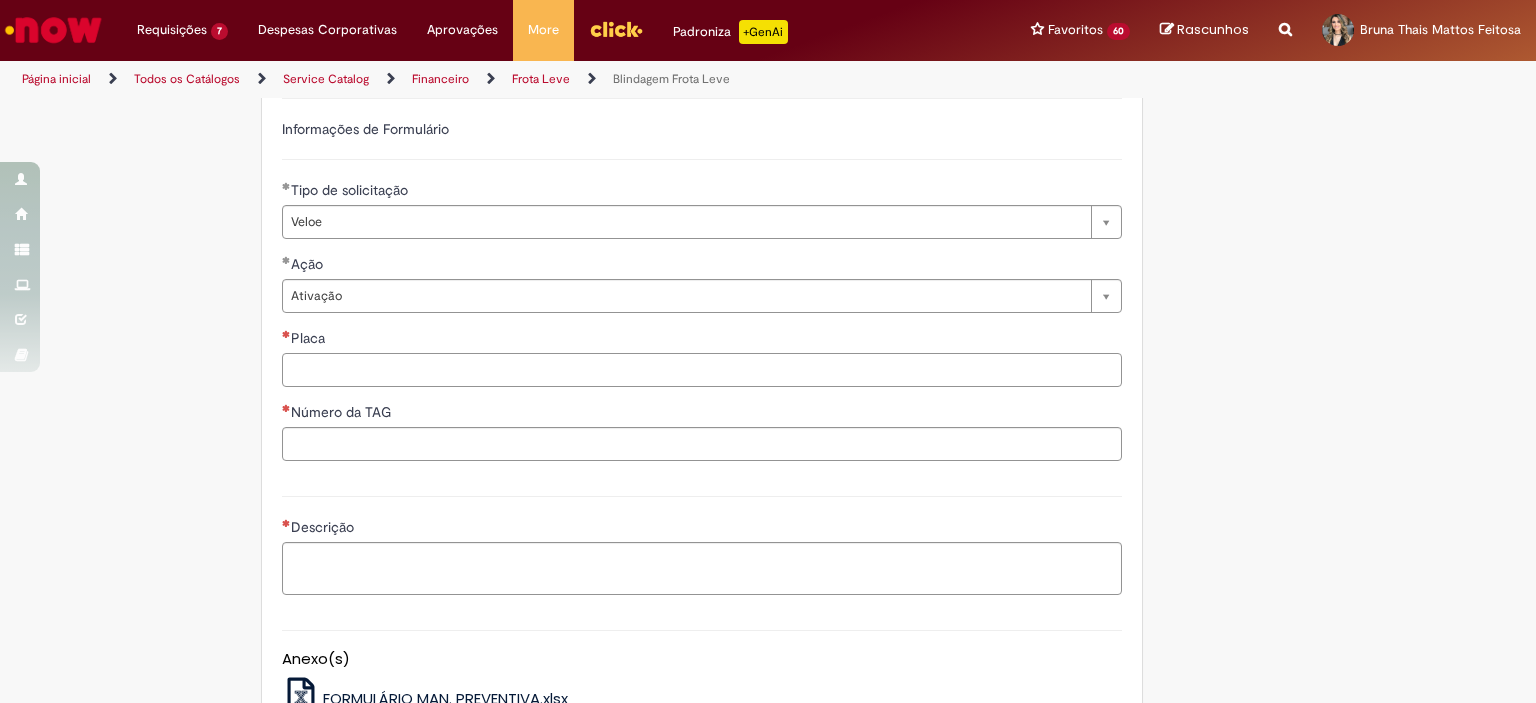 click on "Placa" at bounding box center (702, 370) 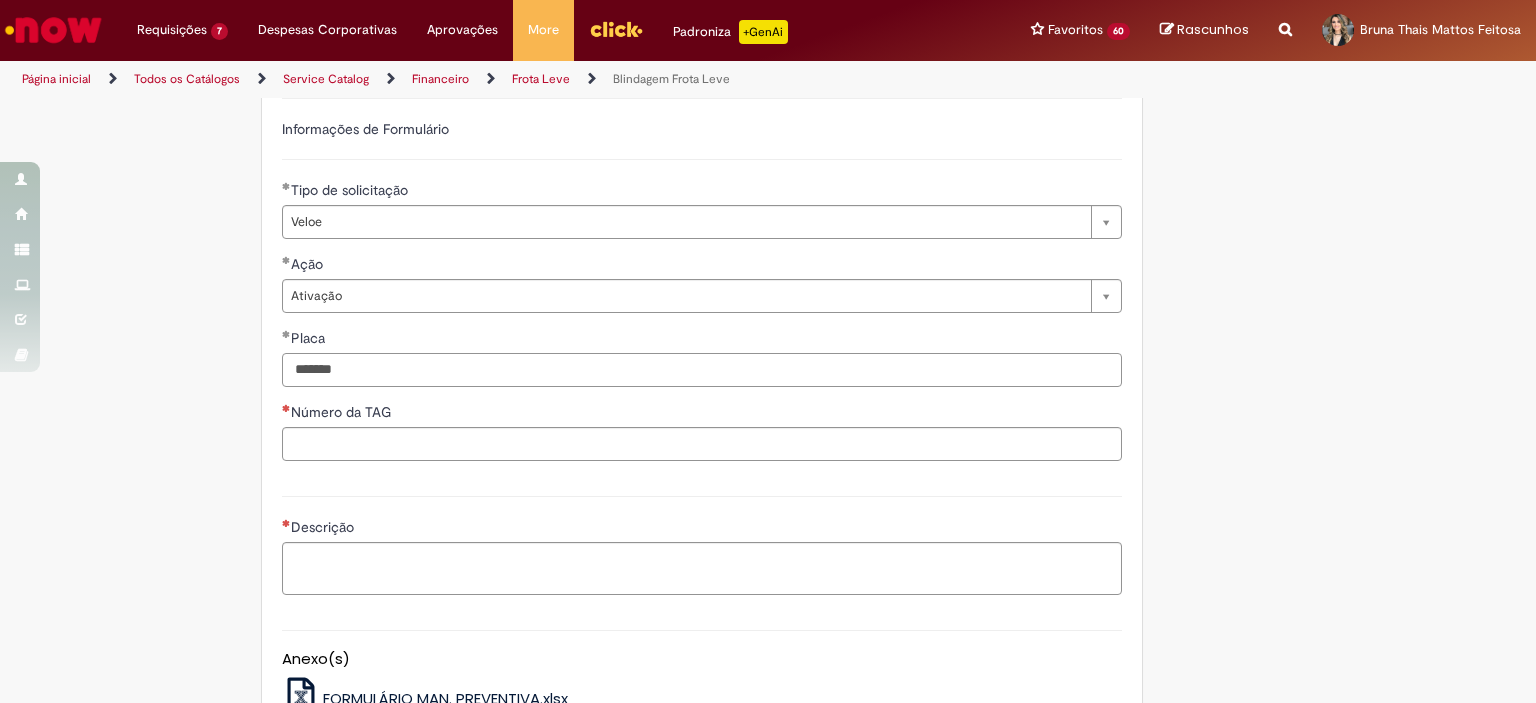 drag, startPoint x: 375, startPoint y: 378, endPoint x: 196, endPoint y: 364, distance: 179.54665 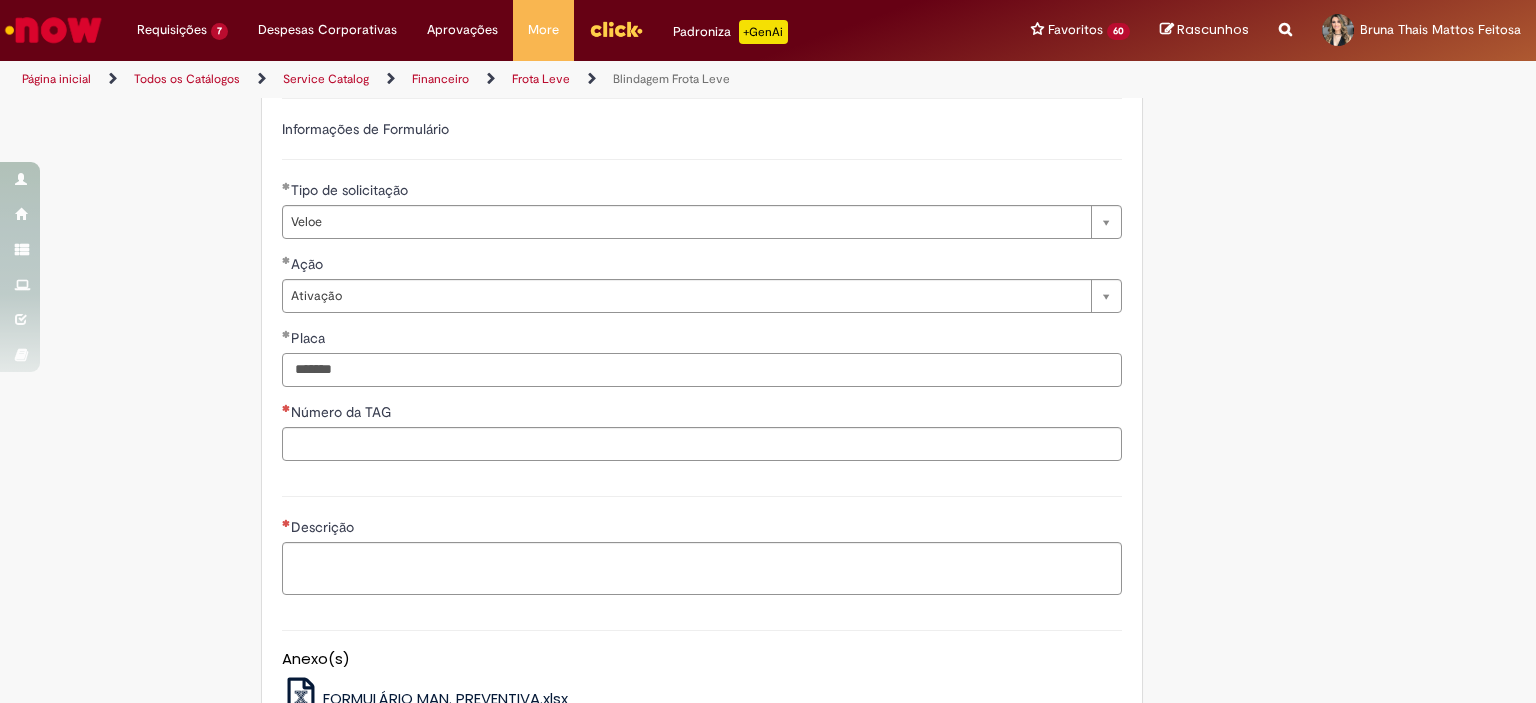 type on "*******" 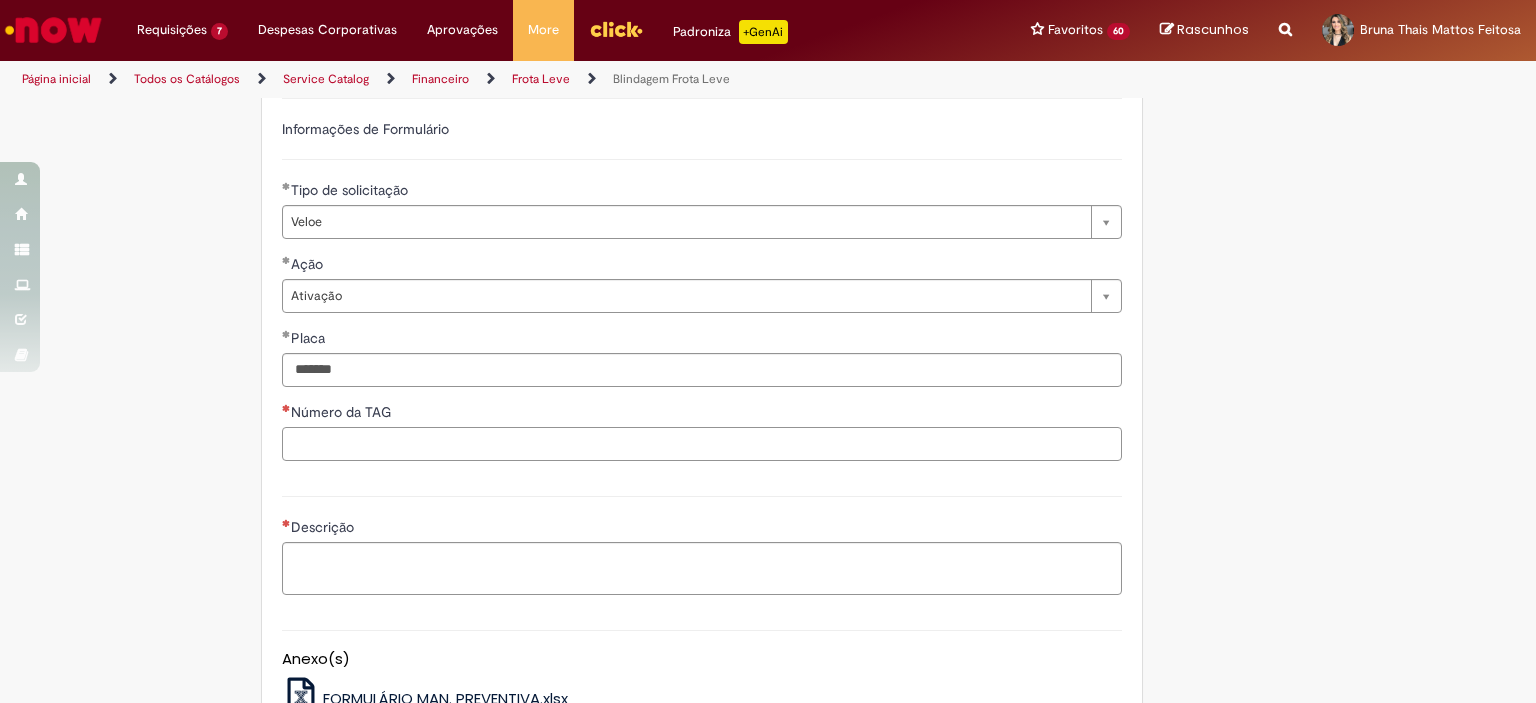 click on "Número da TAG" at bounding box center (702, 444) 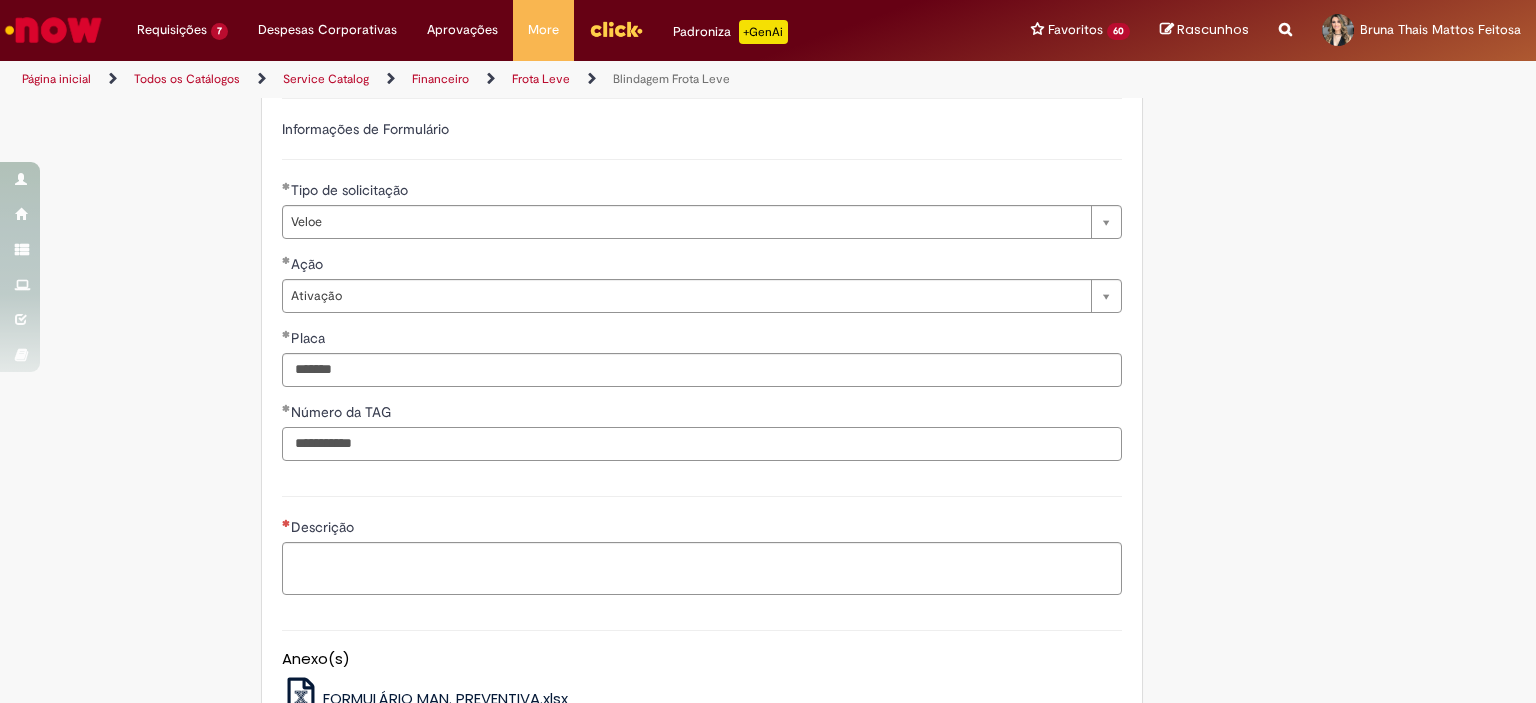 type on "**********" 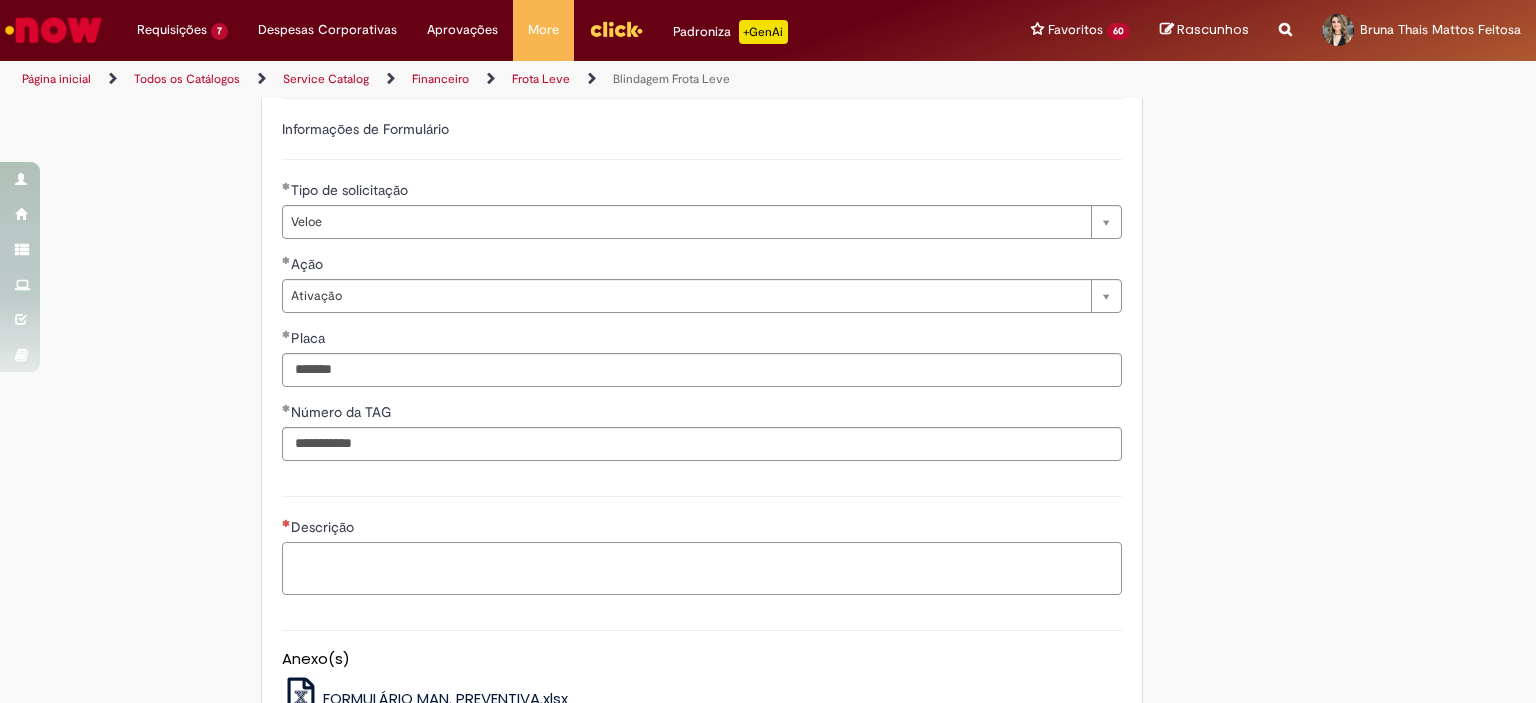 click on "Descrição" at bounding box center (702, 569) 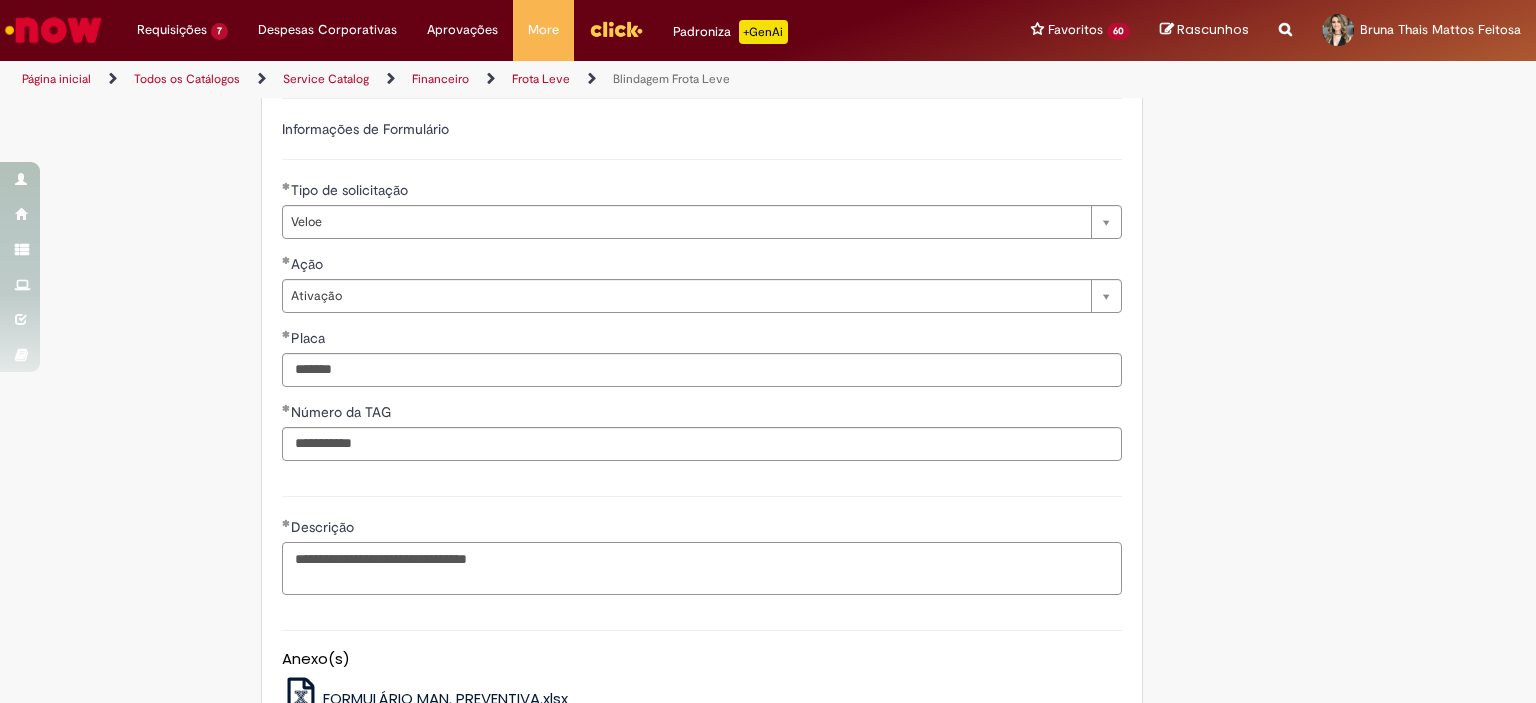 paste 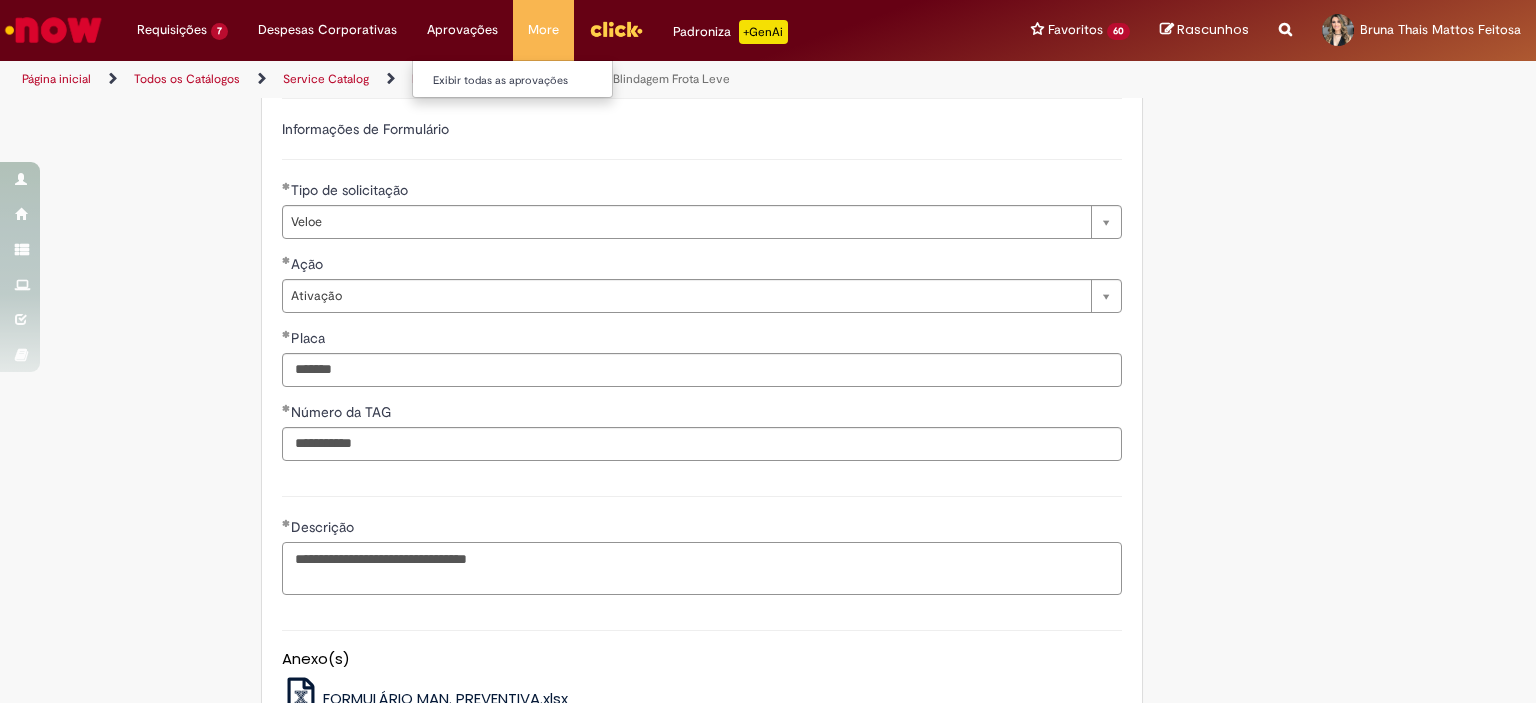 type on "**********" 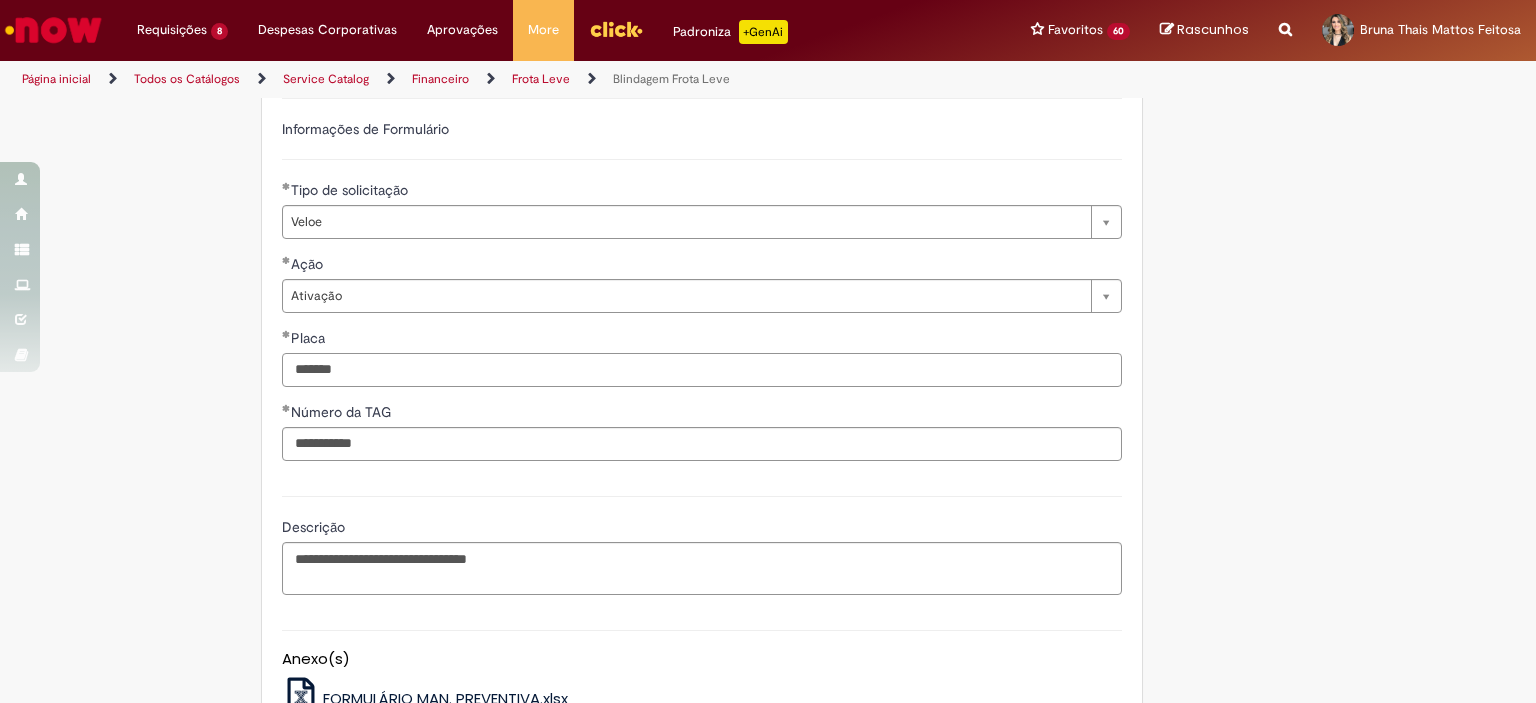 drag, startPoint x: 410, startPoint y: 362, endPoint x: 1045, endPoint y: 21, distance: 720.76764 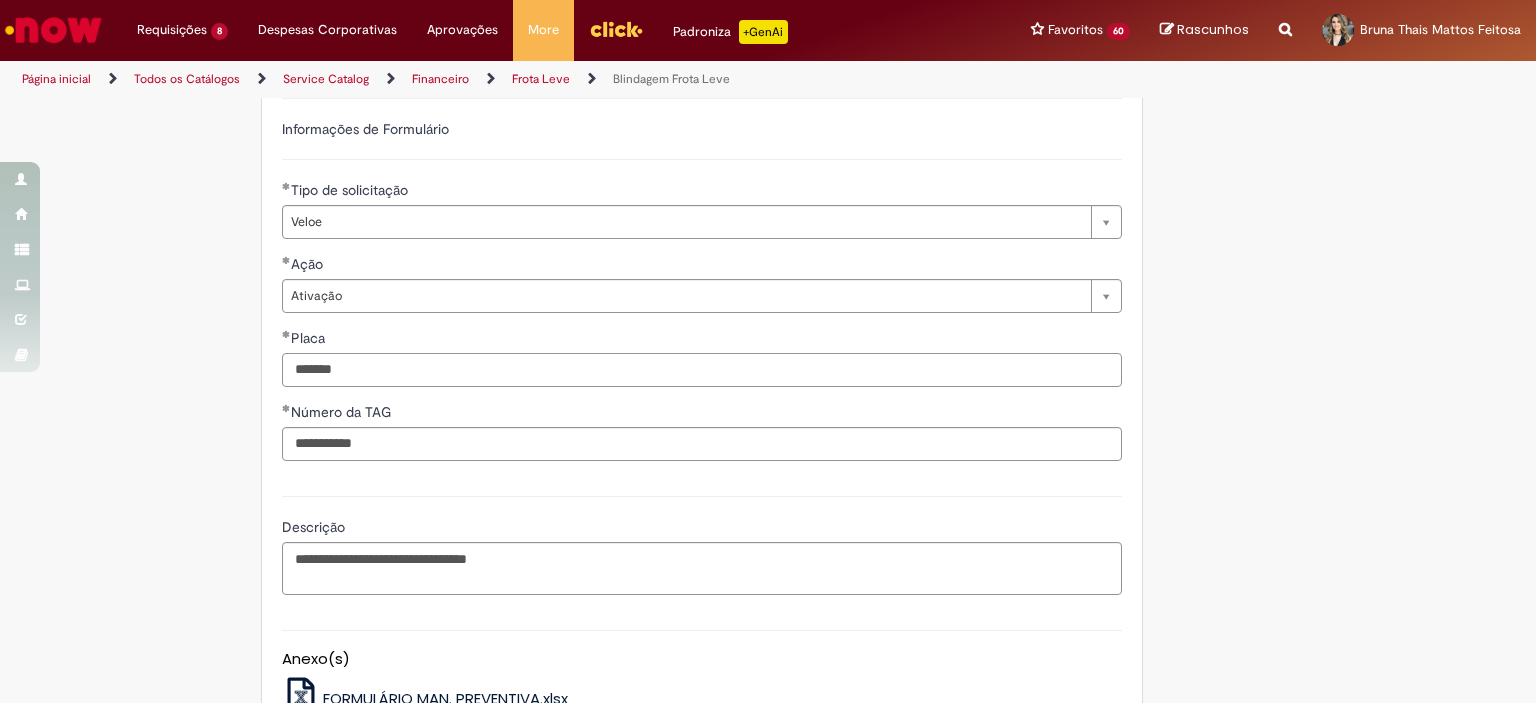 paste 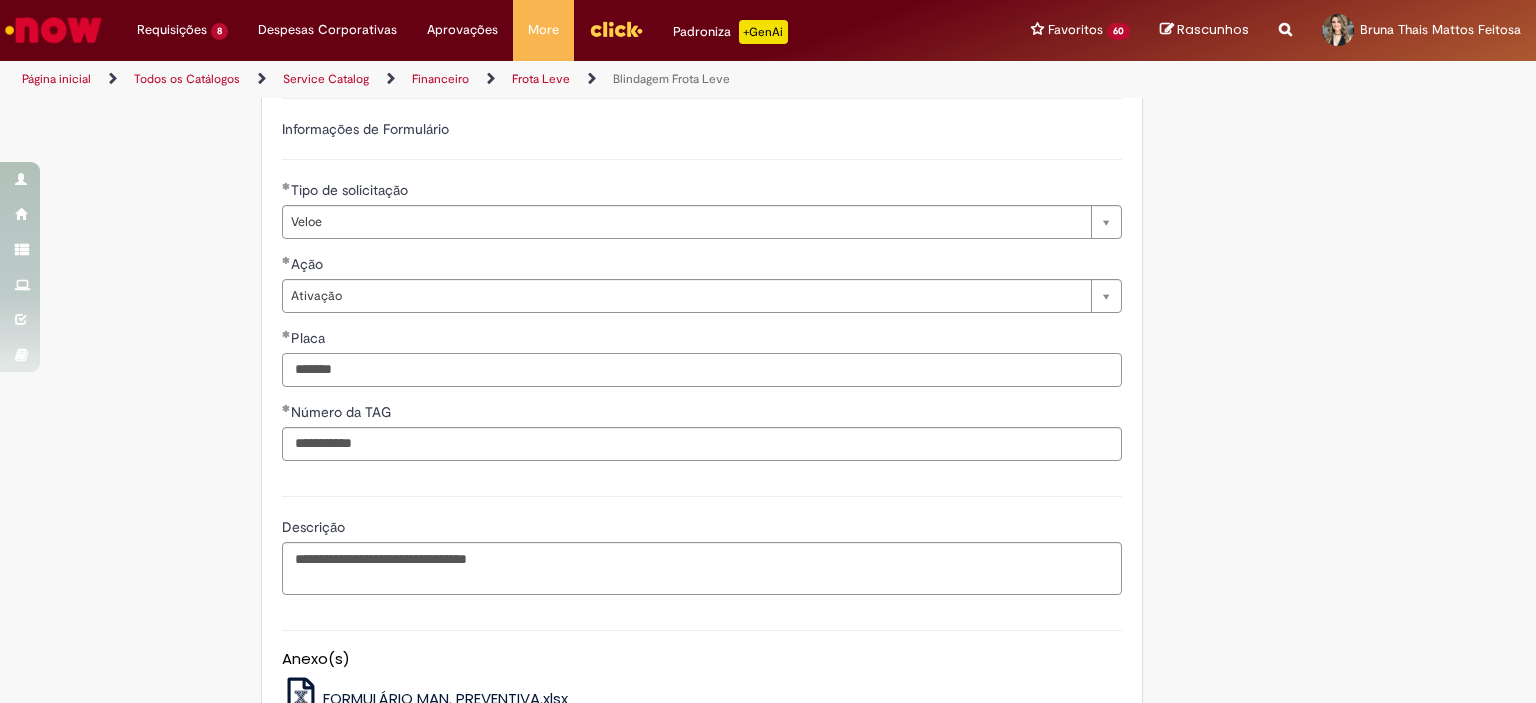 type on "*******" 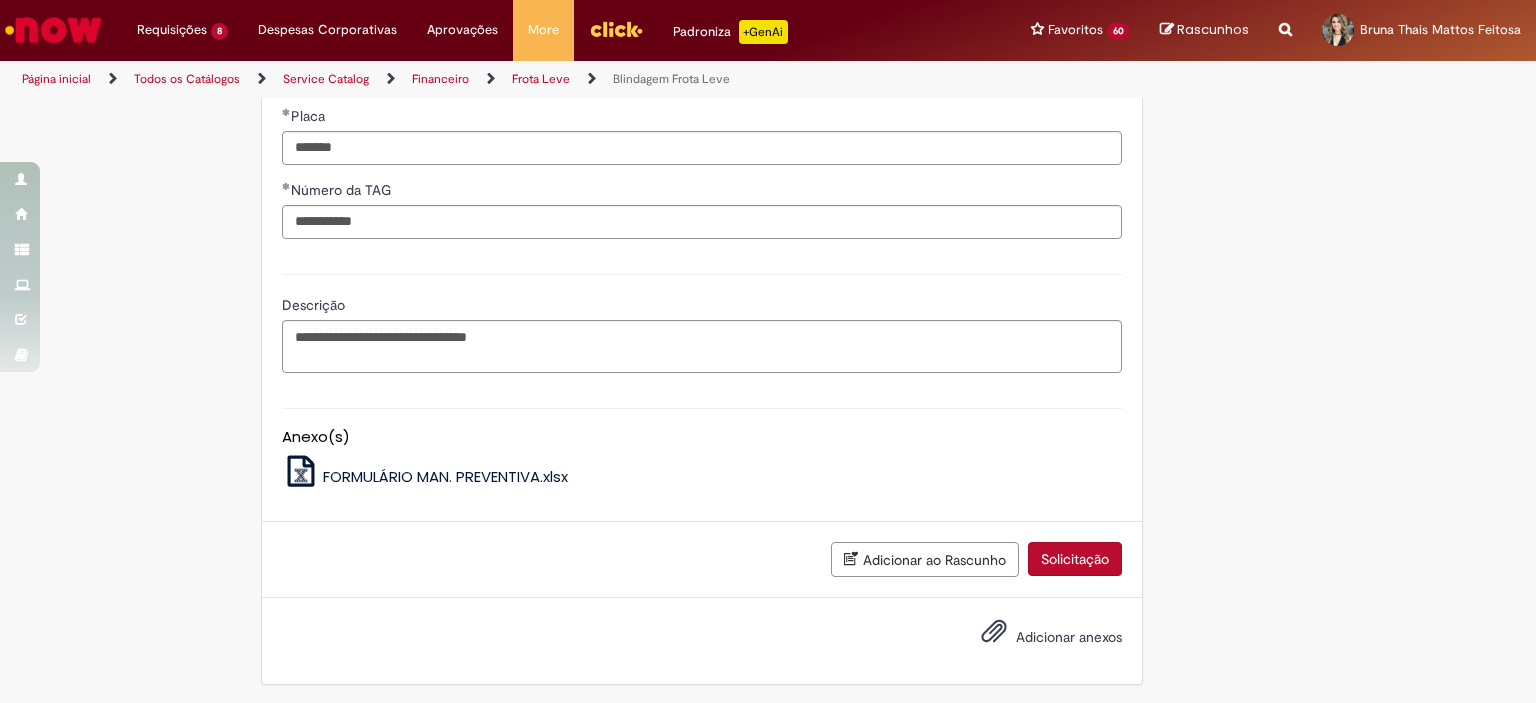 click on "Solicitação" at bounding box center (1075, 559) 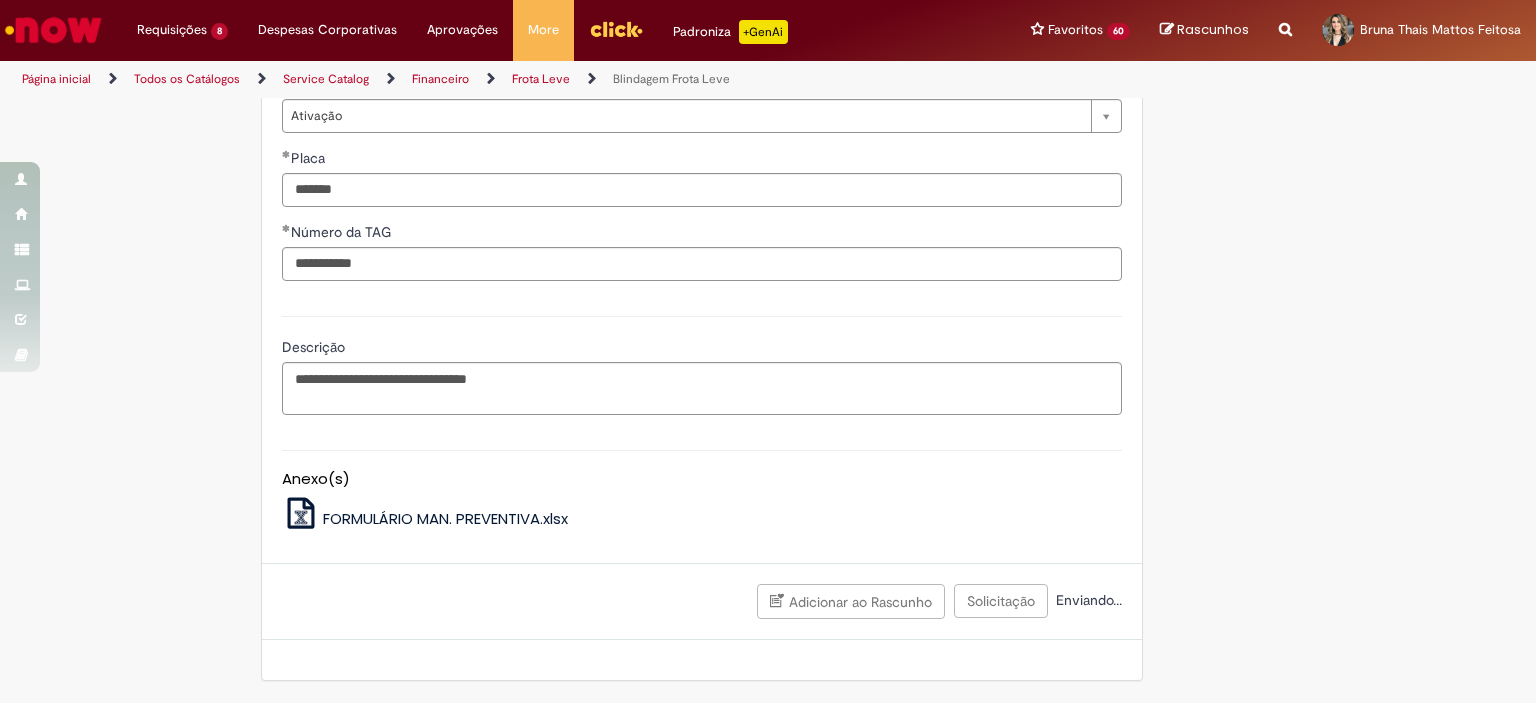 scroll, scrollTop: 1449, scrollLeft: 0, axis: vertical 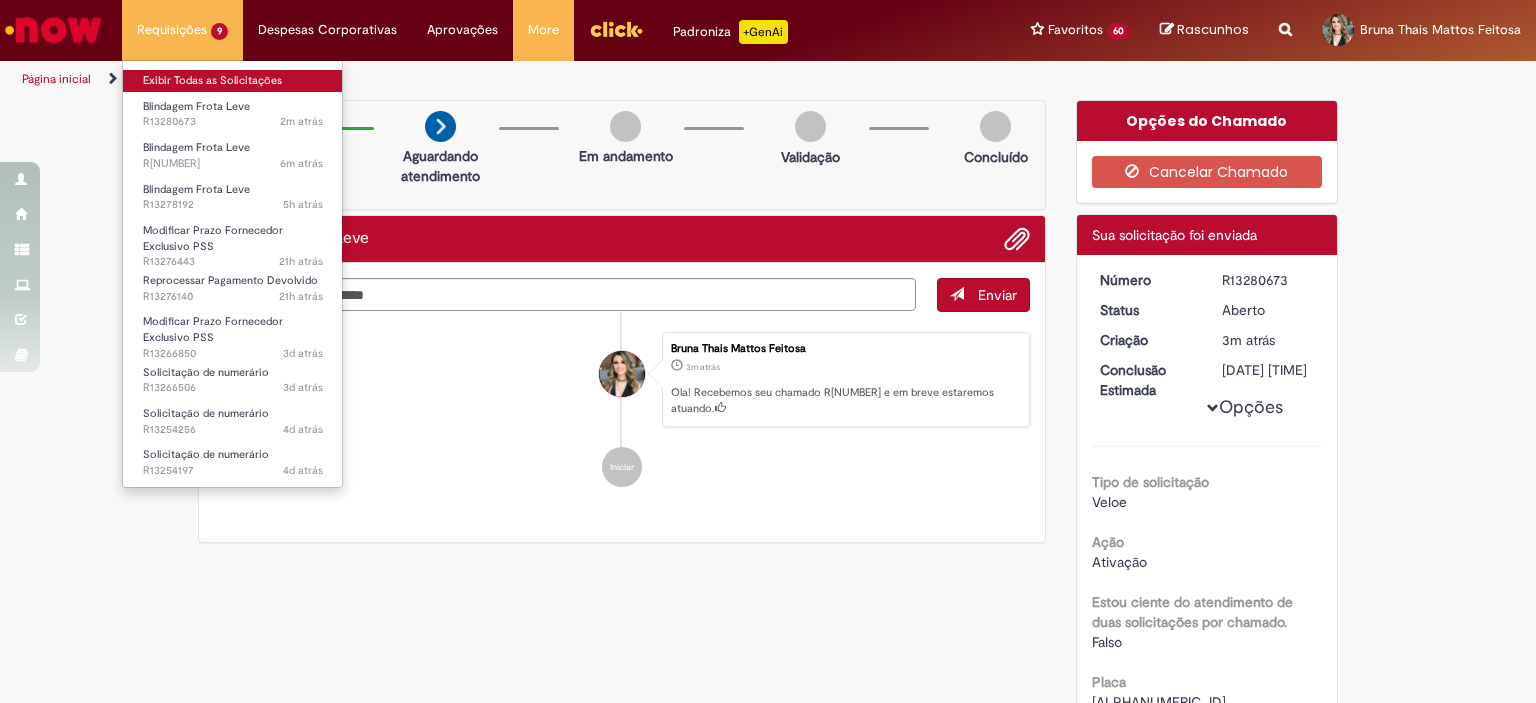 click on "Exibir Todas as Solicitações" at bounding box center [233, 81] 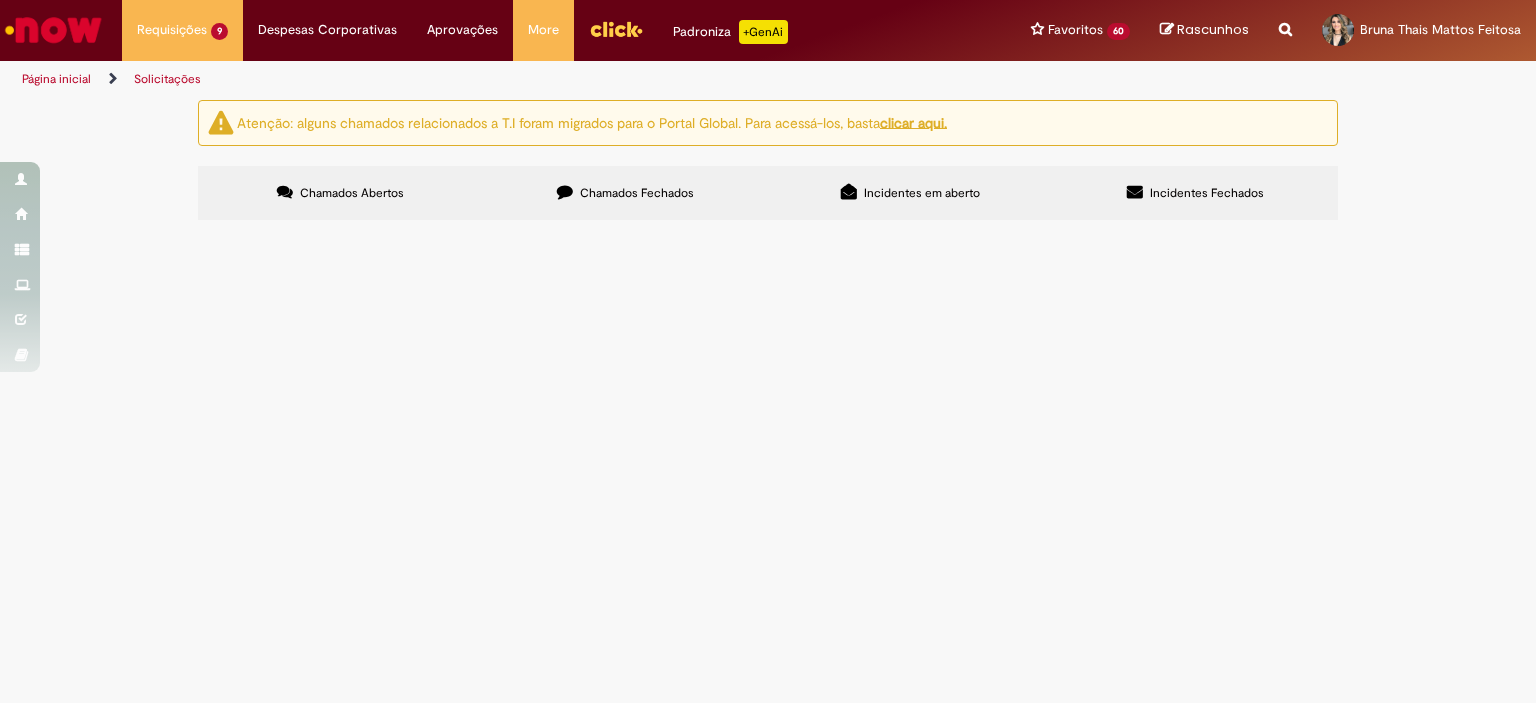 scroll, scrollTop: 88, scrollLeft: 0, axis: vertical 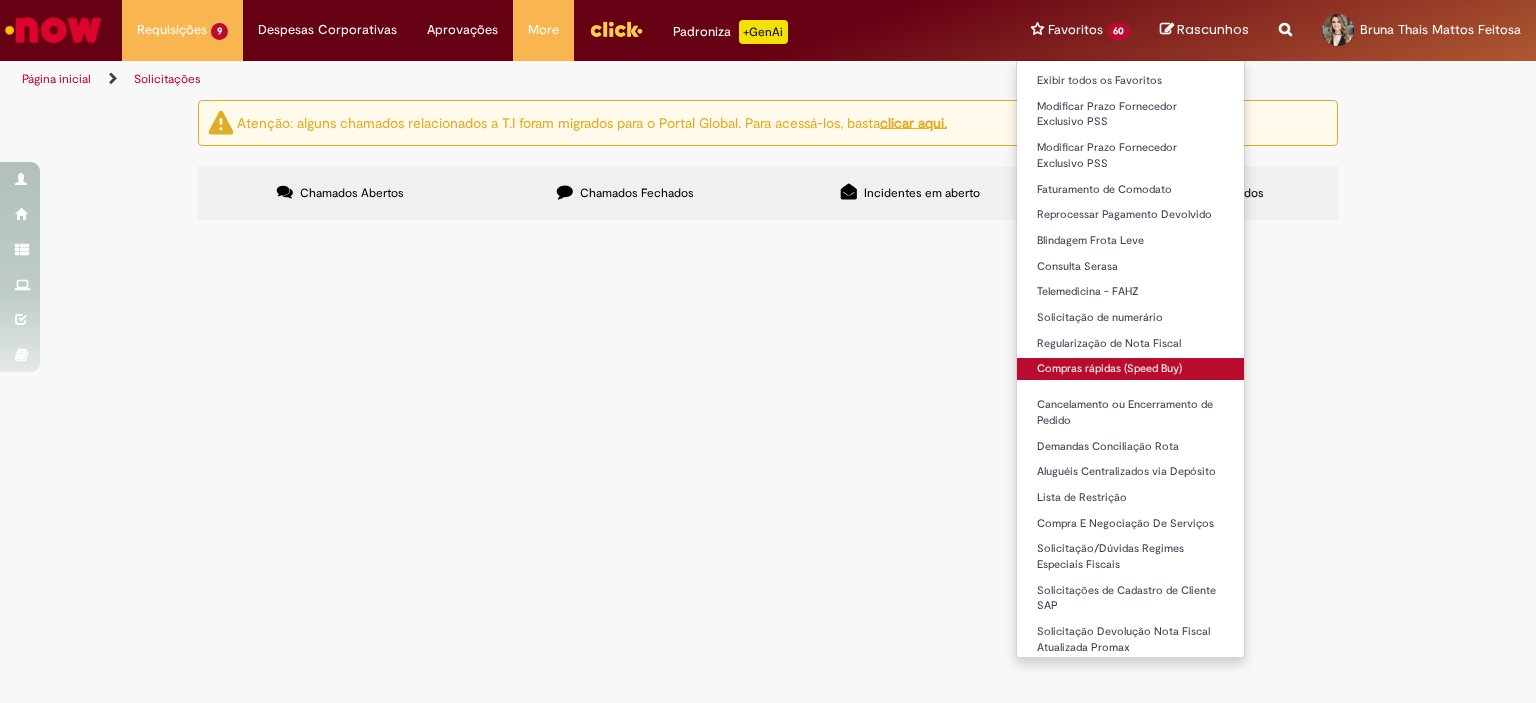 click on "Compras rápidas (Speed Buy)" at bounding box center (1130, 369) 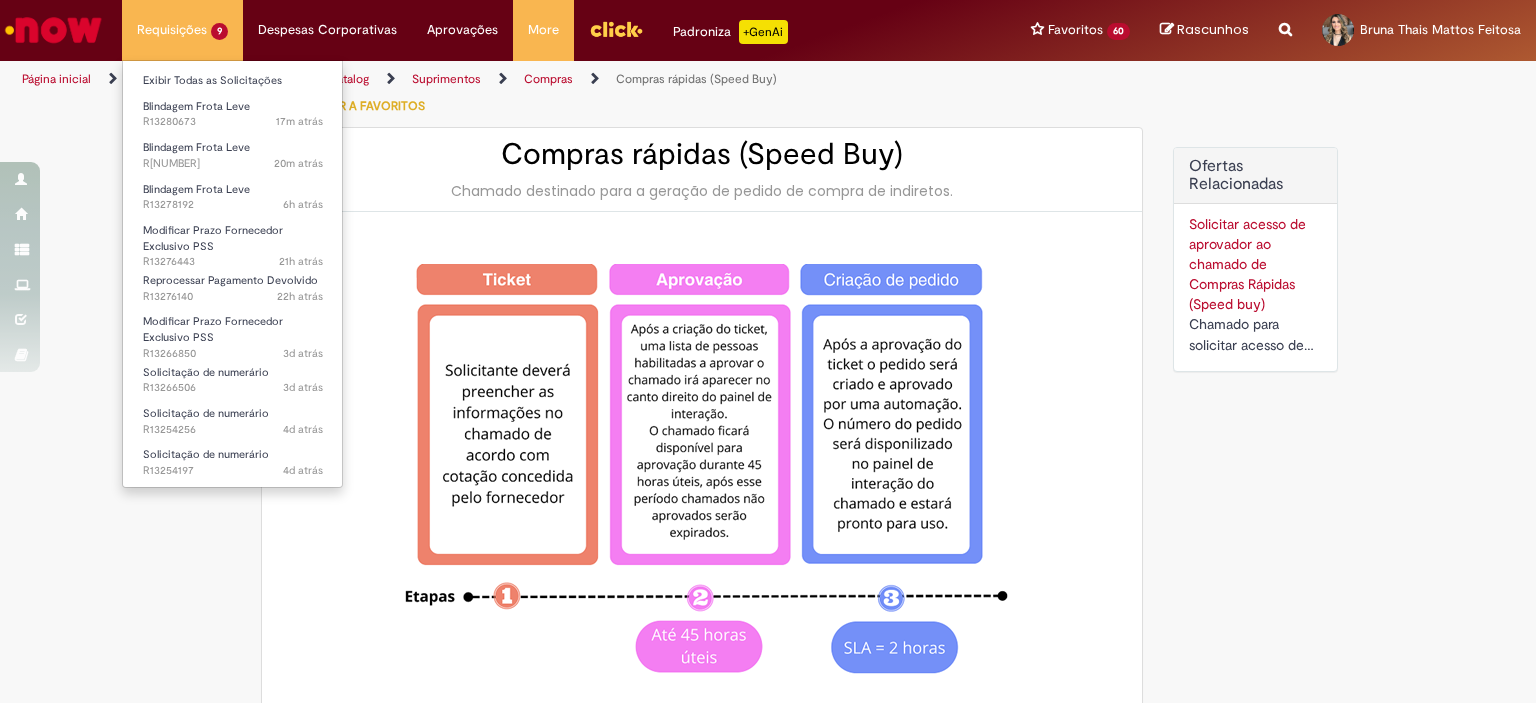 type on "********" 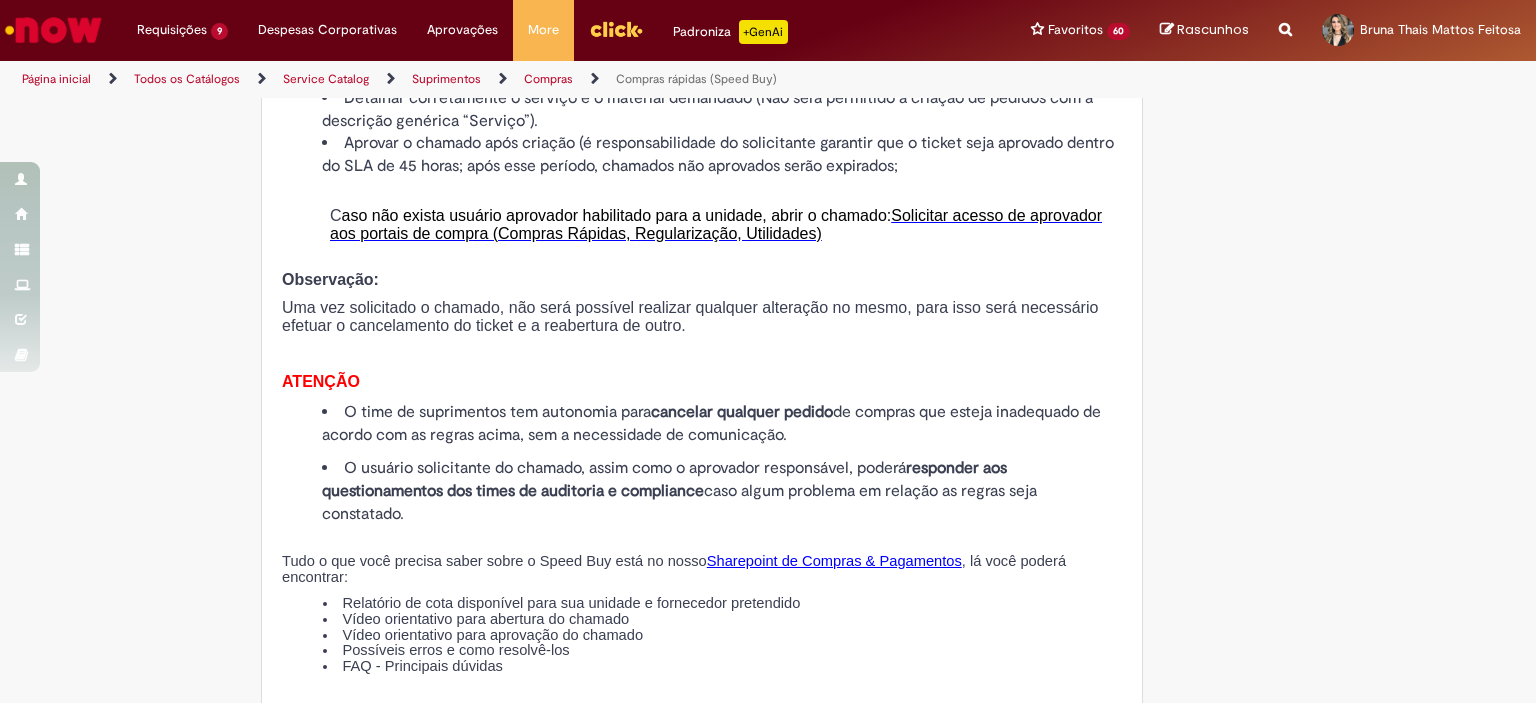 scroll, scrollTop: 2400, scrollLeft: 0, axis: vertical 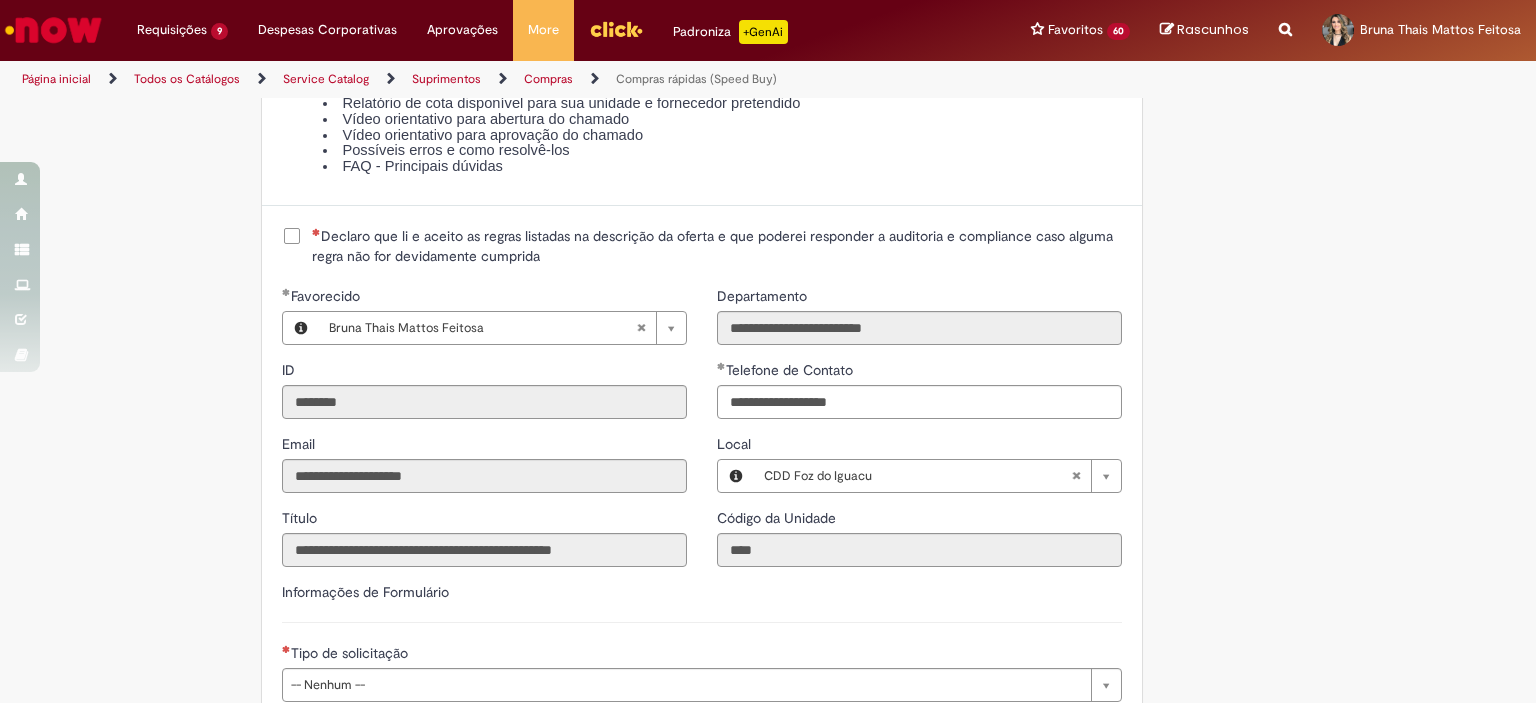 click on "Declaro que li e aceito as regras listadas na descrição da oferta e que poderei responder a auditoria e compliance caso alguma regra não for devidamente cumprida" at bounding box center [702, 246] 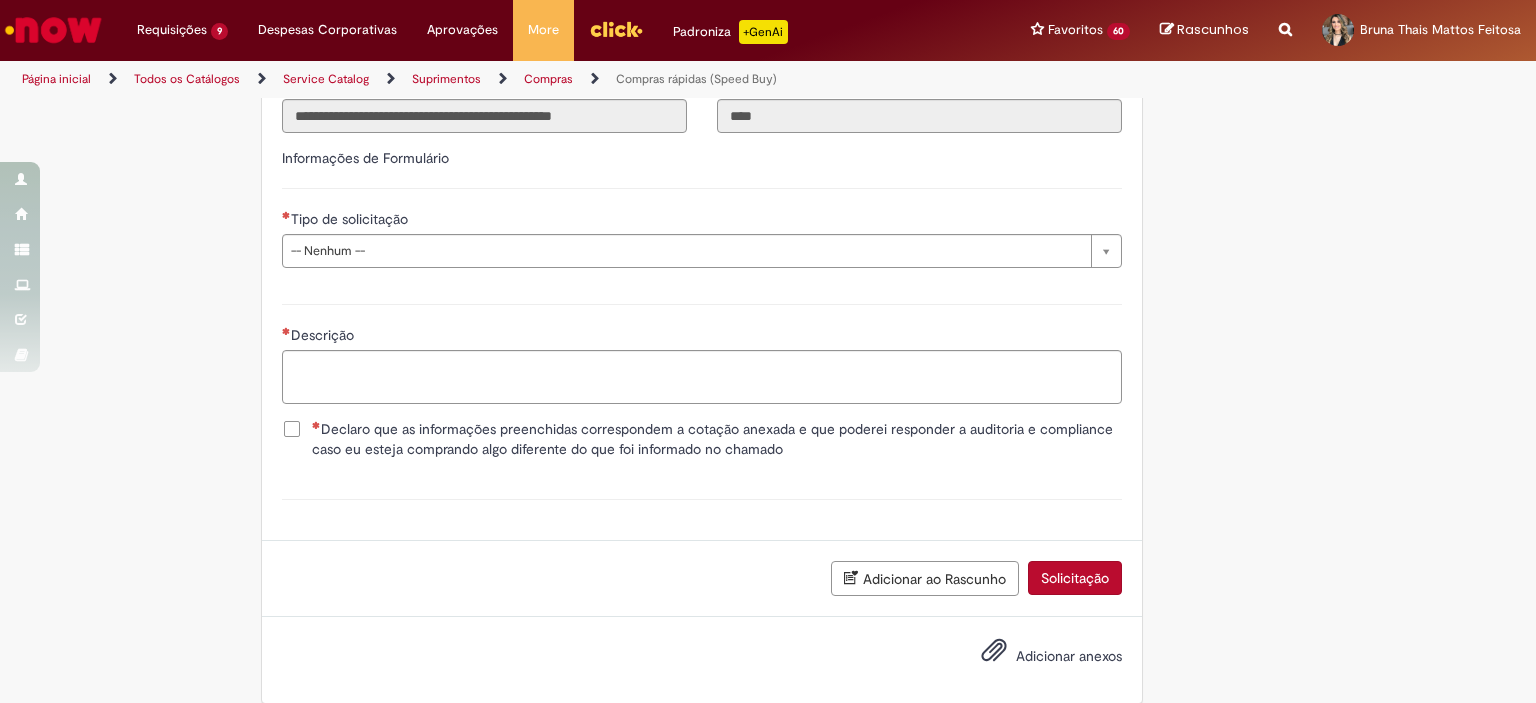 scroll, scrollTop: 2856, scrollLeft: 0, axis: vertical 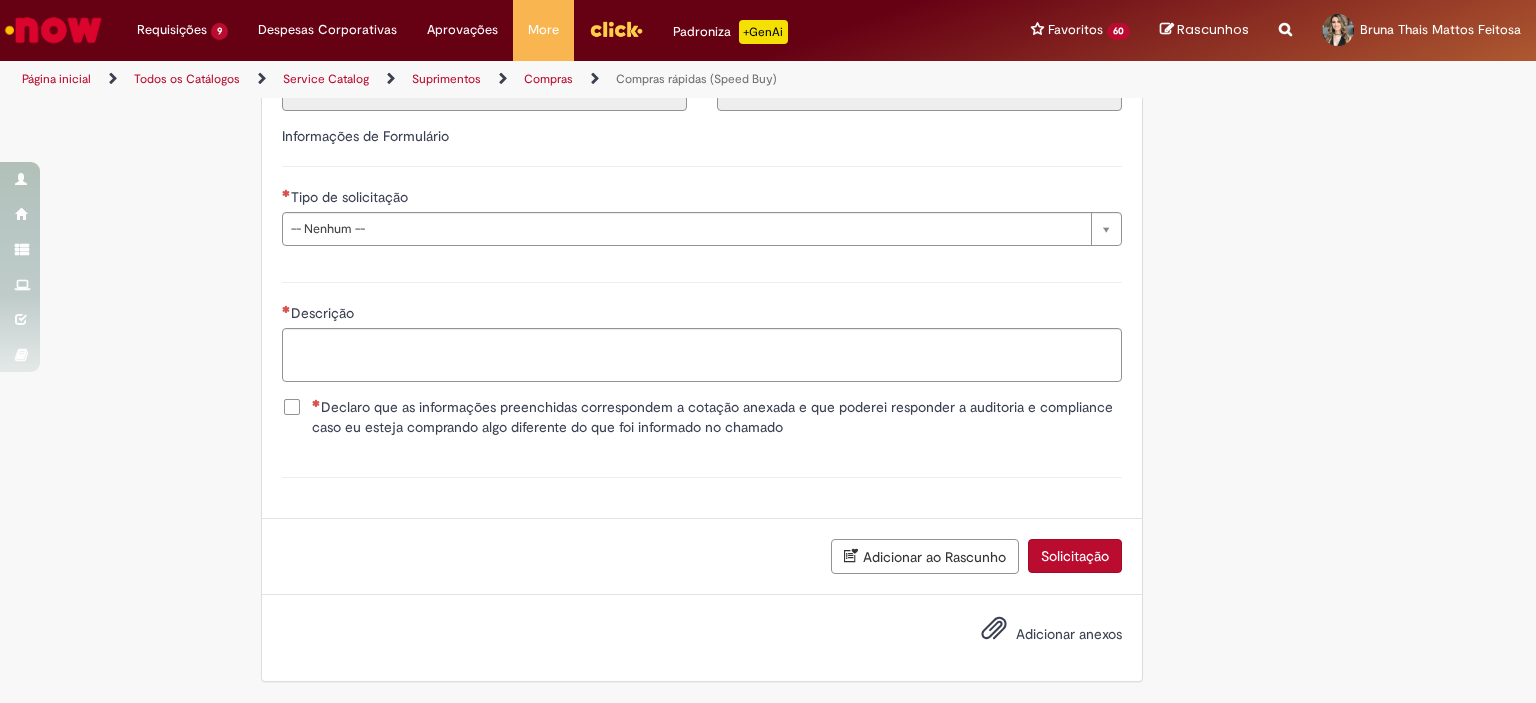 click on "Tipo de solicitação" at bounding box center (347, 197) 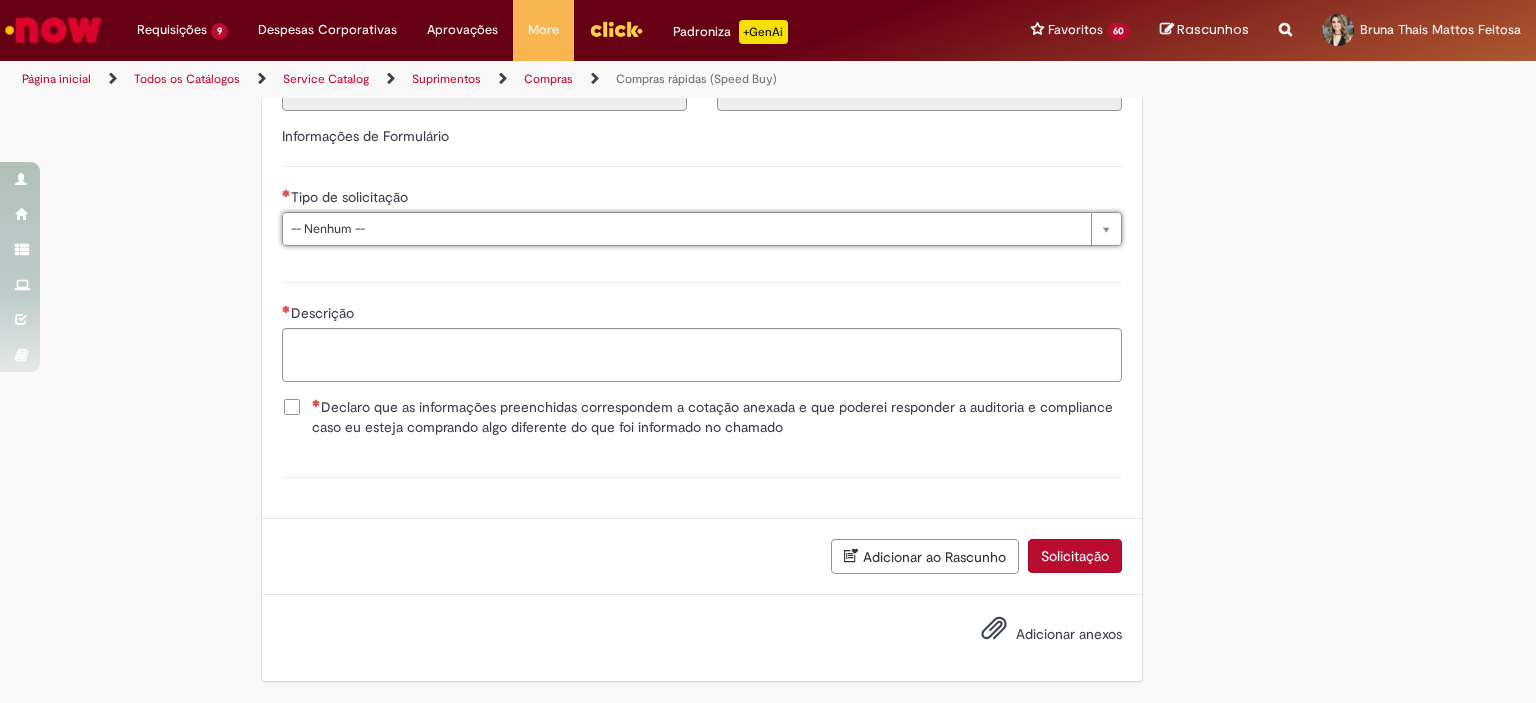drag, startPoint x: 580, startPoint y: 230, endPoint x: 566, endPoint y: 271, distance: 43.32436 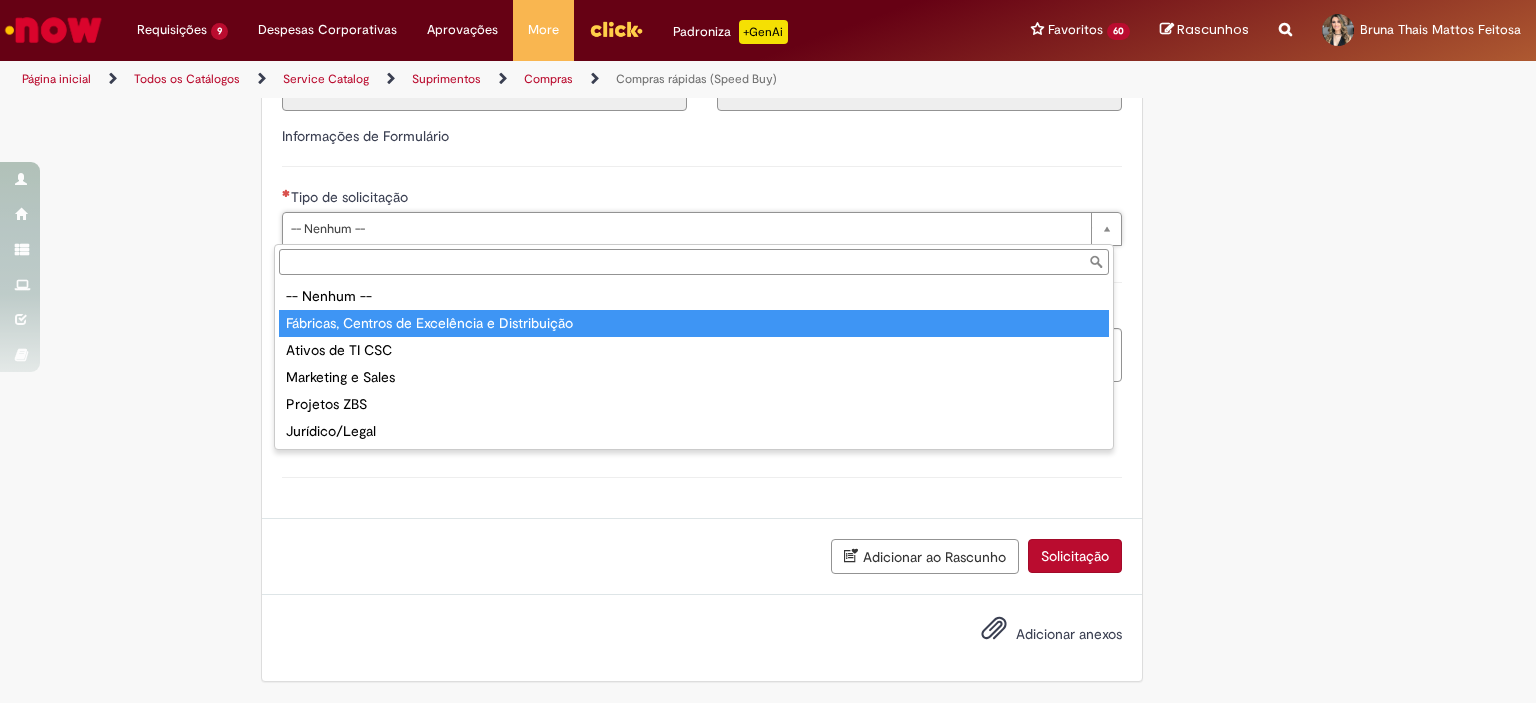 type on "**********" 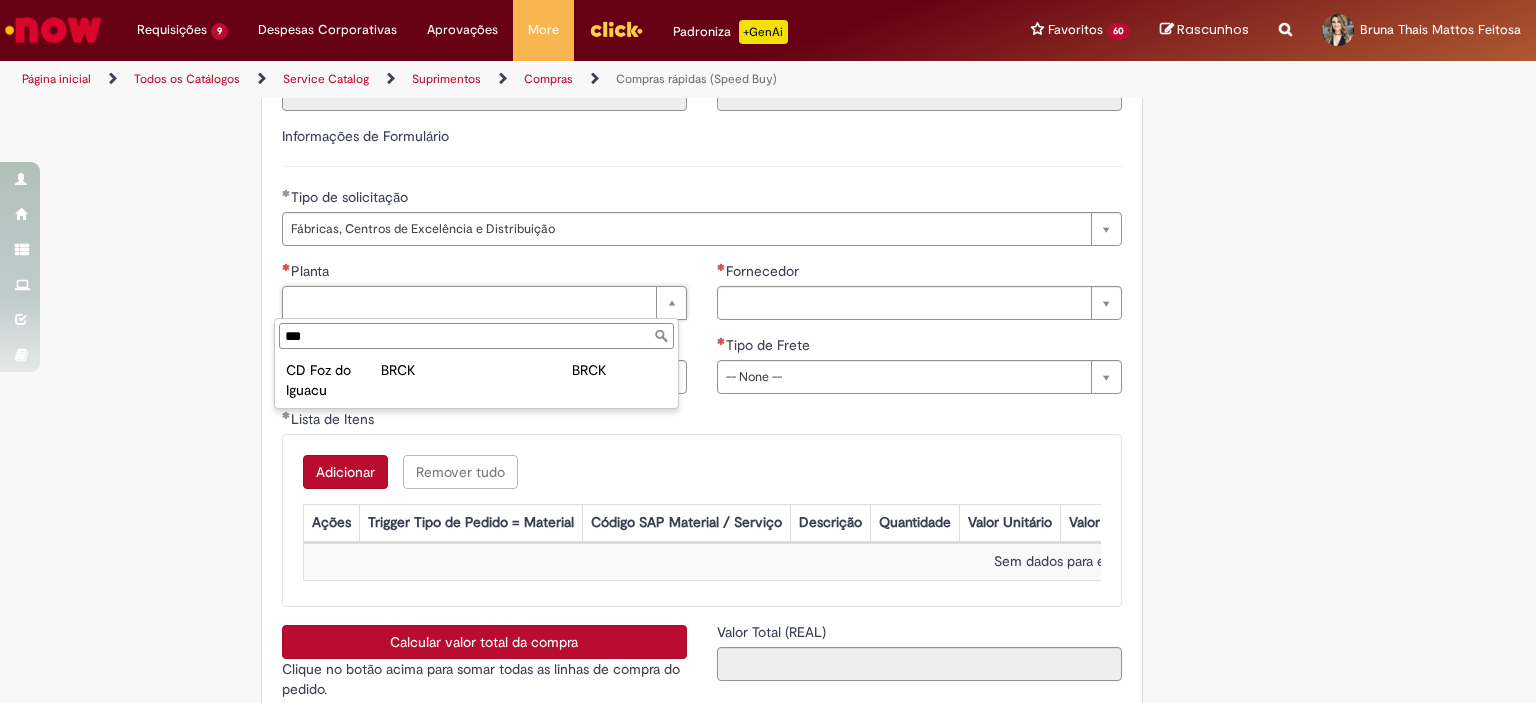 type on "***" 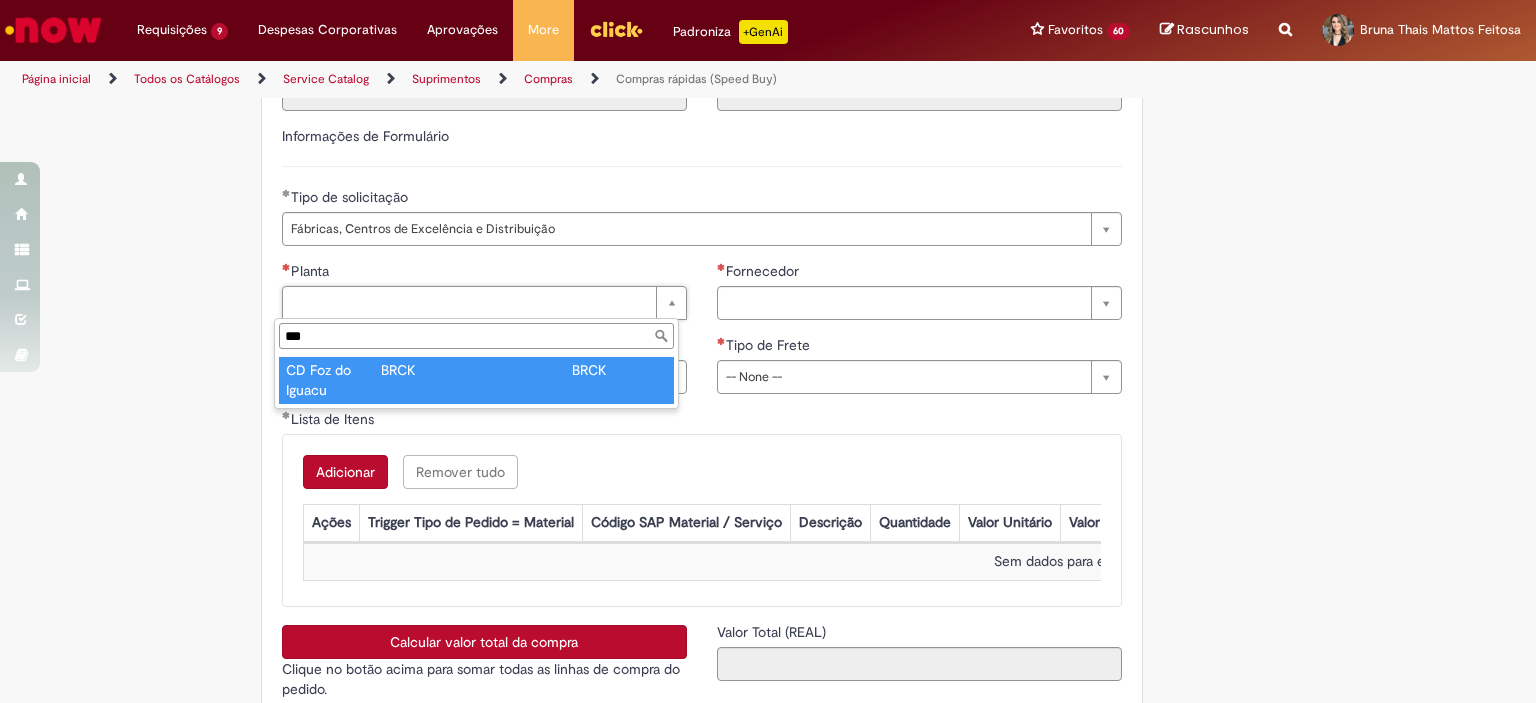 type on "**********" 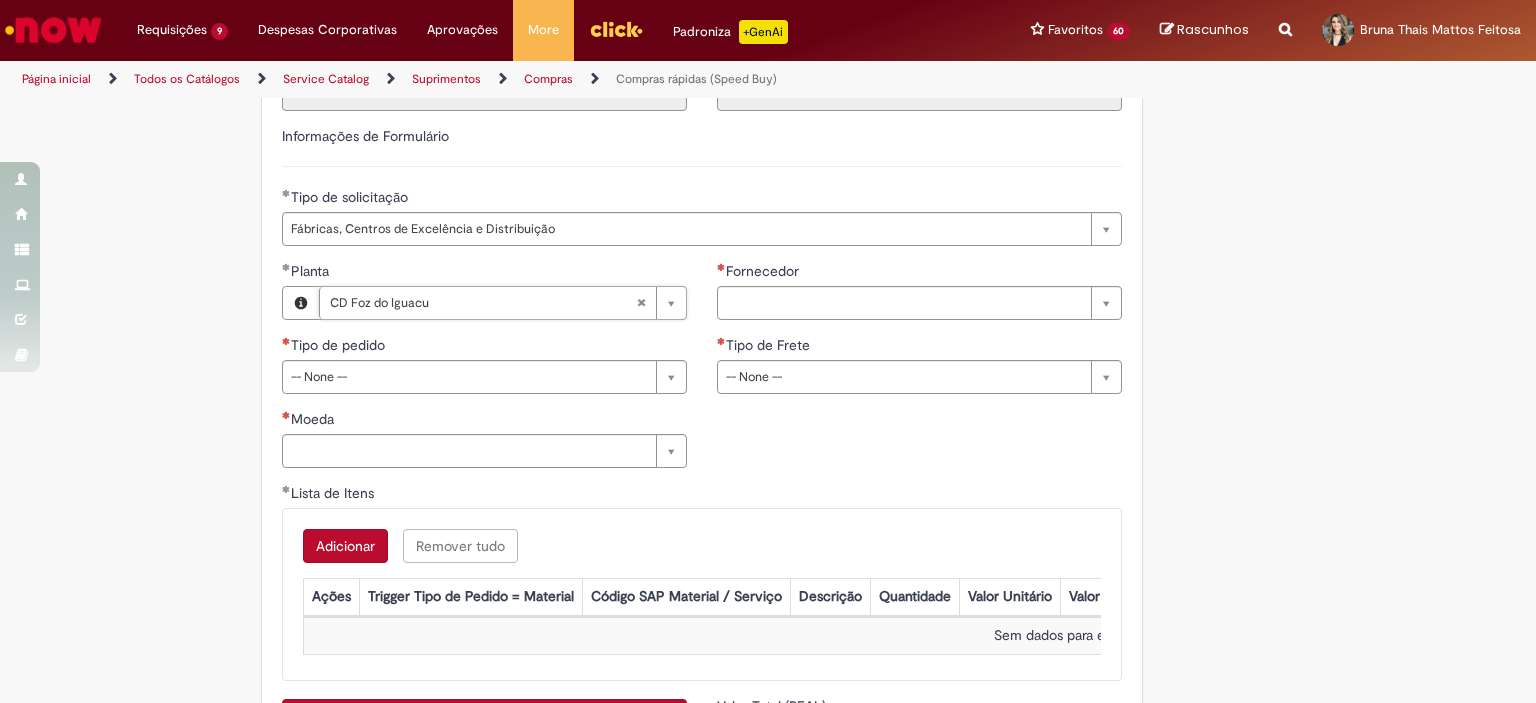 click on "Fornecedor" at bounding box center [919, 273] 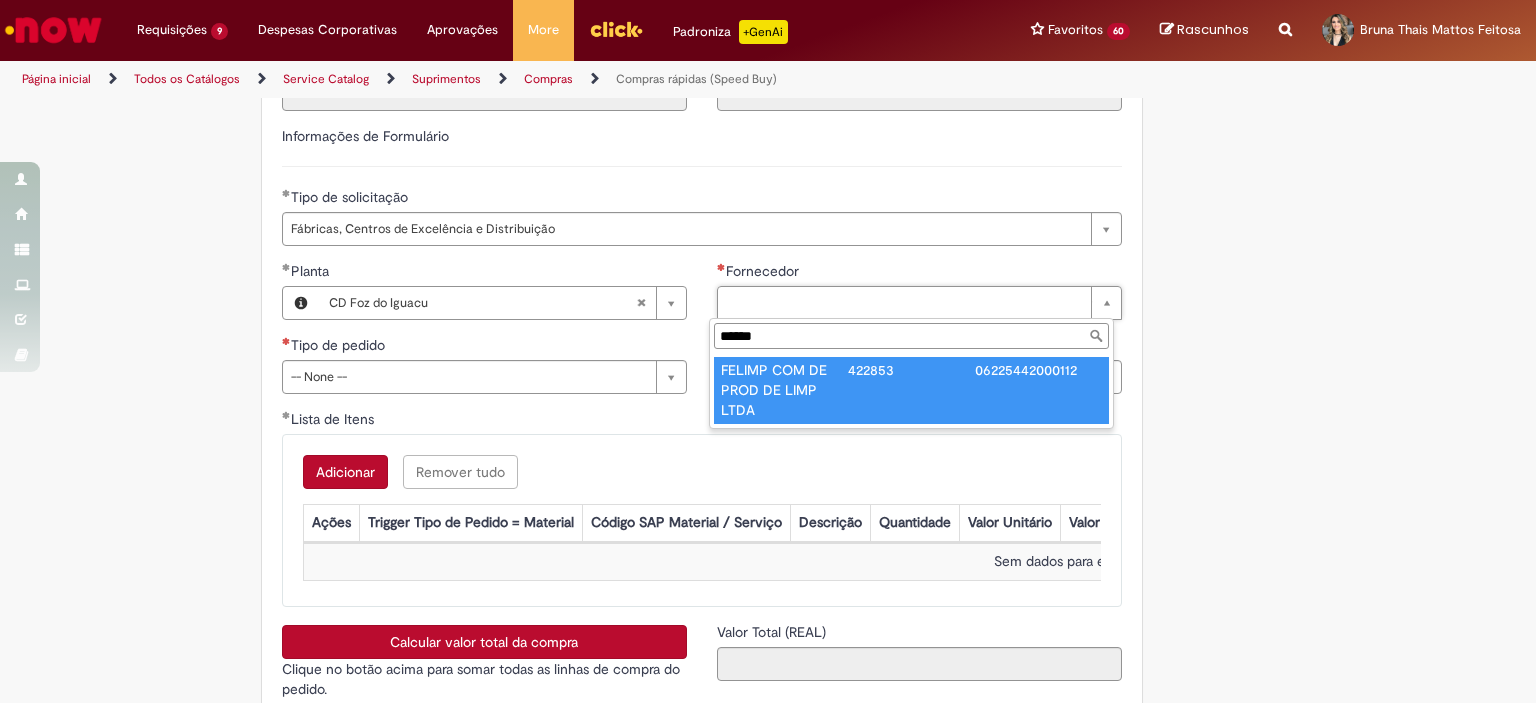 type on "******" 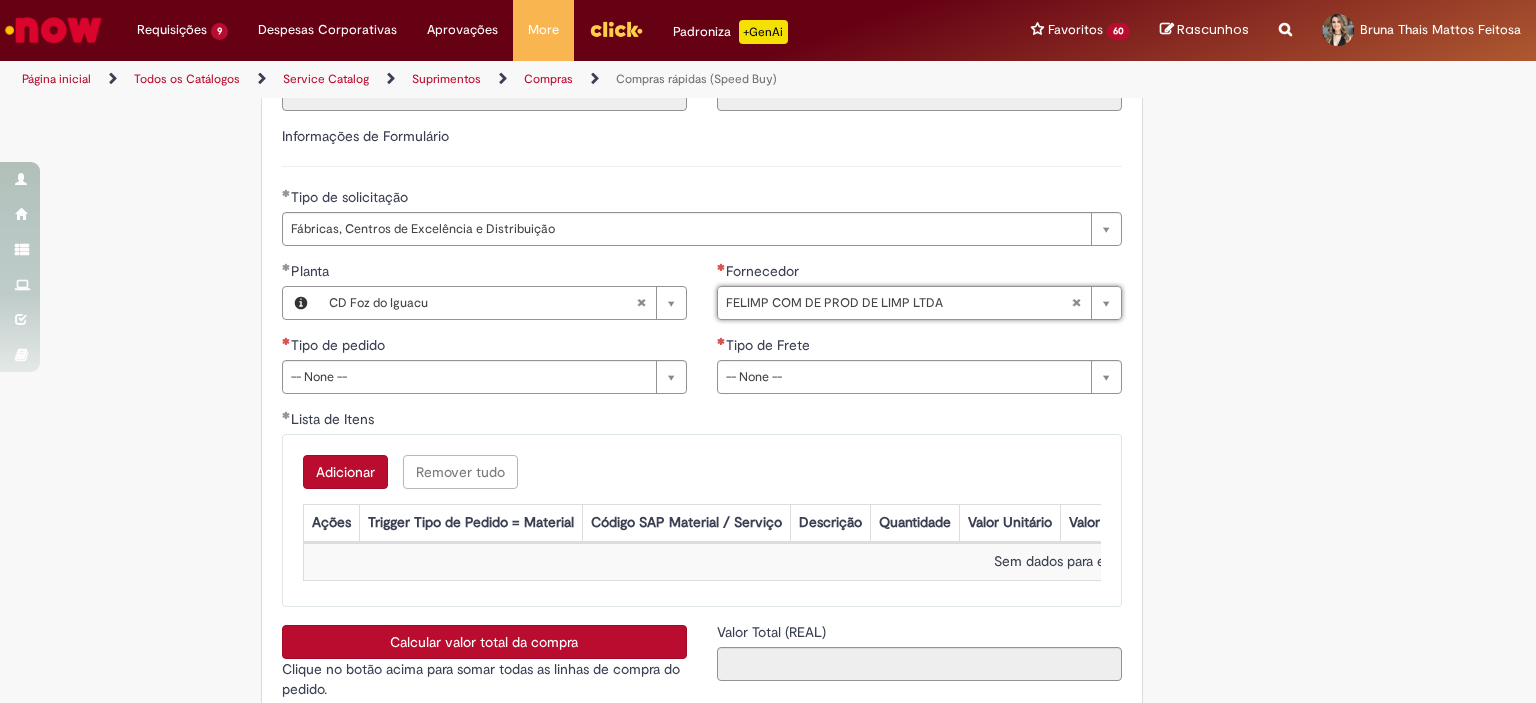 type on "**********" 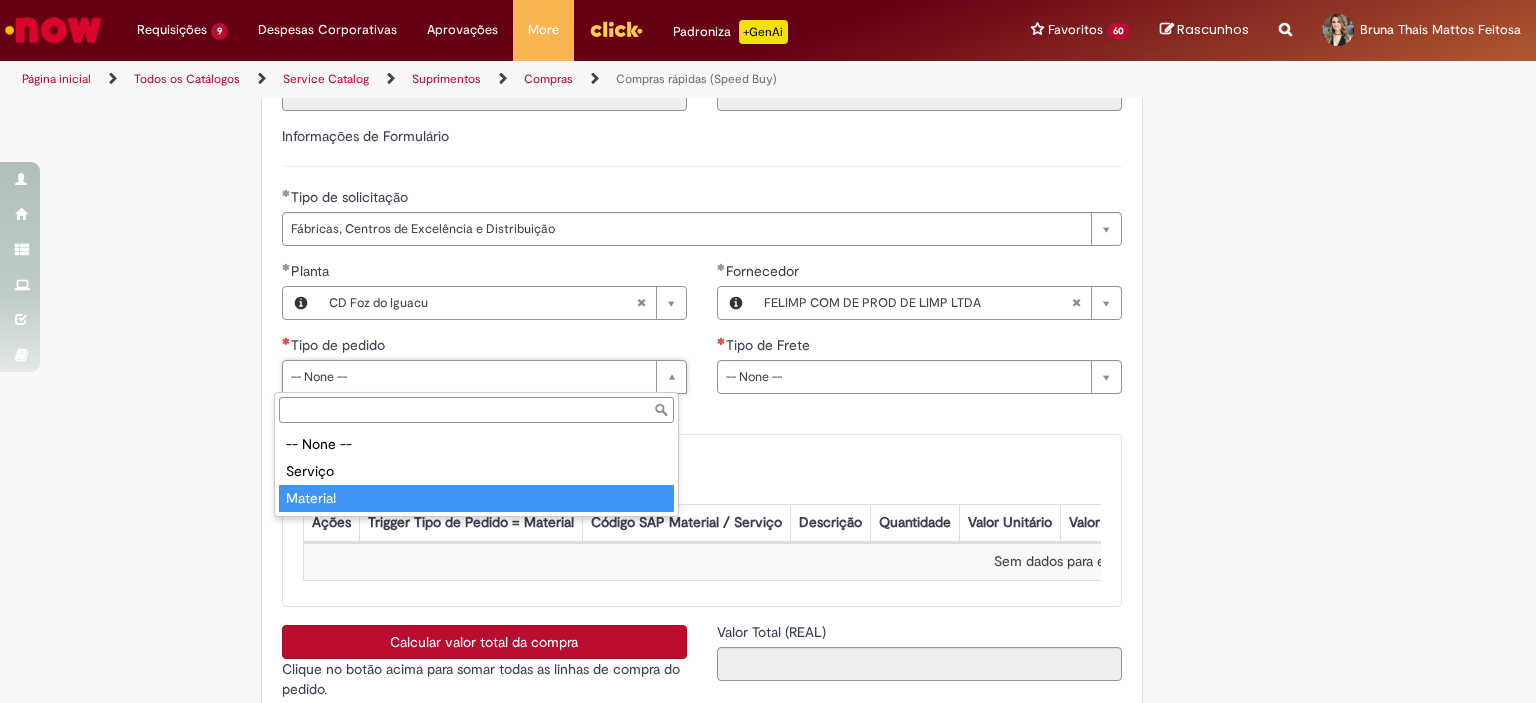 type on "********" 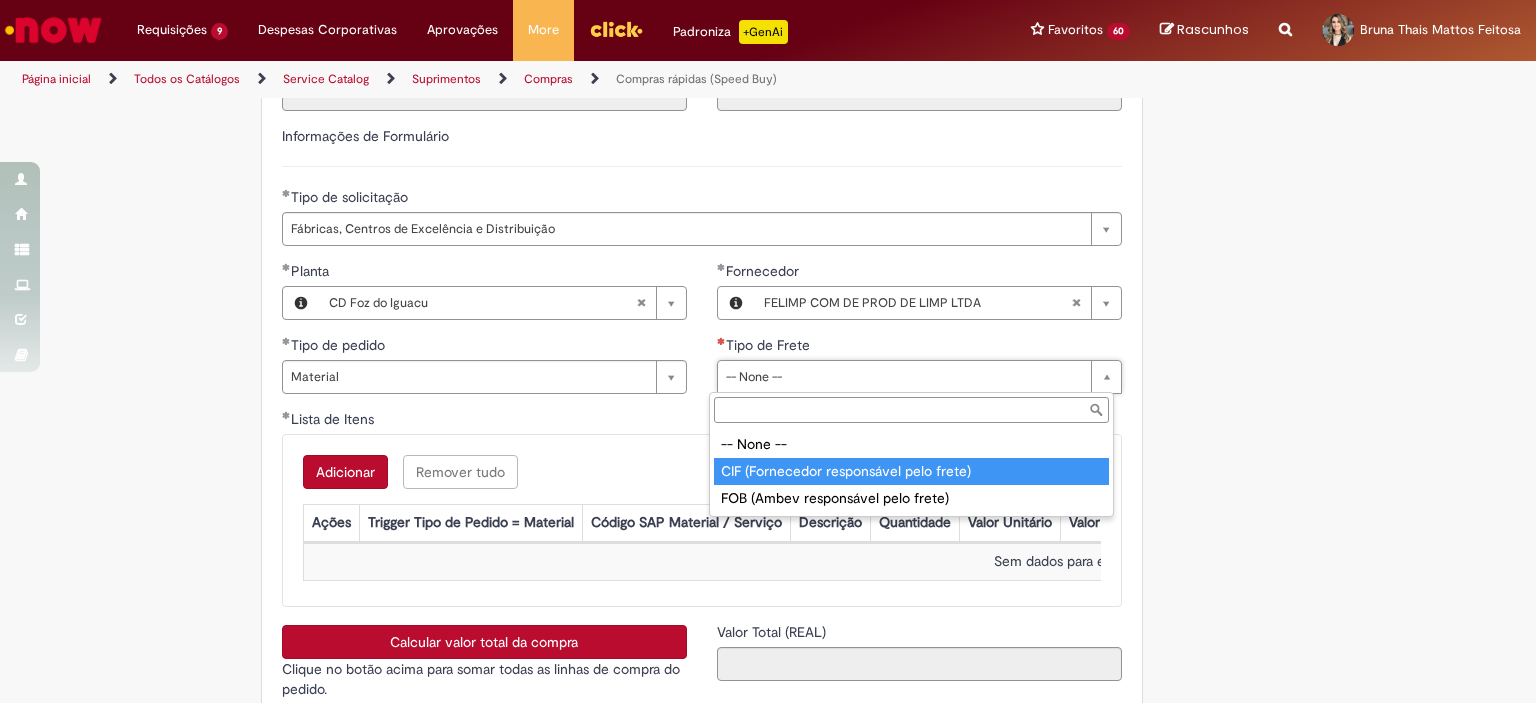type on "**********" 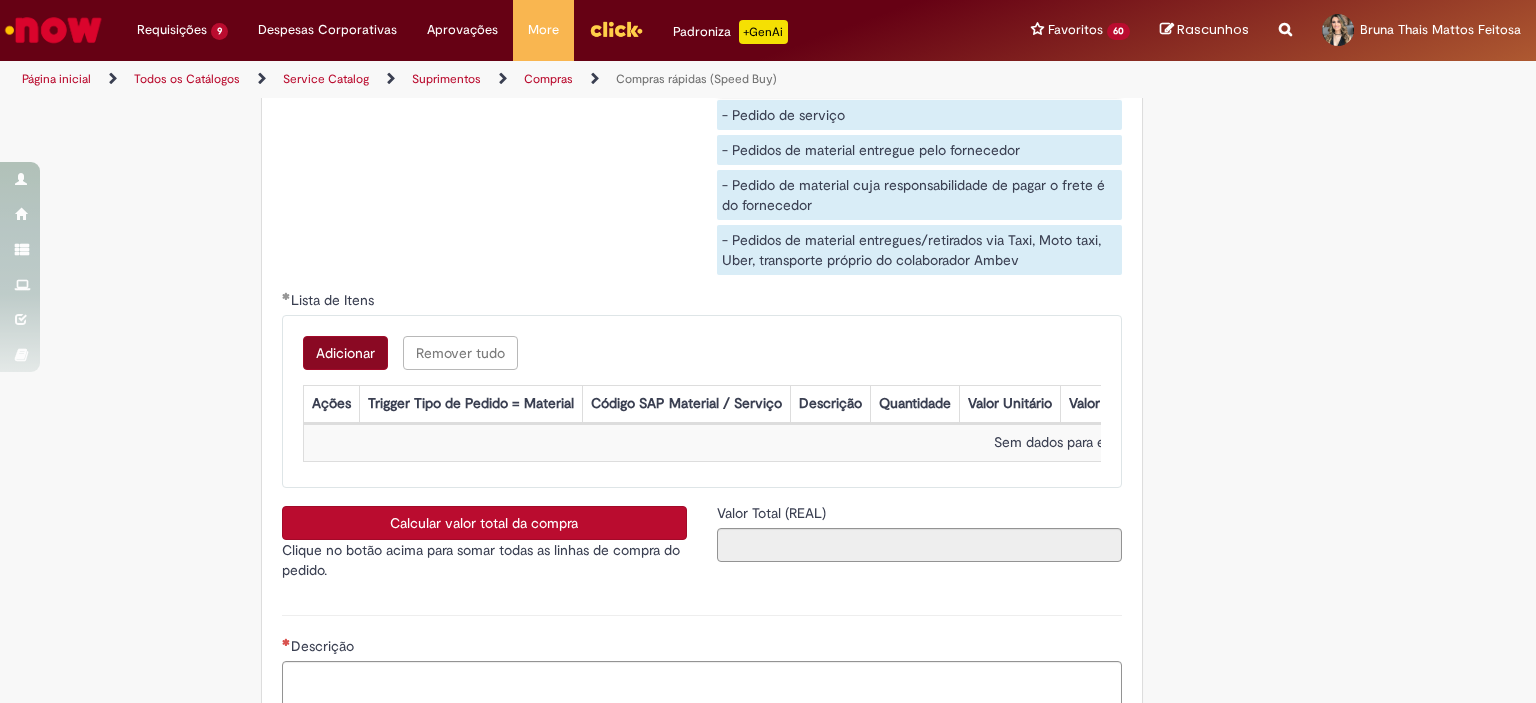 scroll, scrollTop: 3156, scrollLeft: 0, axis: vertical 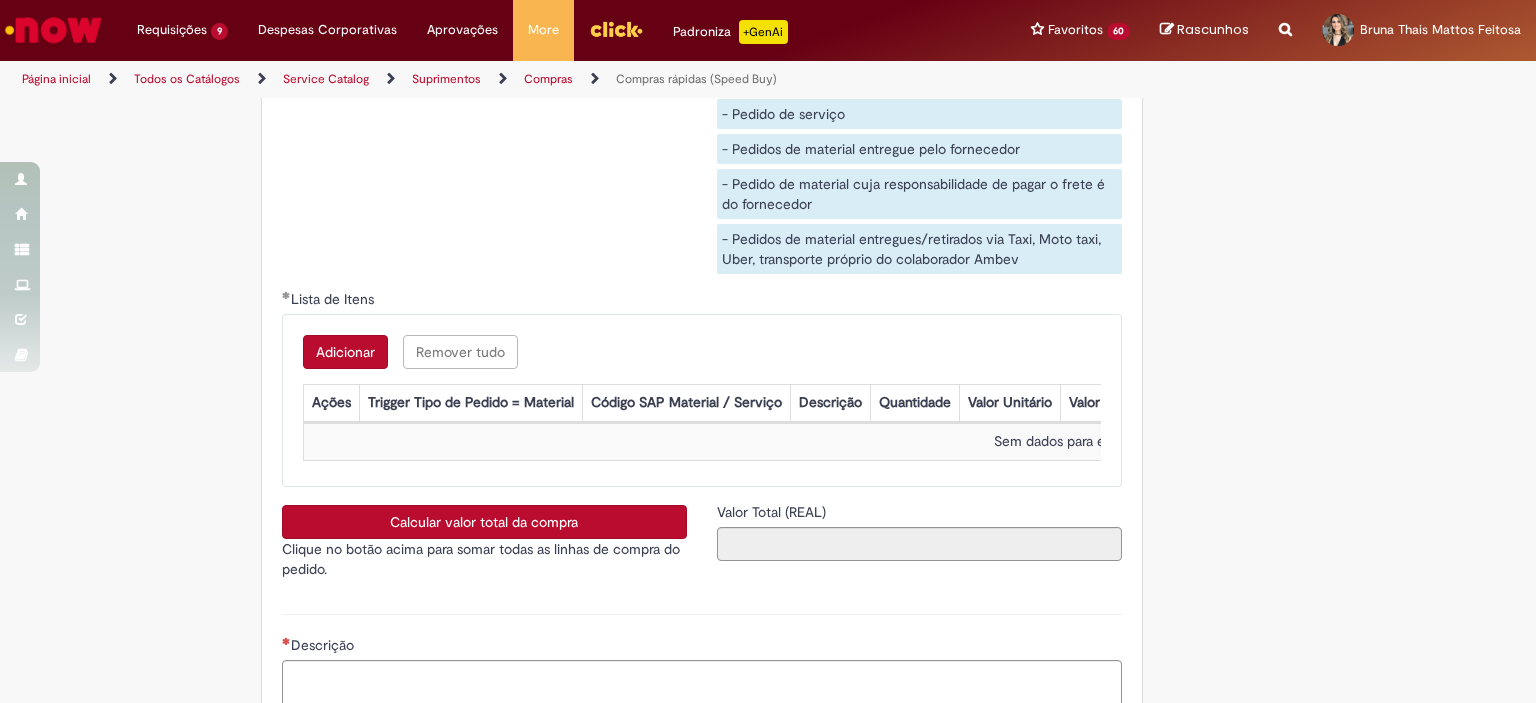 click on "Adicionar" at bounding box center [345, 352] 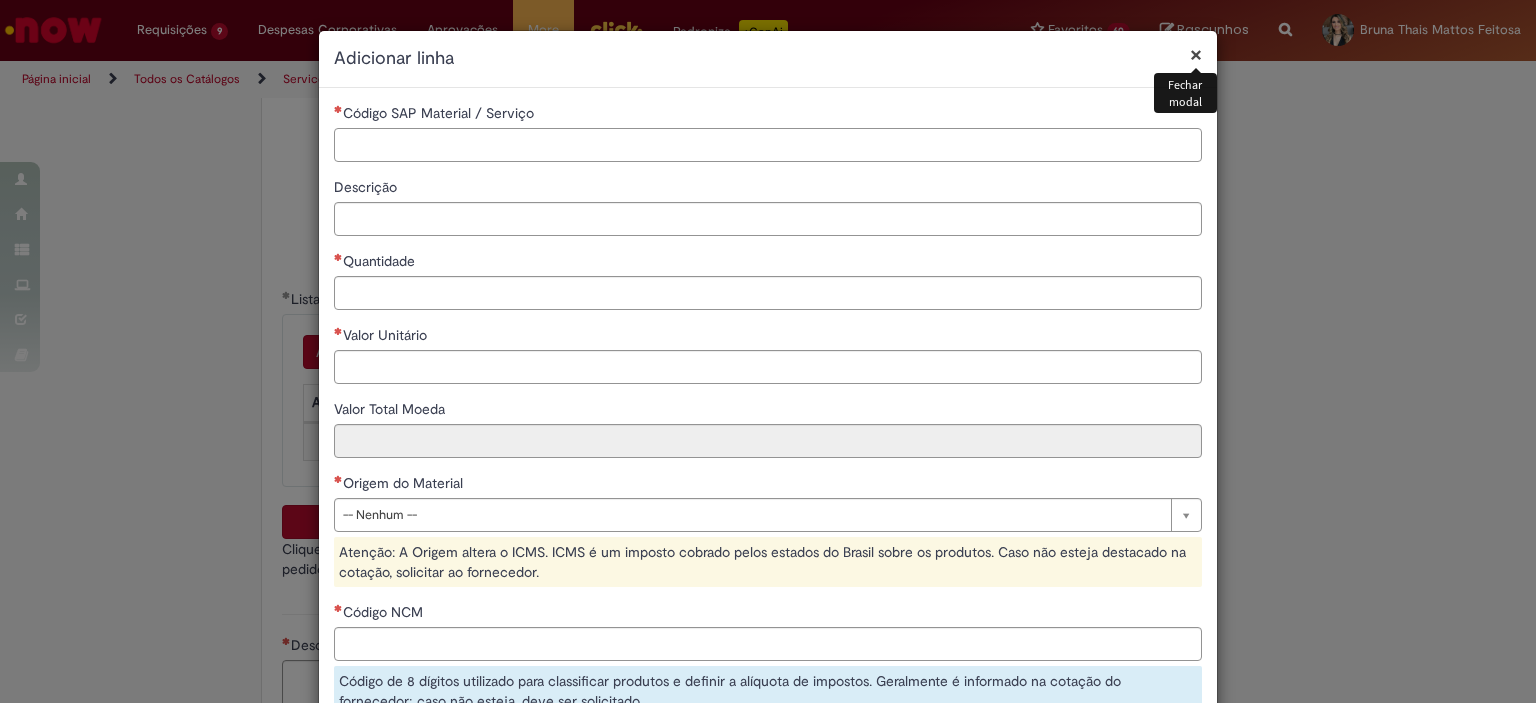 click on "Código SAP Material / Serviço" at bounding box center [768, 145] 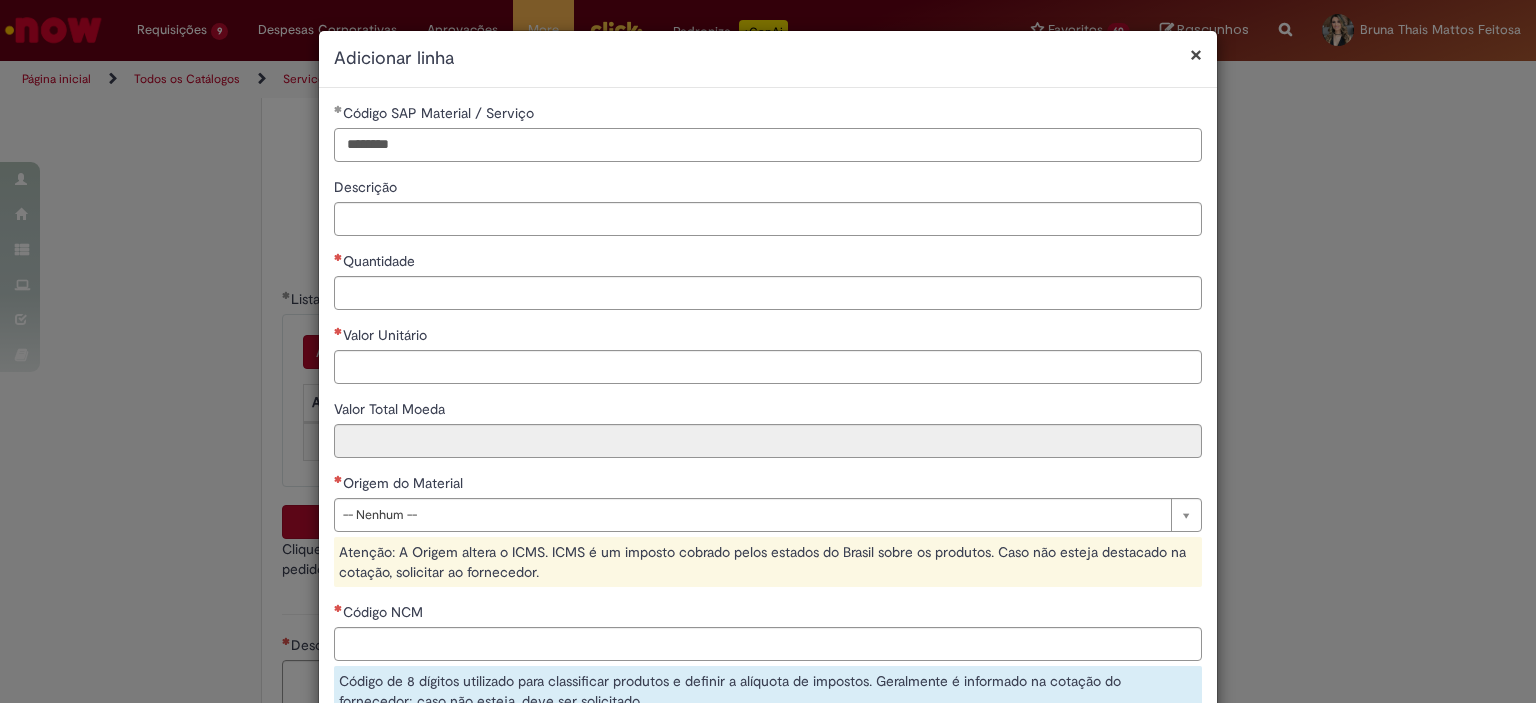 type on "********" 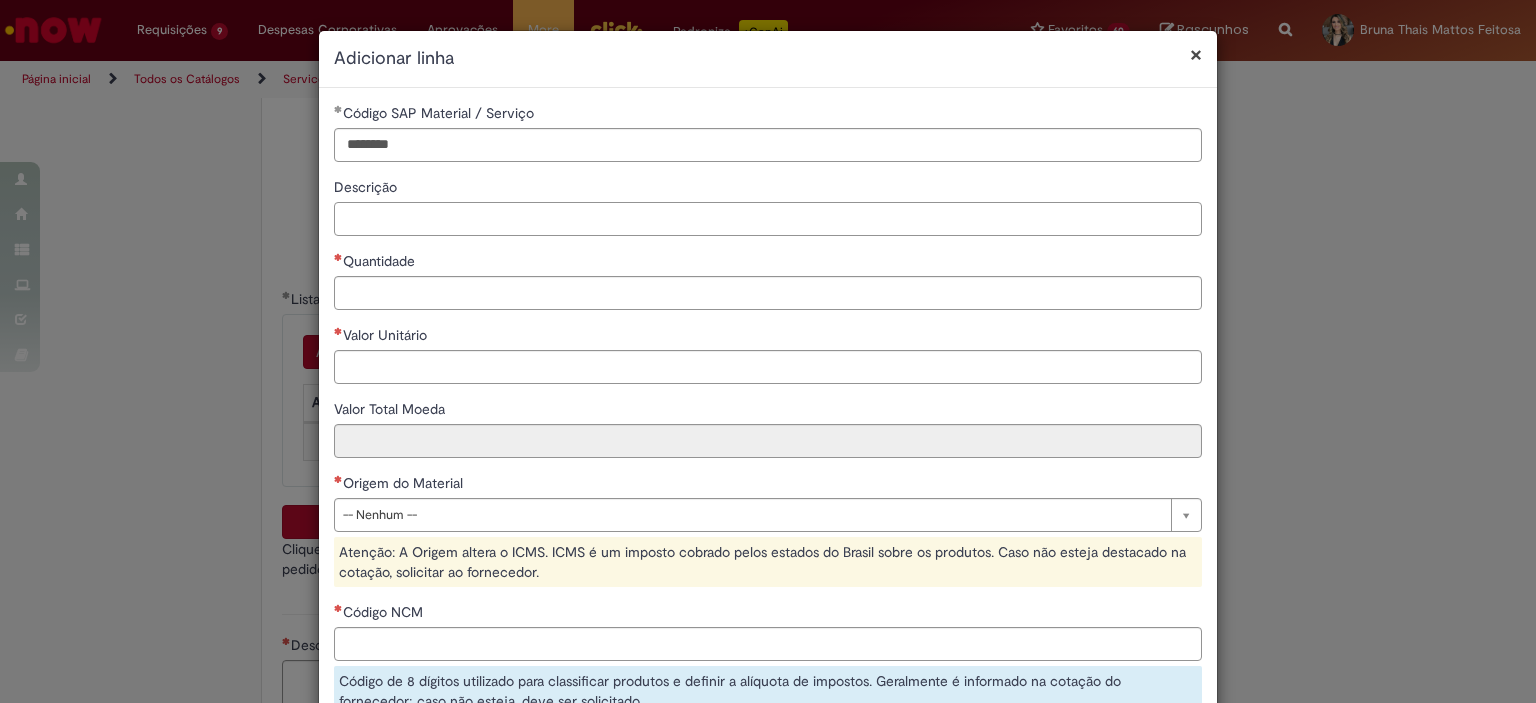 click on "Descrição" at bounding box center [768, 219] 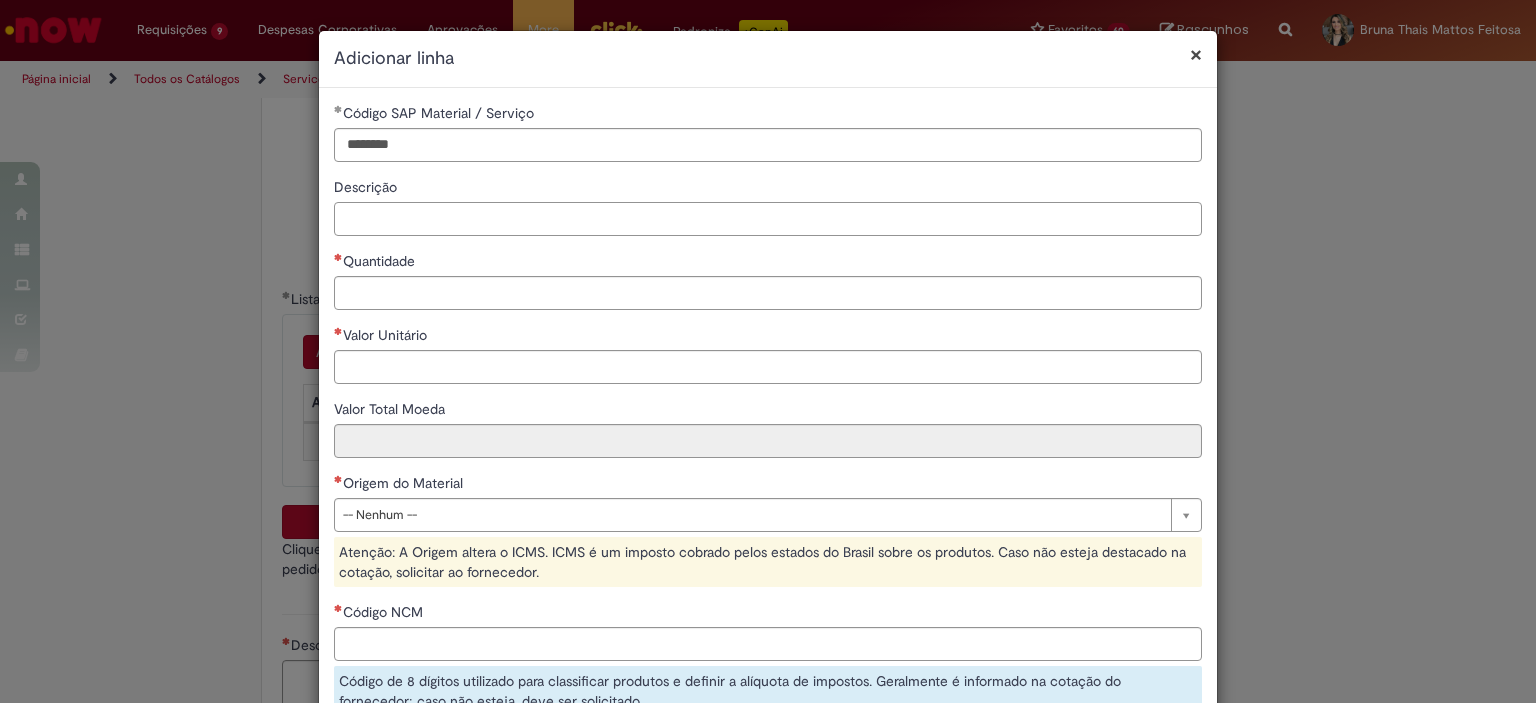 paste on "**********" 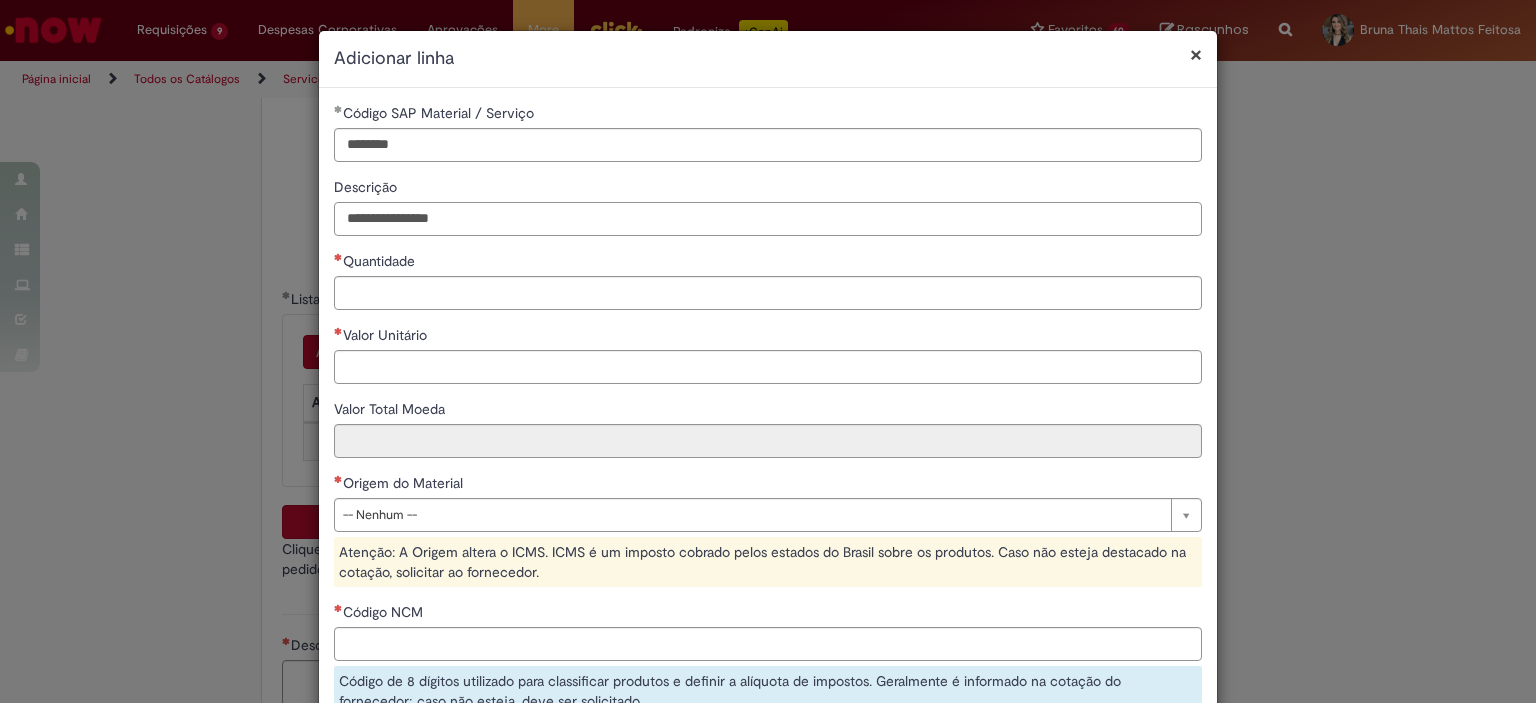 type on "**********" 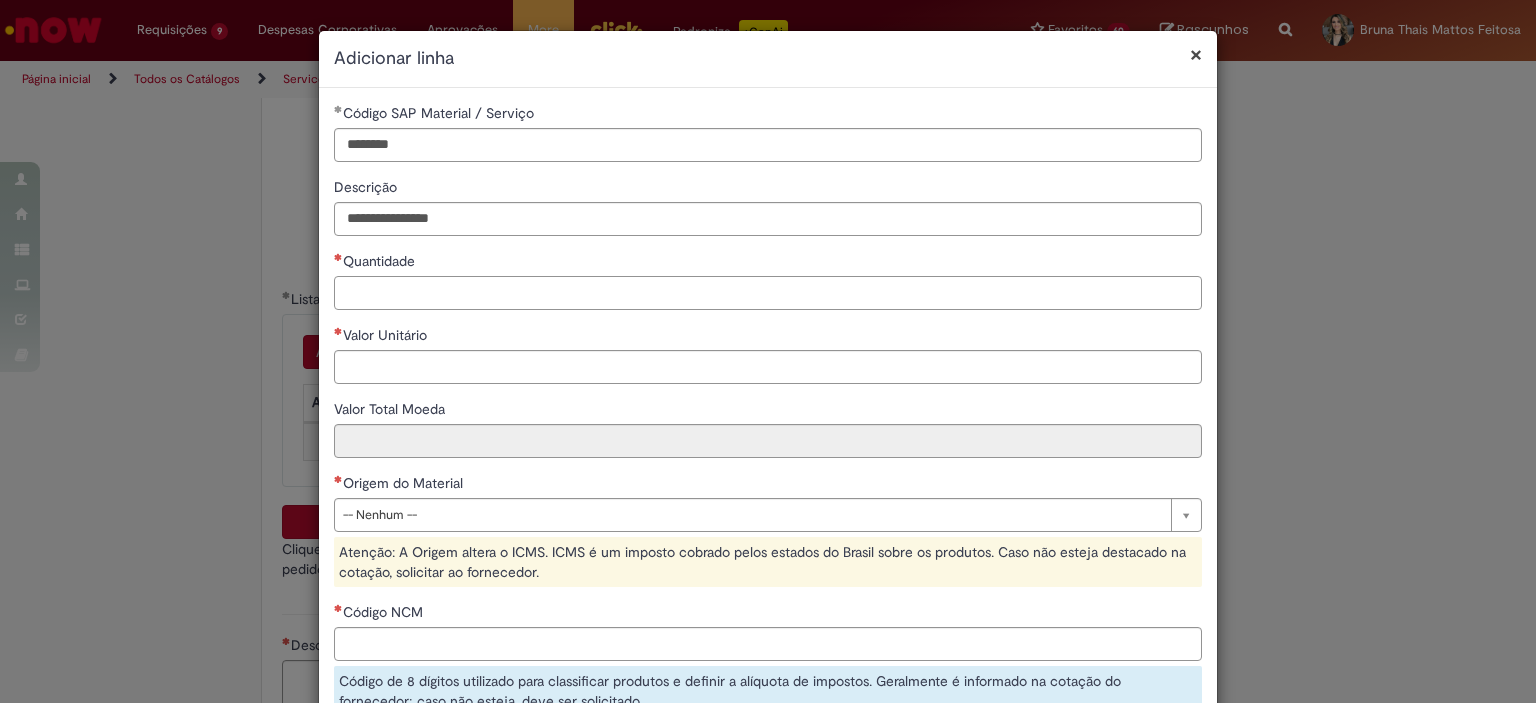 click on "Quantidade" at bounding box center (768, 293) 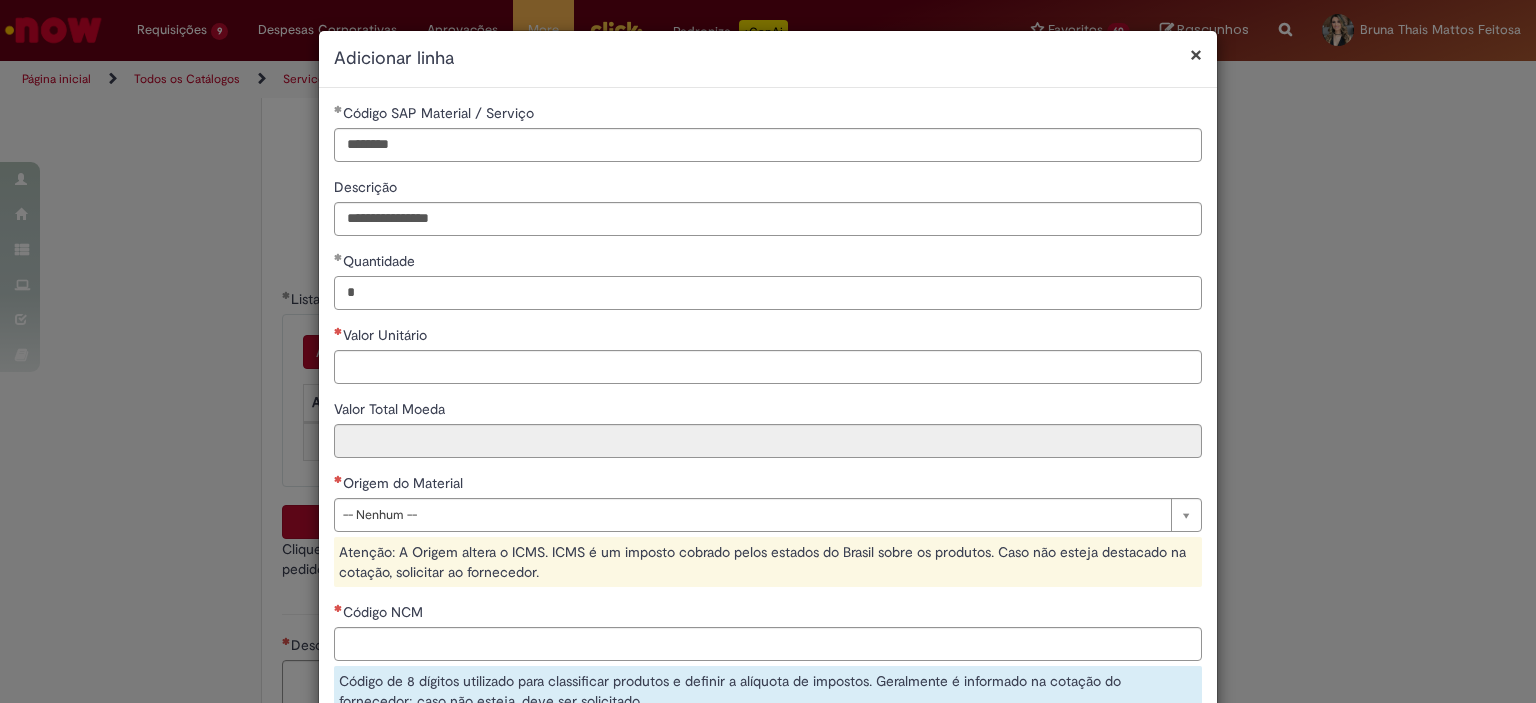 type on "*" 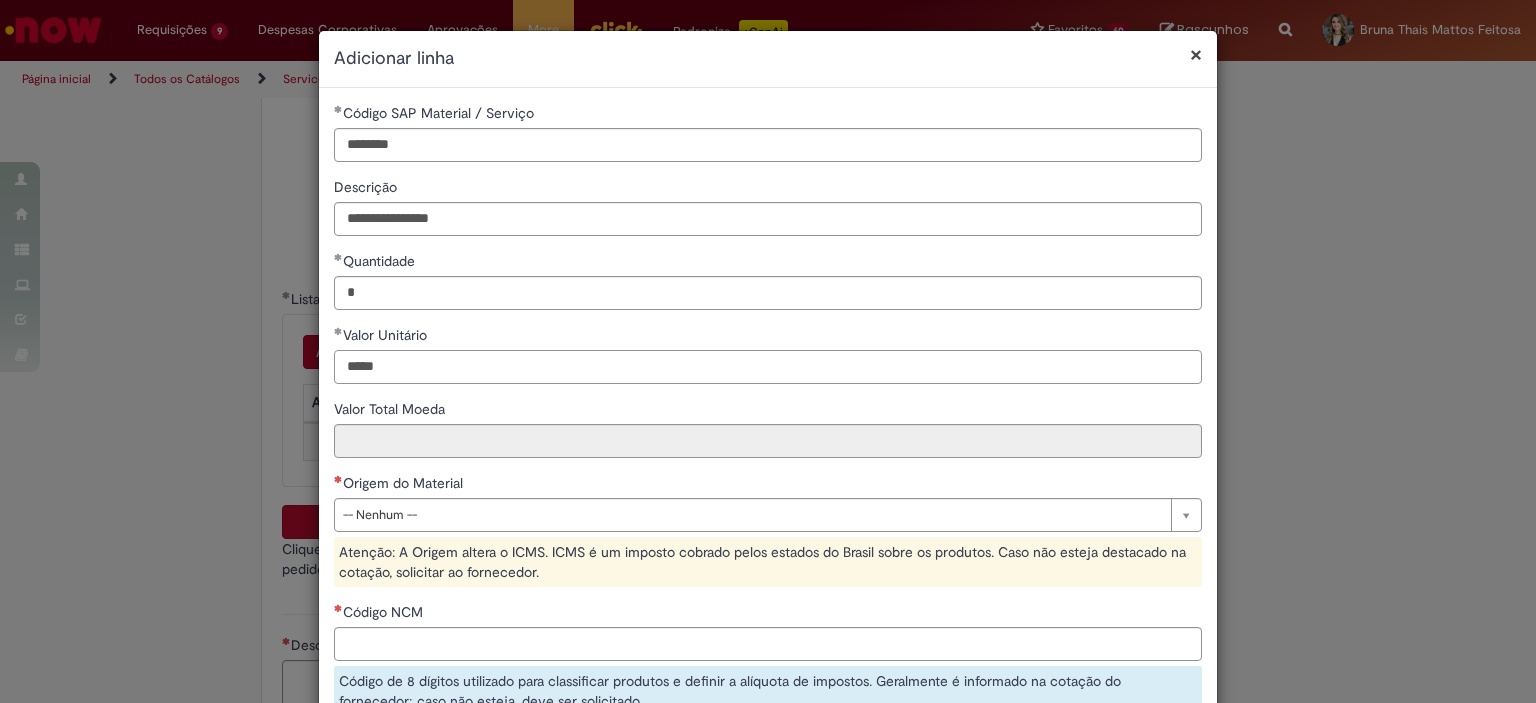 type on "*****" 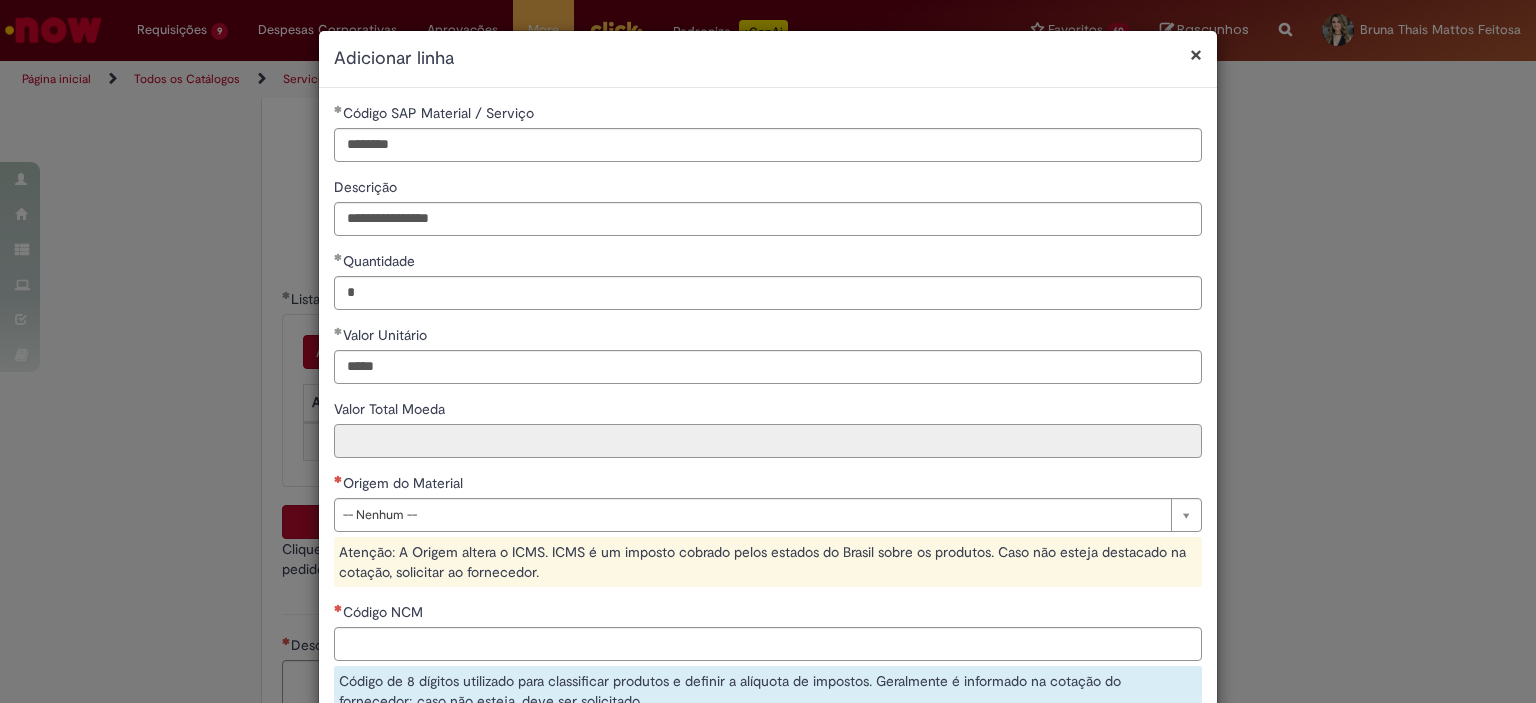 type on "*****" 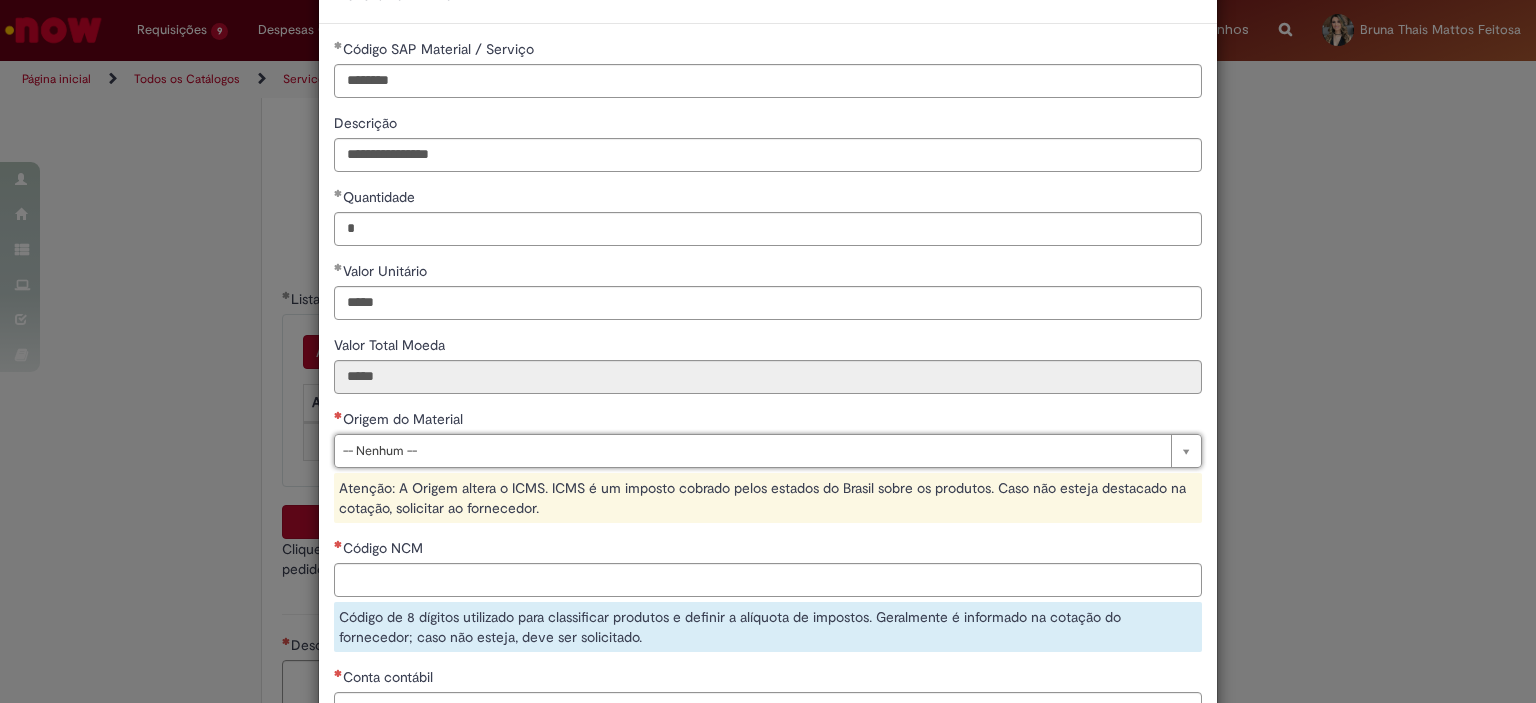 scroll, scrollTop: 200, scrollLeft: 0, axis: vertical 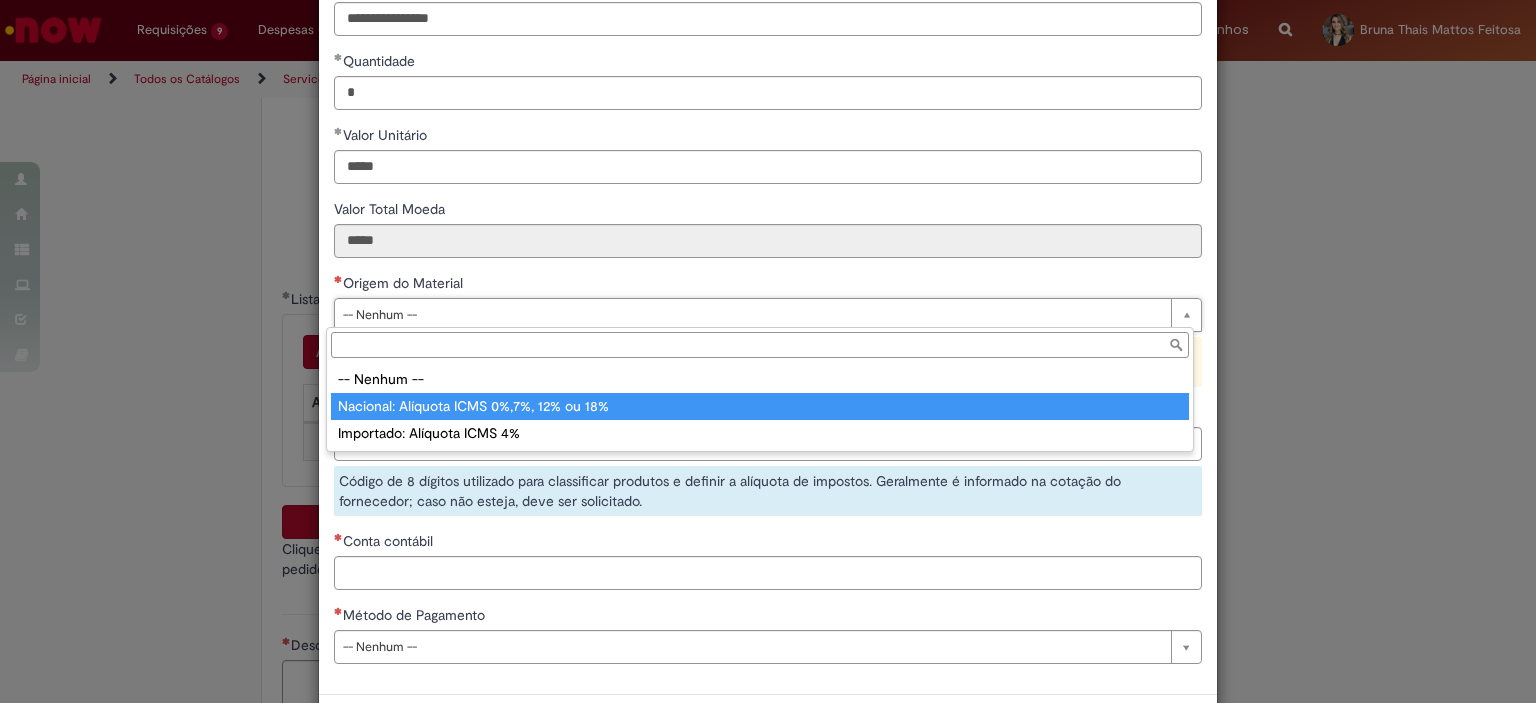 type on "**********" 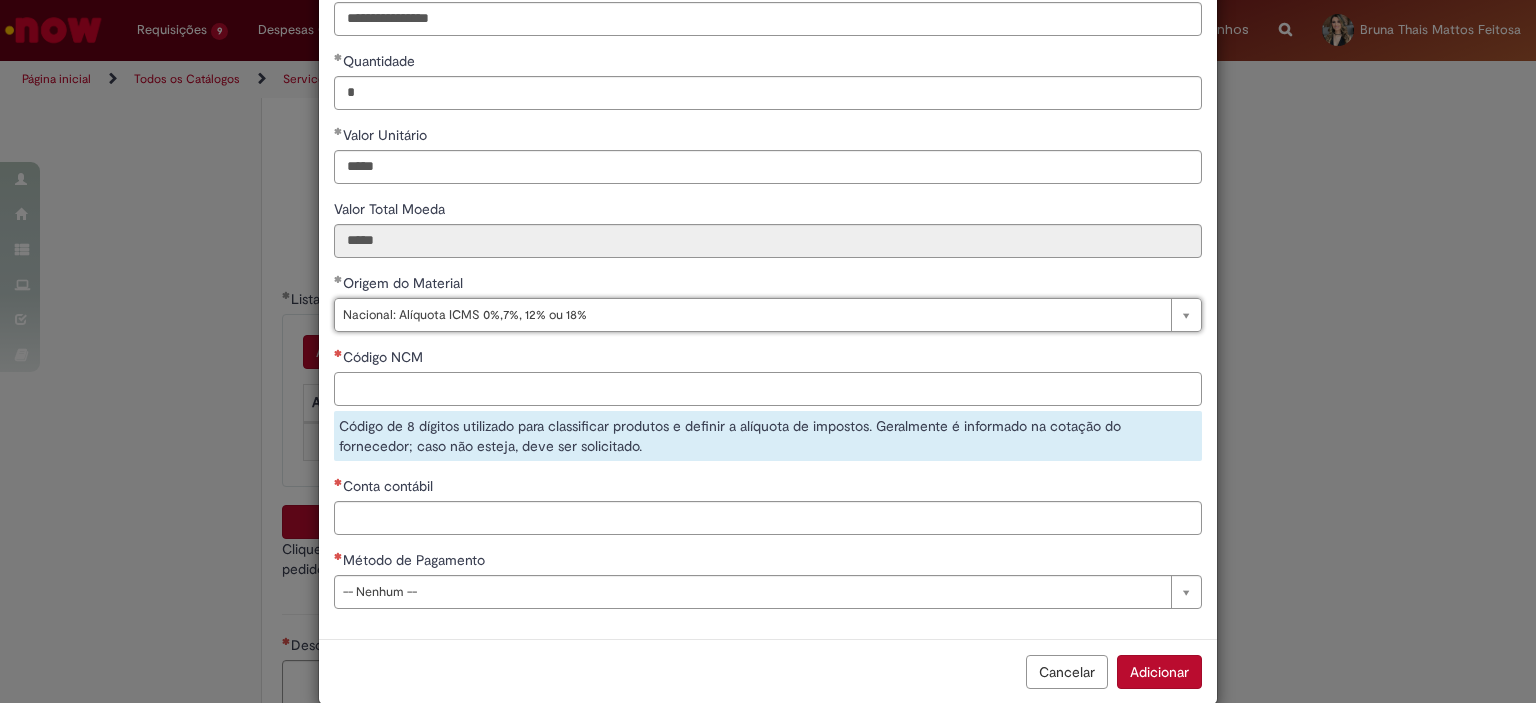 click on "Código NCM" at bounding box center (768, 389) 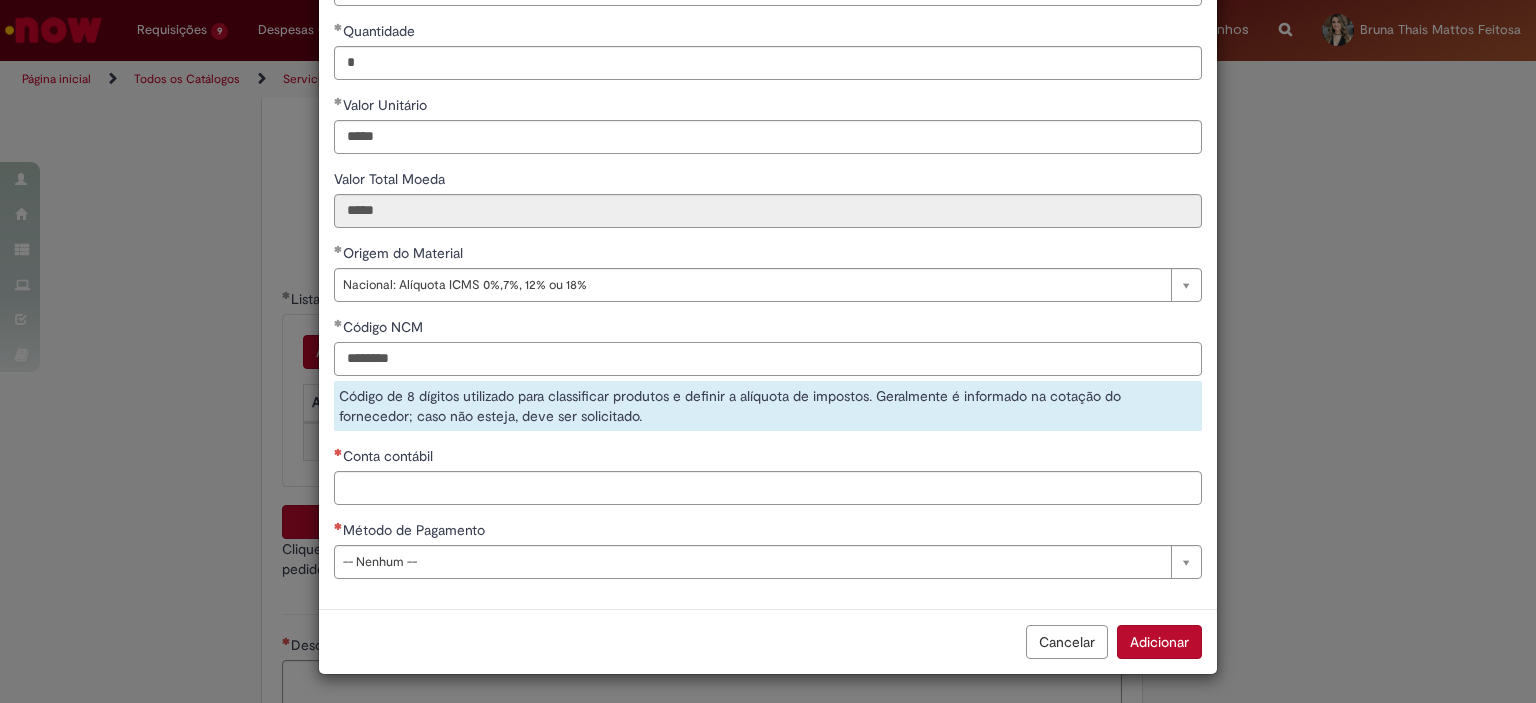 type on "********" 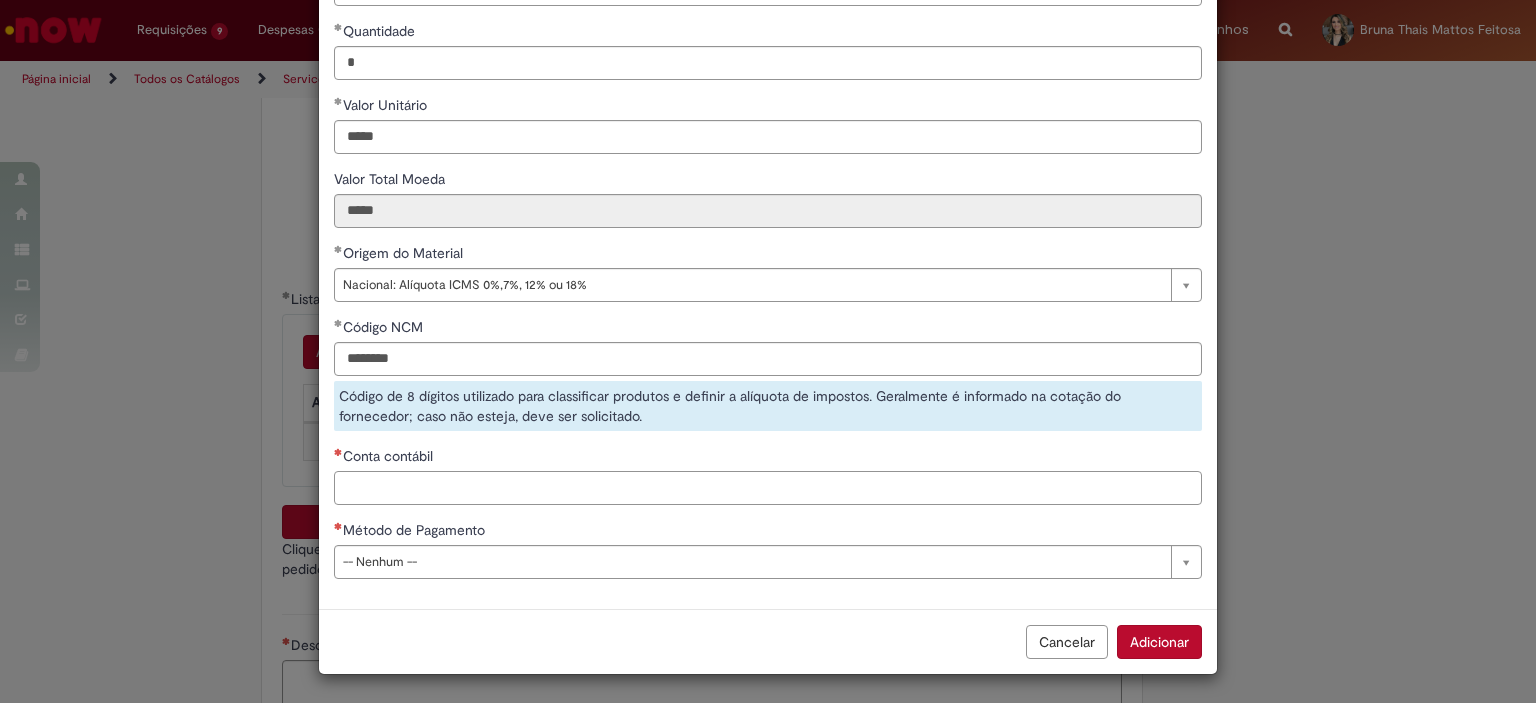 click on "Conta contábil" at bounding box center [768, 488] 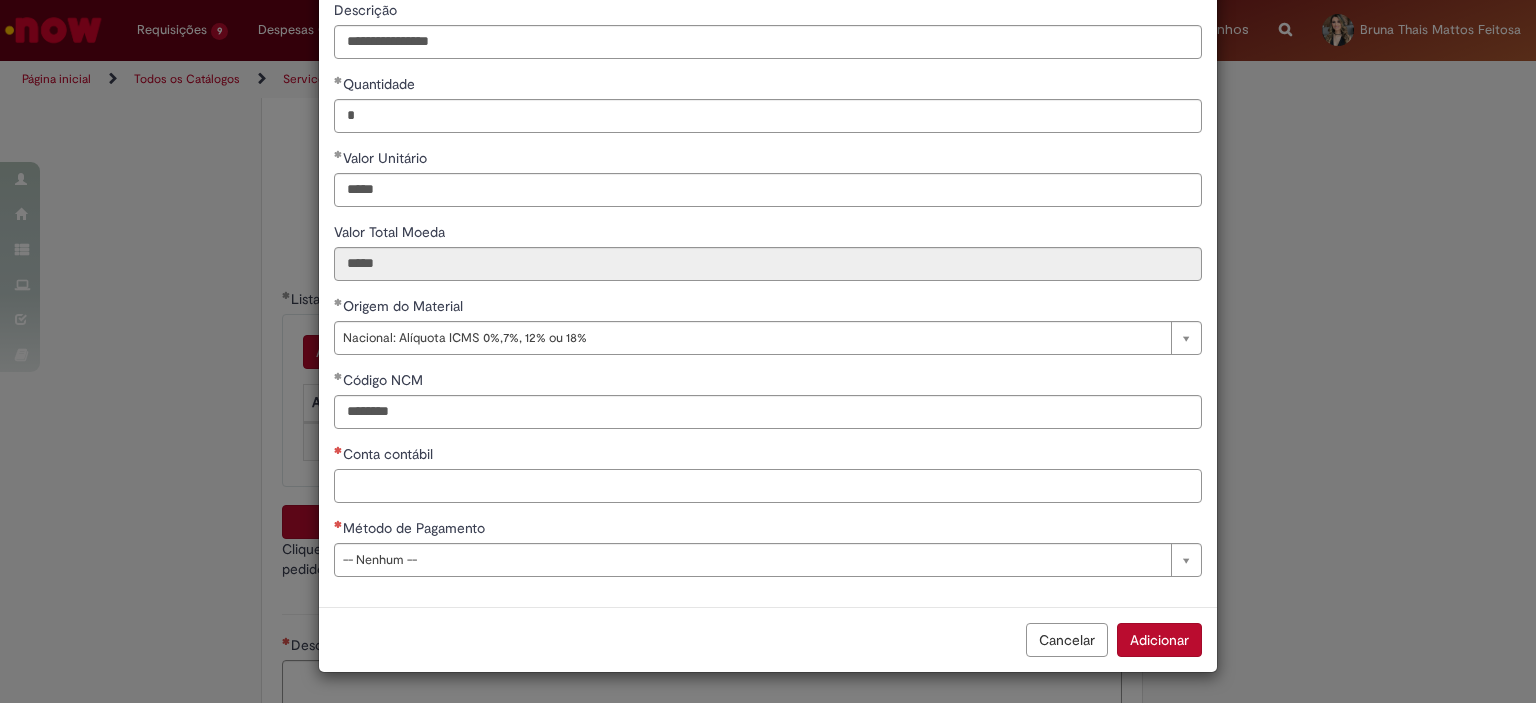 scroll, scrollTop: 175, scrollLeft: 0, axis: vertical 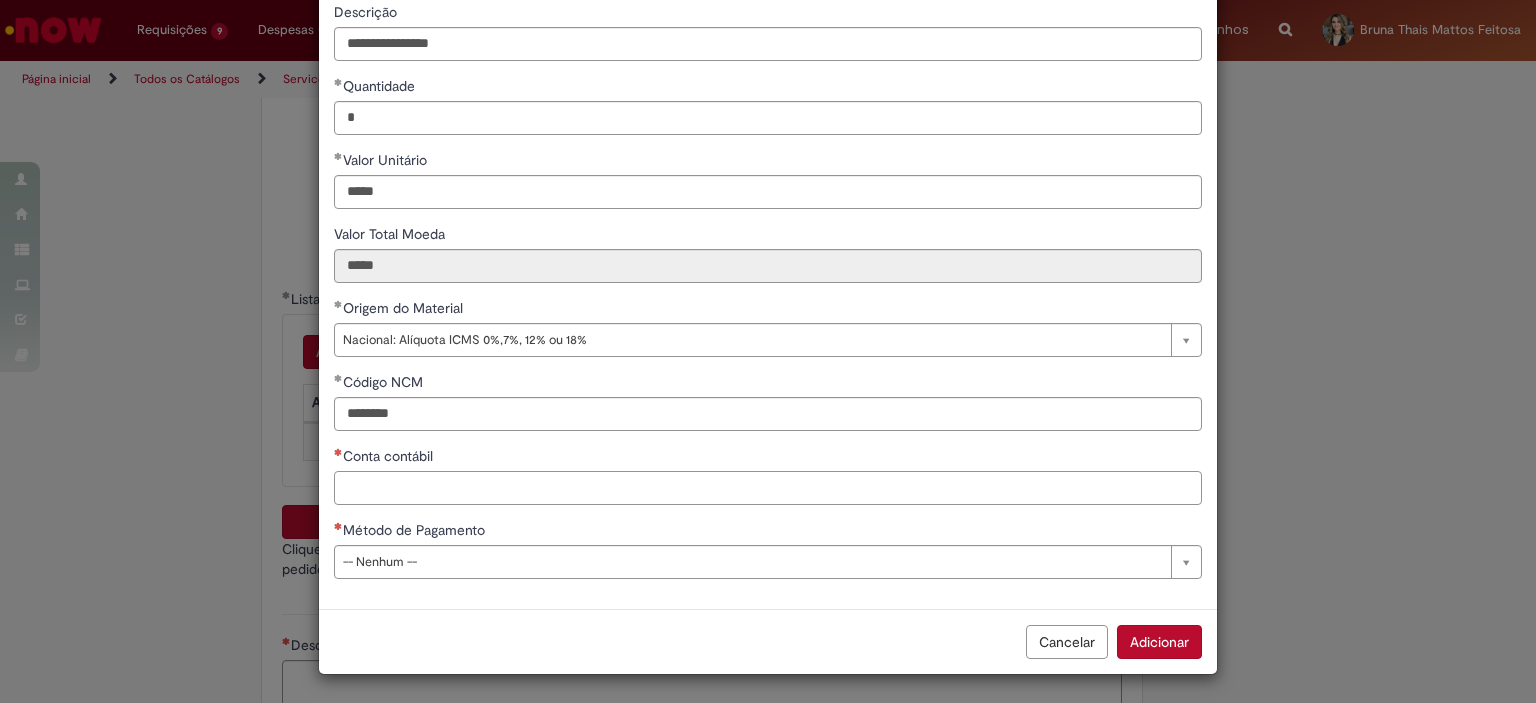 paste on "********" 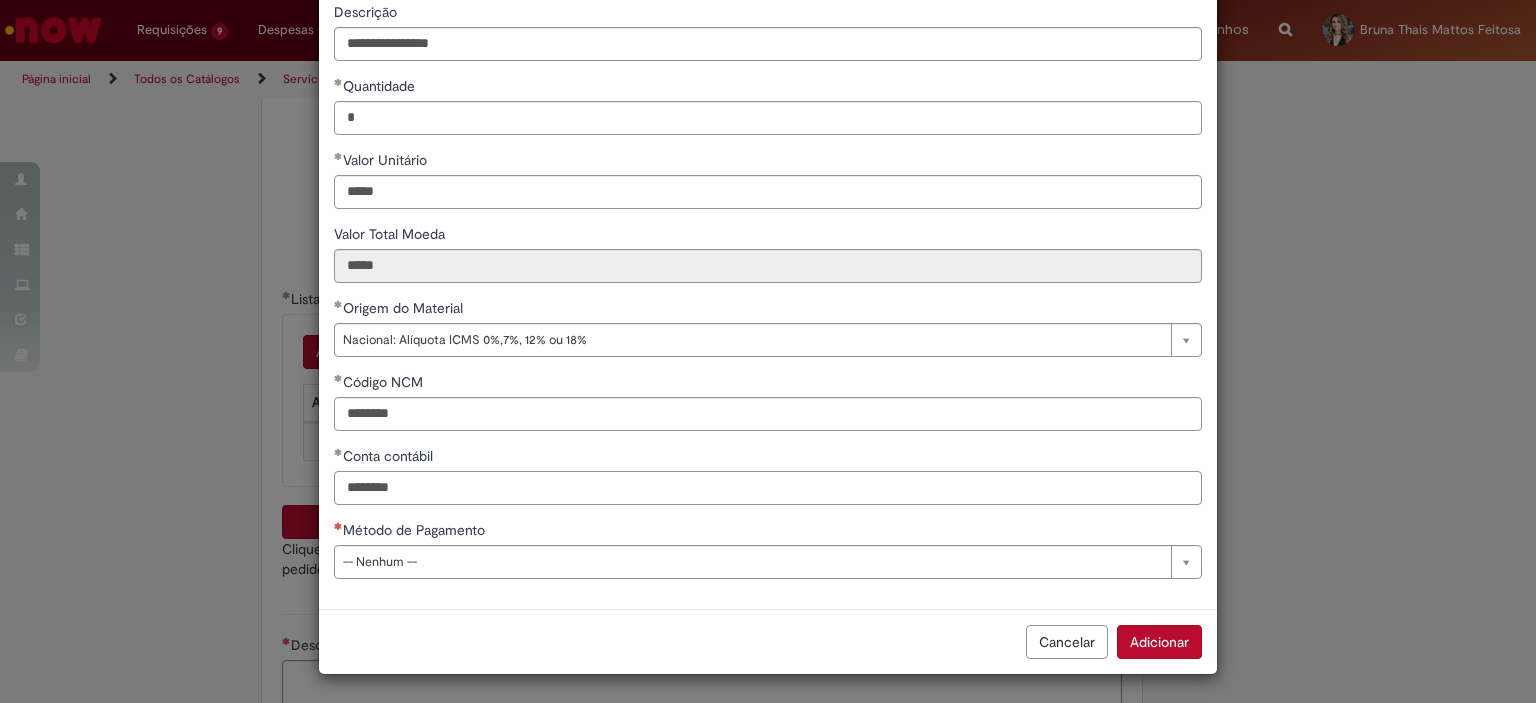 type on "********" 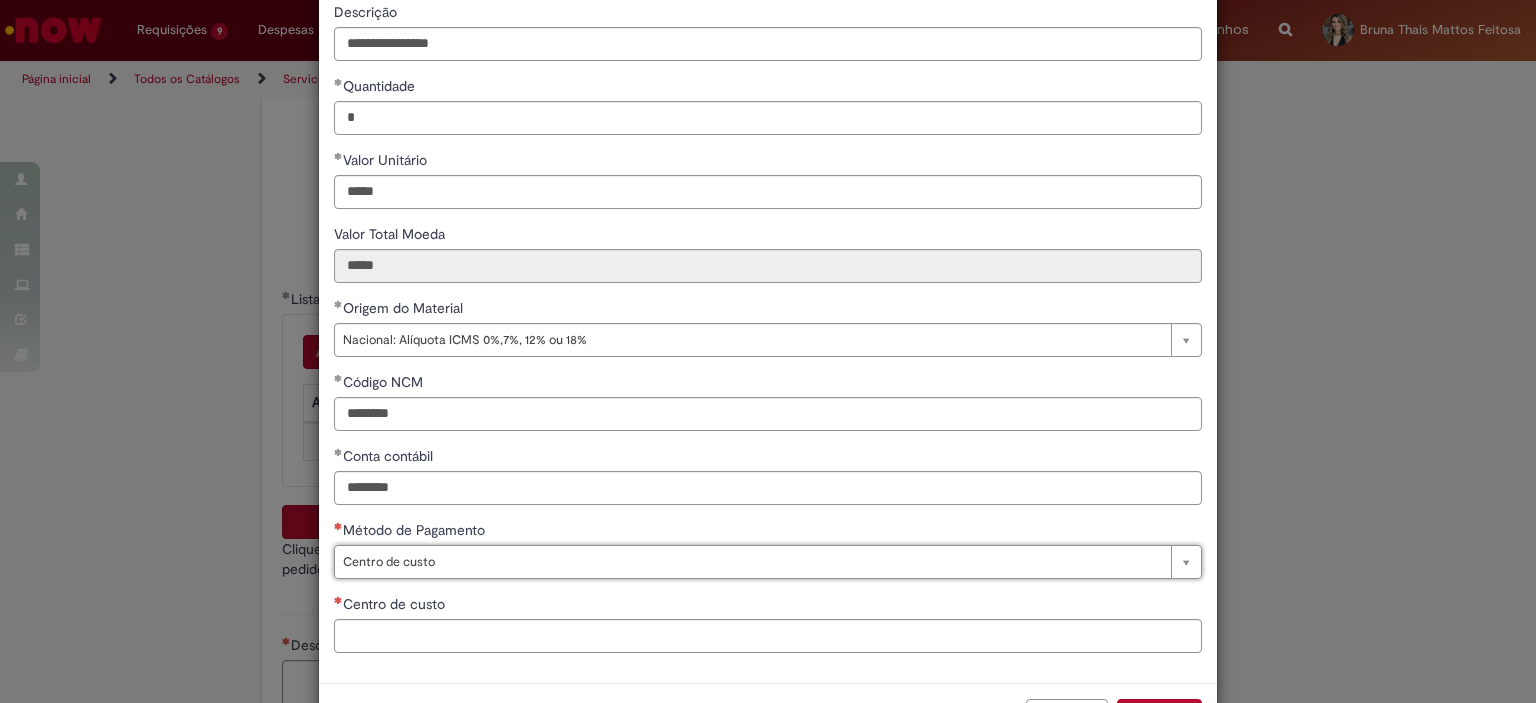 type on "**********" 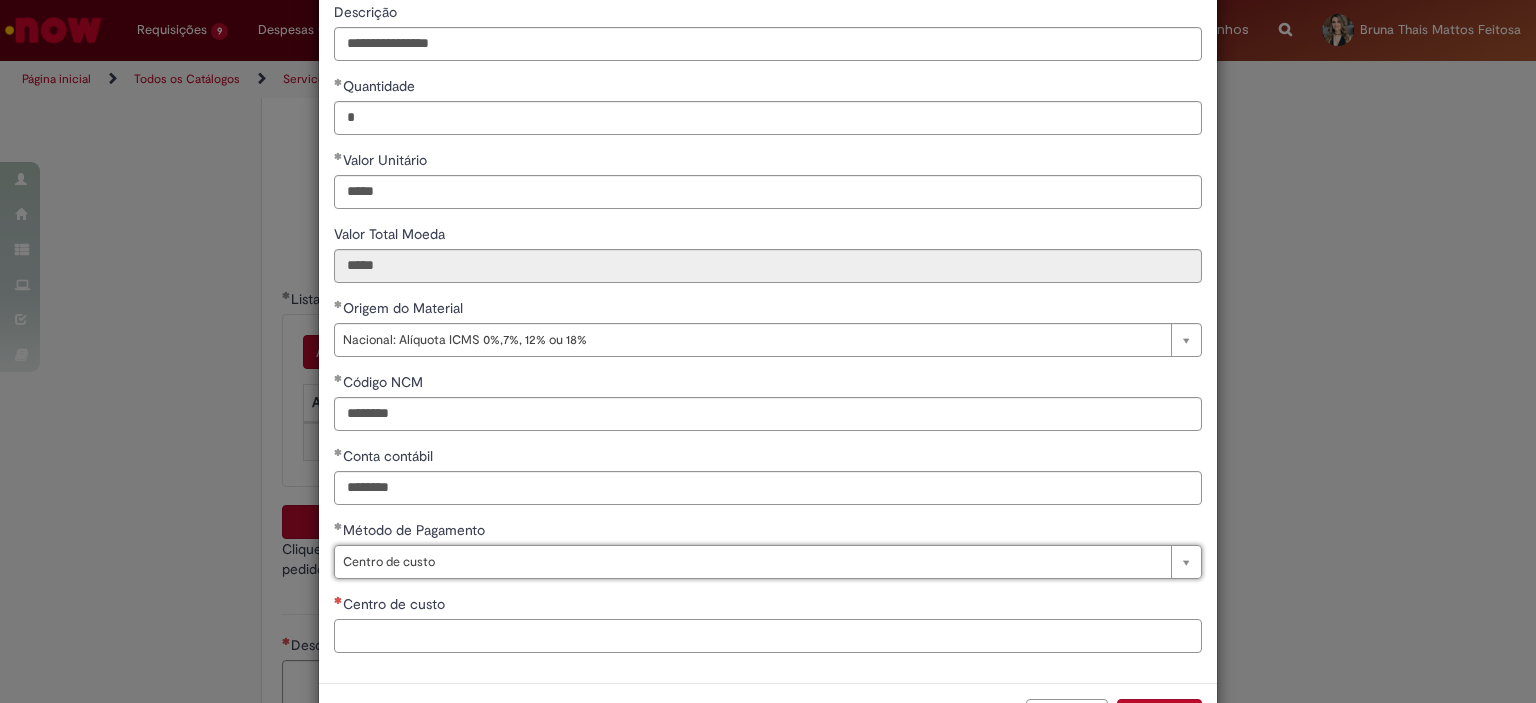 click on "Centro de custo" at bounding box center [768, 636] 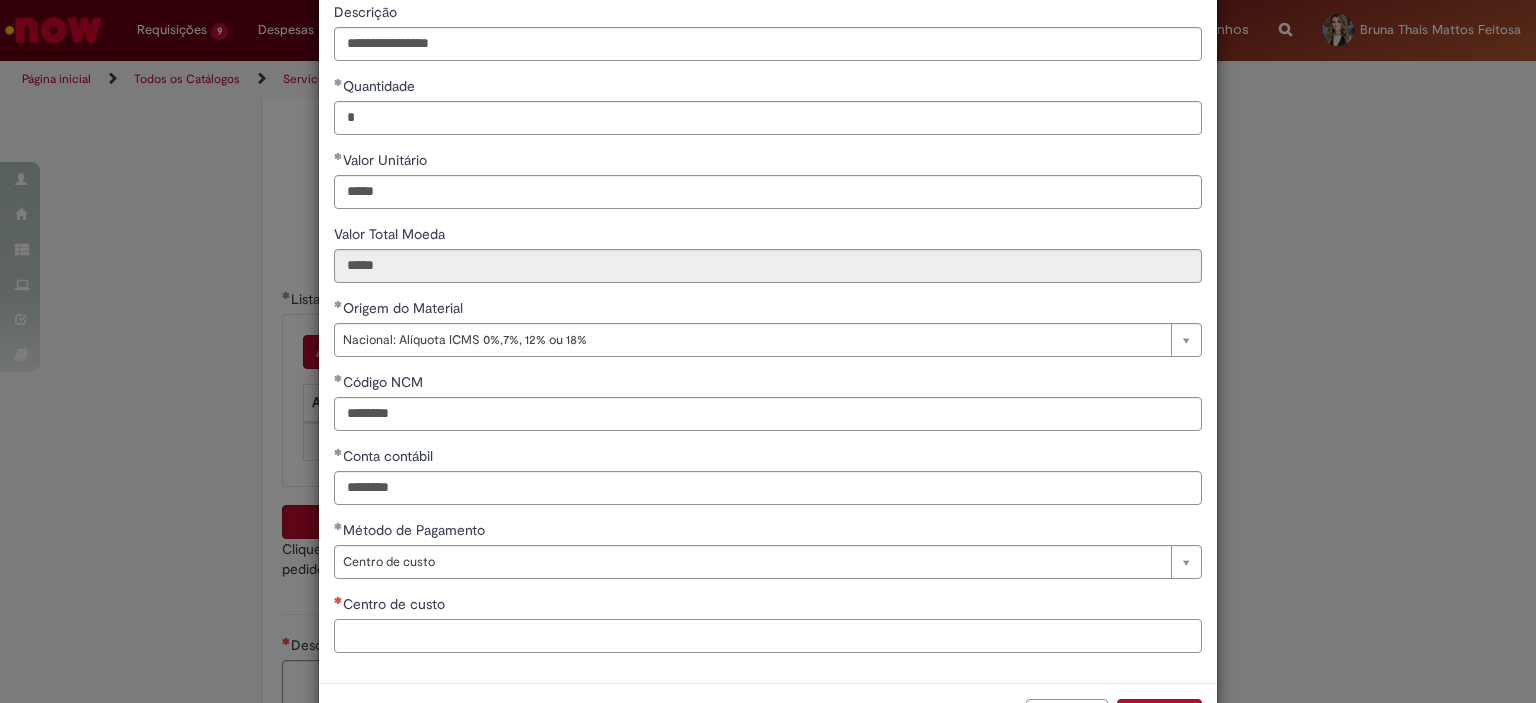 paste on "**********" 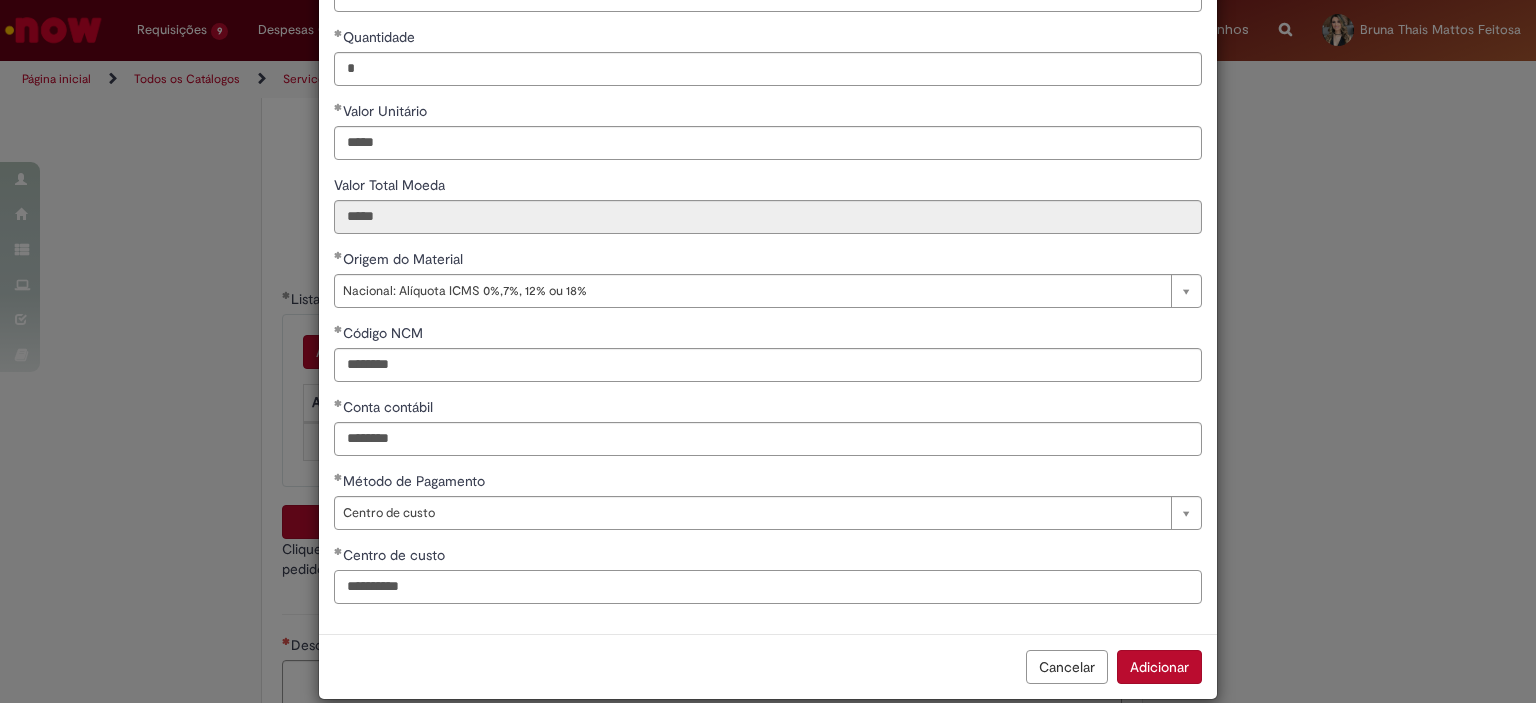 scroll, scrollTop: 249, scrollLeft: 0, axis: vertical 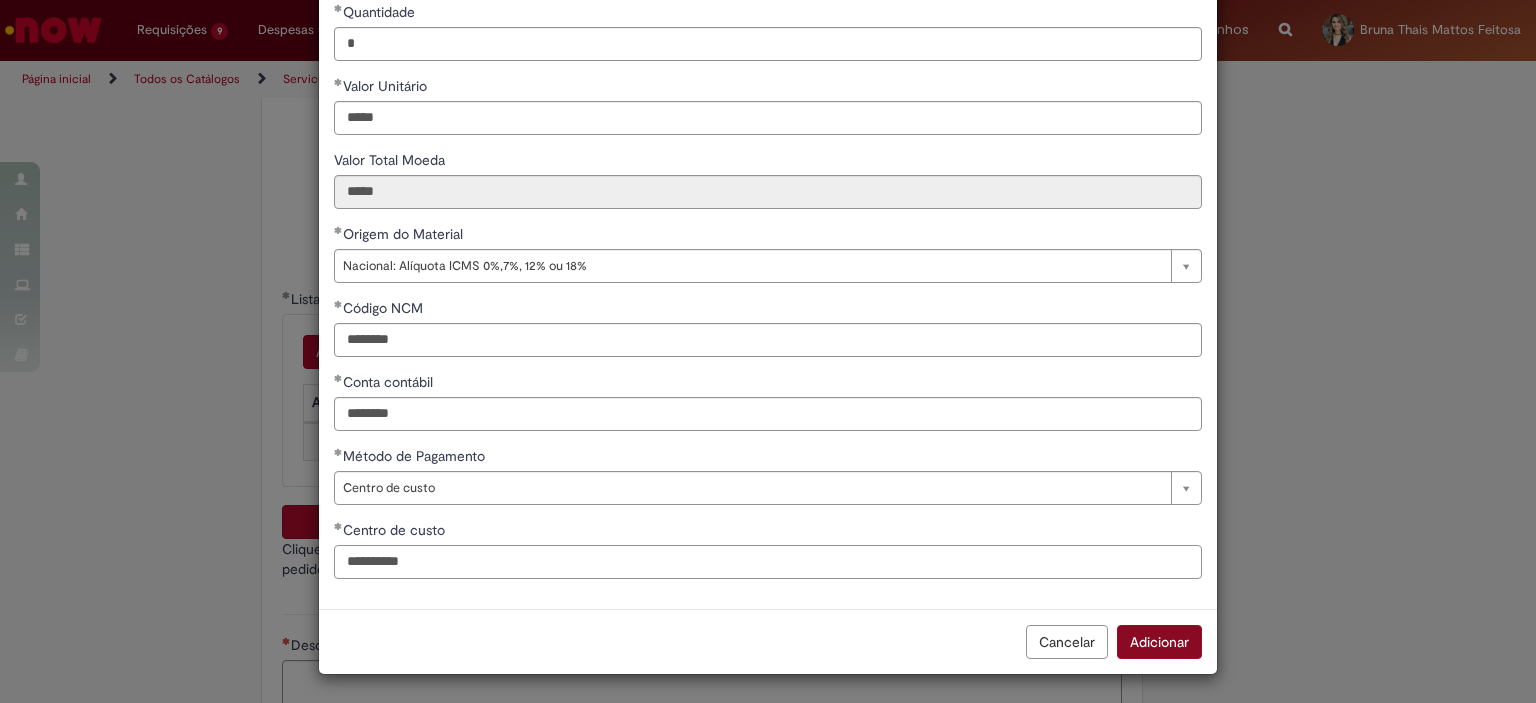 type on "**********" 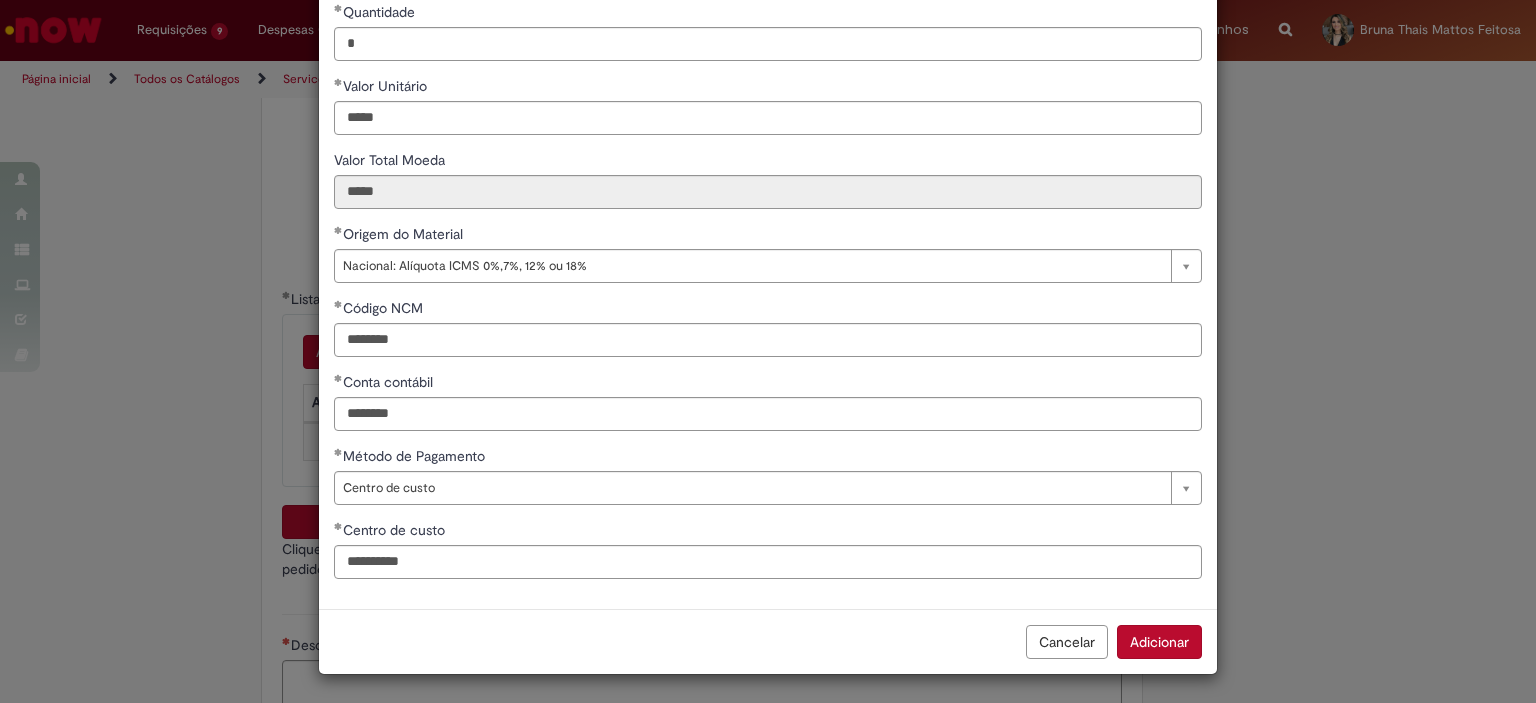click on "Adicionar" at bounding box center [1159, 642] 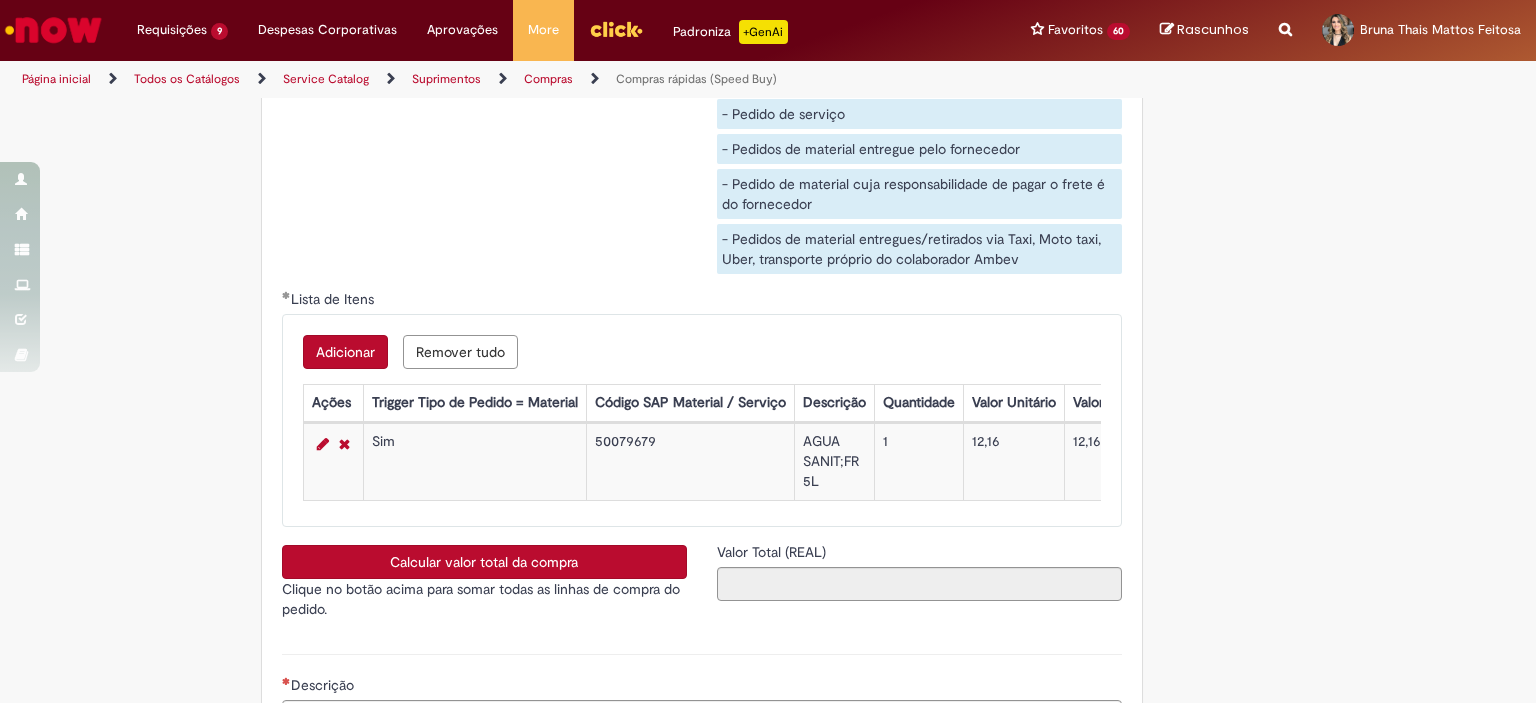 click on "Adicionar" at bounding box center [345, 352] 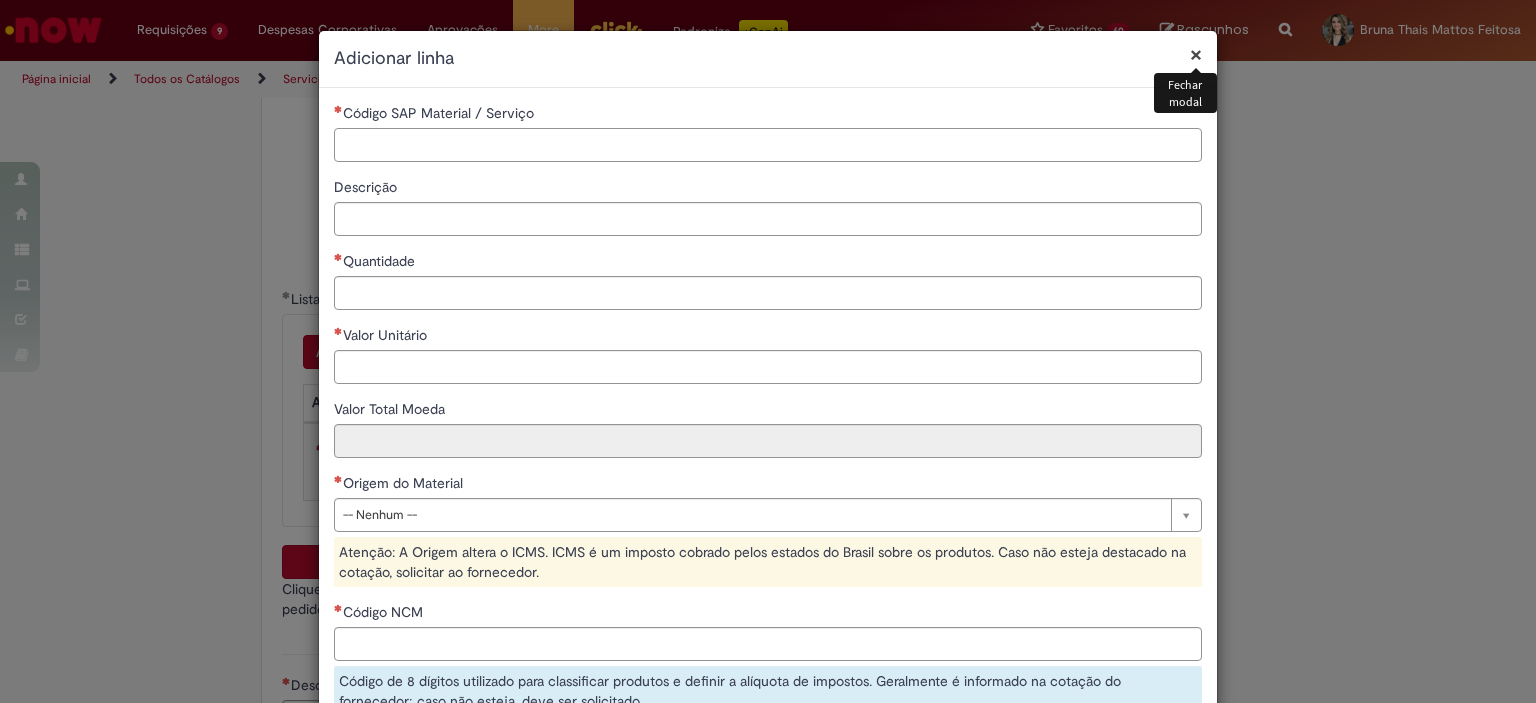 click on "Código SAP Material / Serviço" at bounding box center (768, 145) 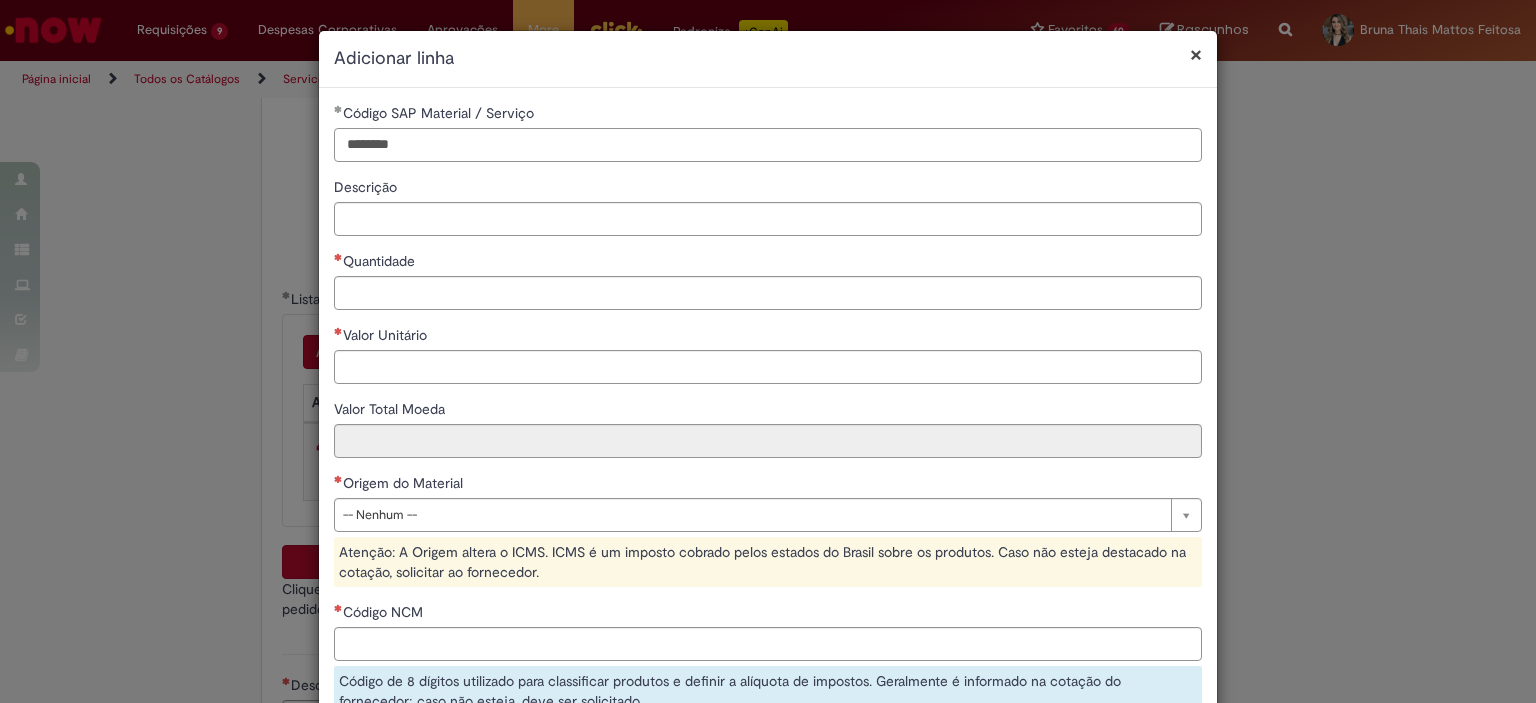 type on "********" 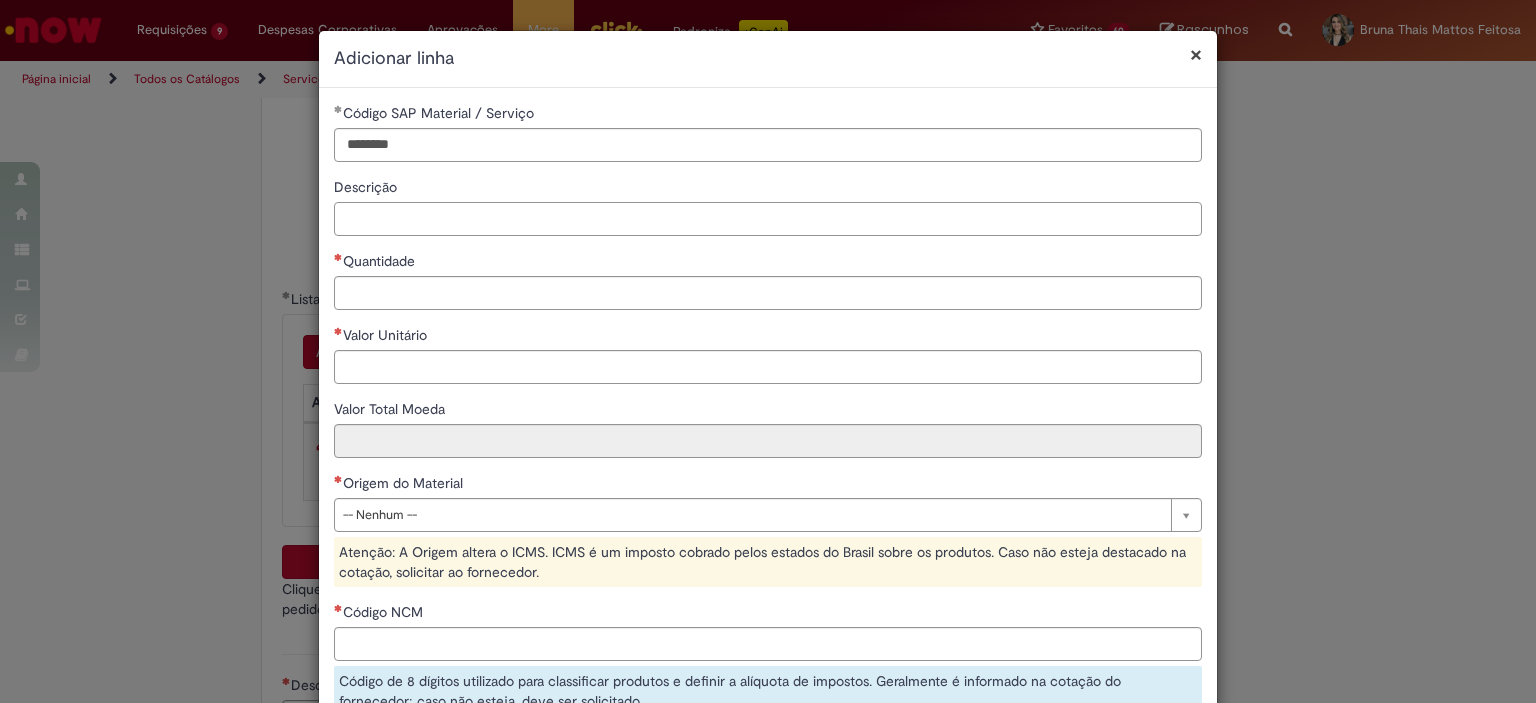 click on "Descrição" at bounding box center [768, 219] 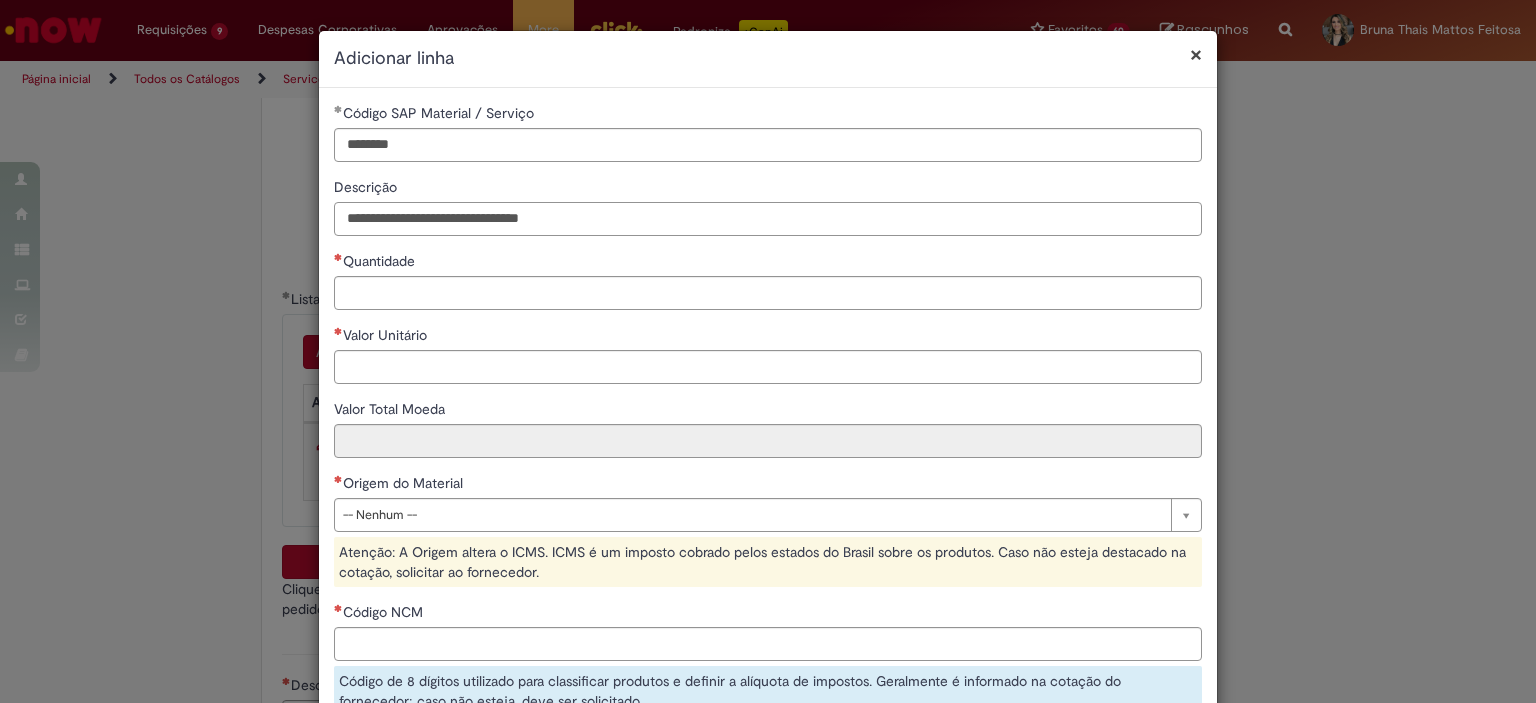 type on "**********" 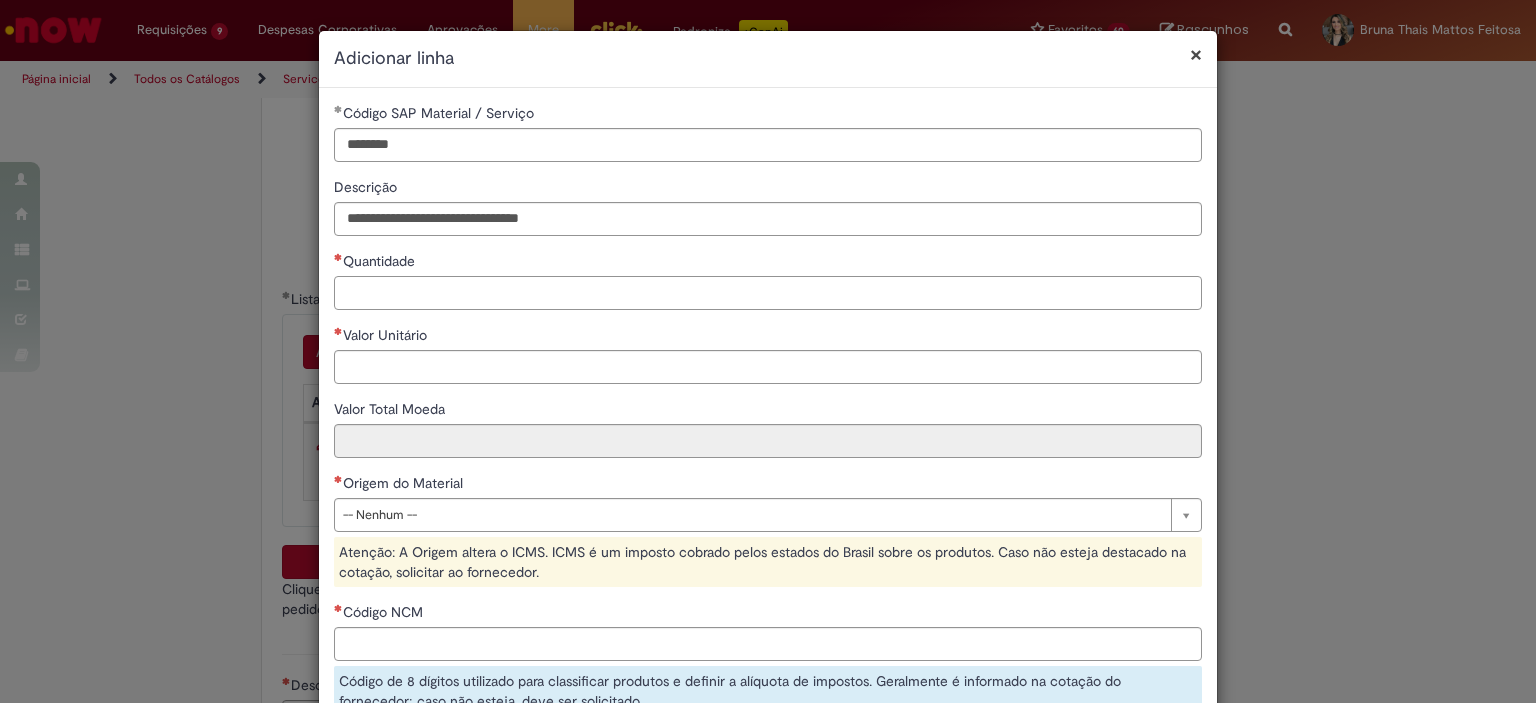 click on "Quantidade" at bounding box center (768, 293) 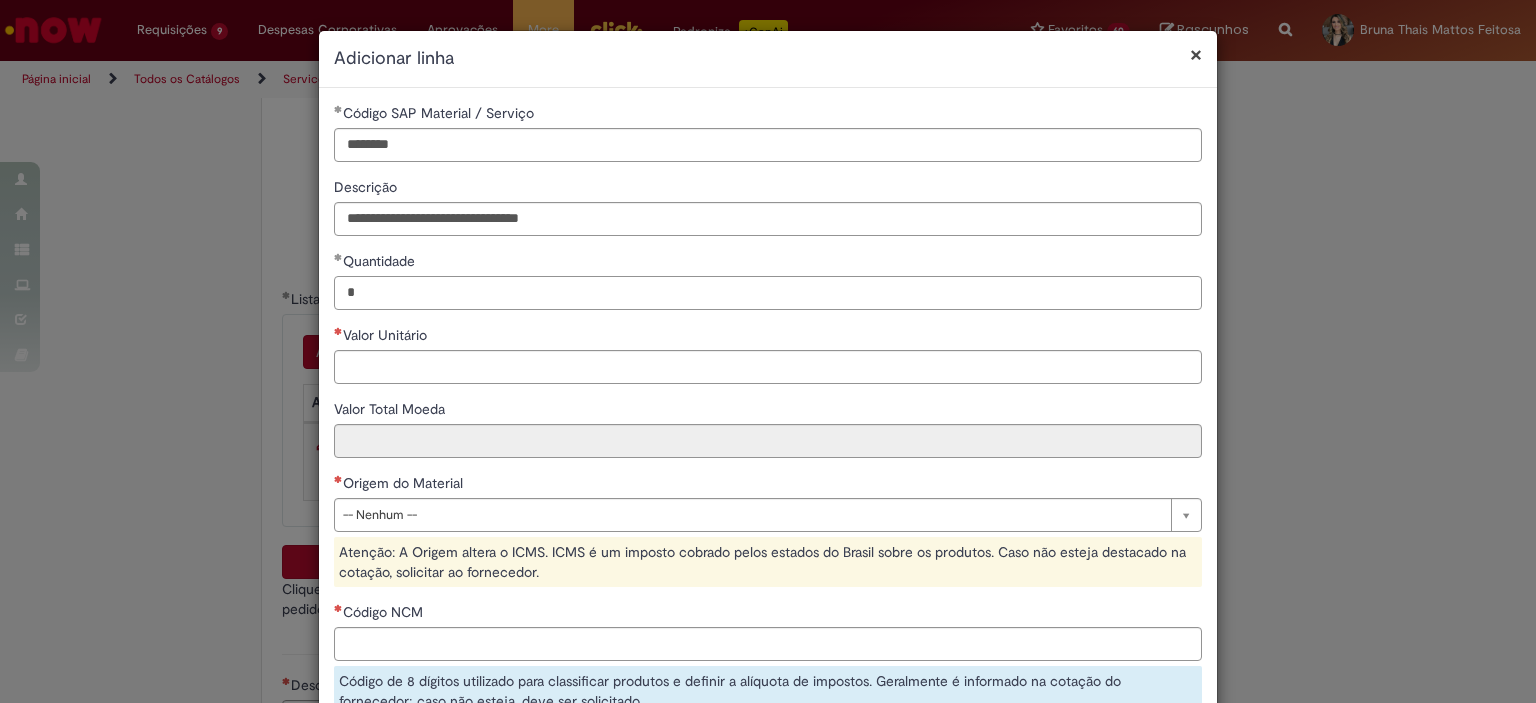 type on "*" 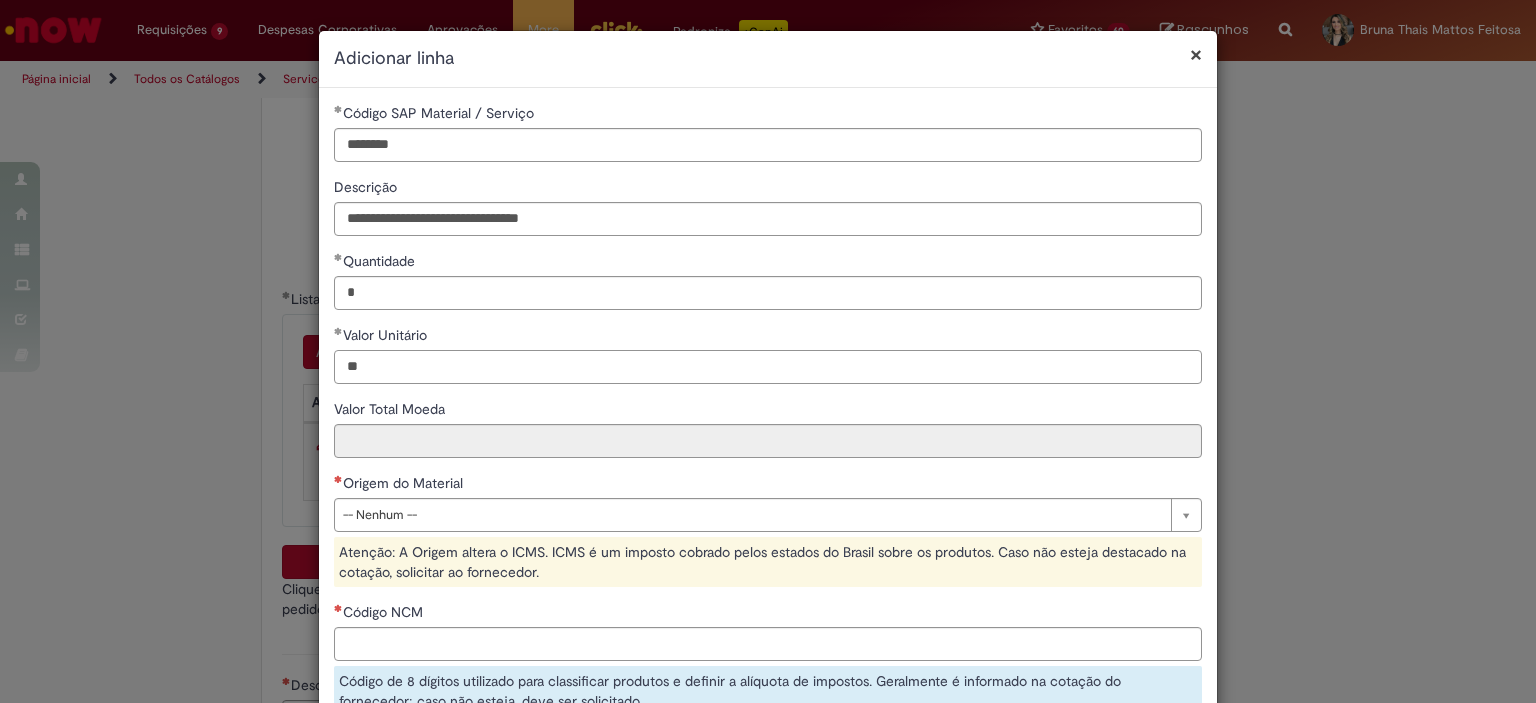 type on "**" 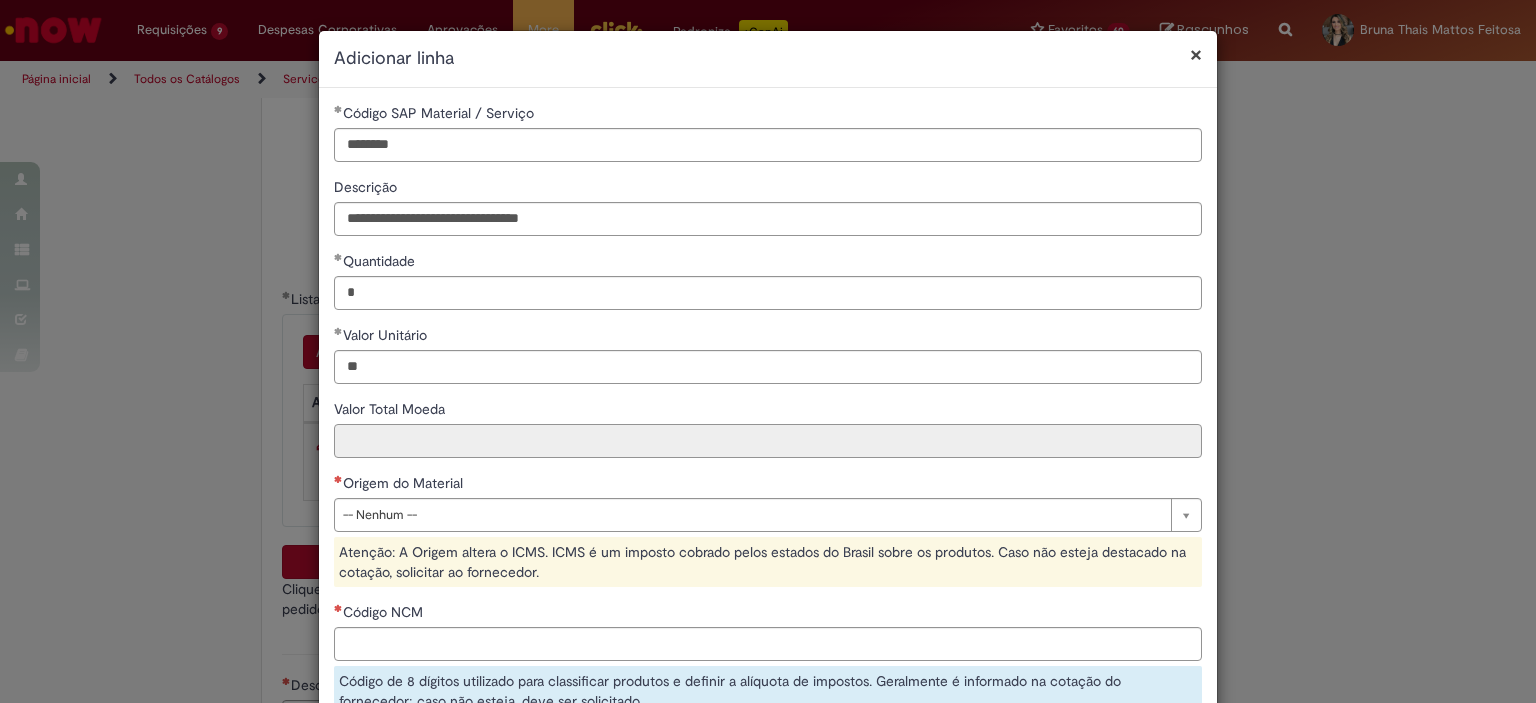 type on "*****" 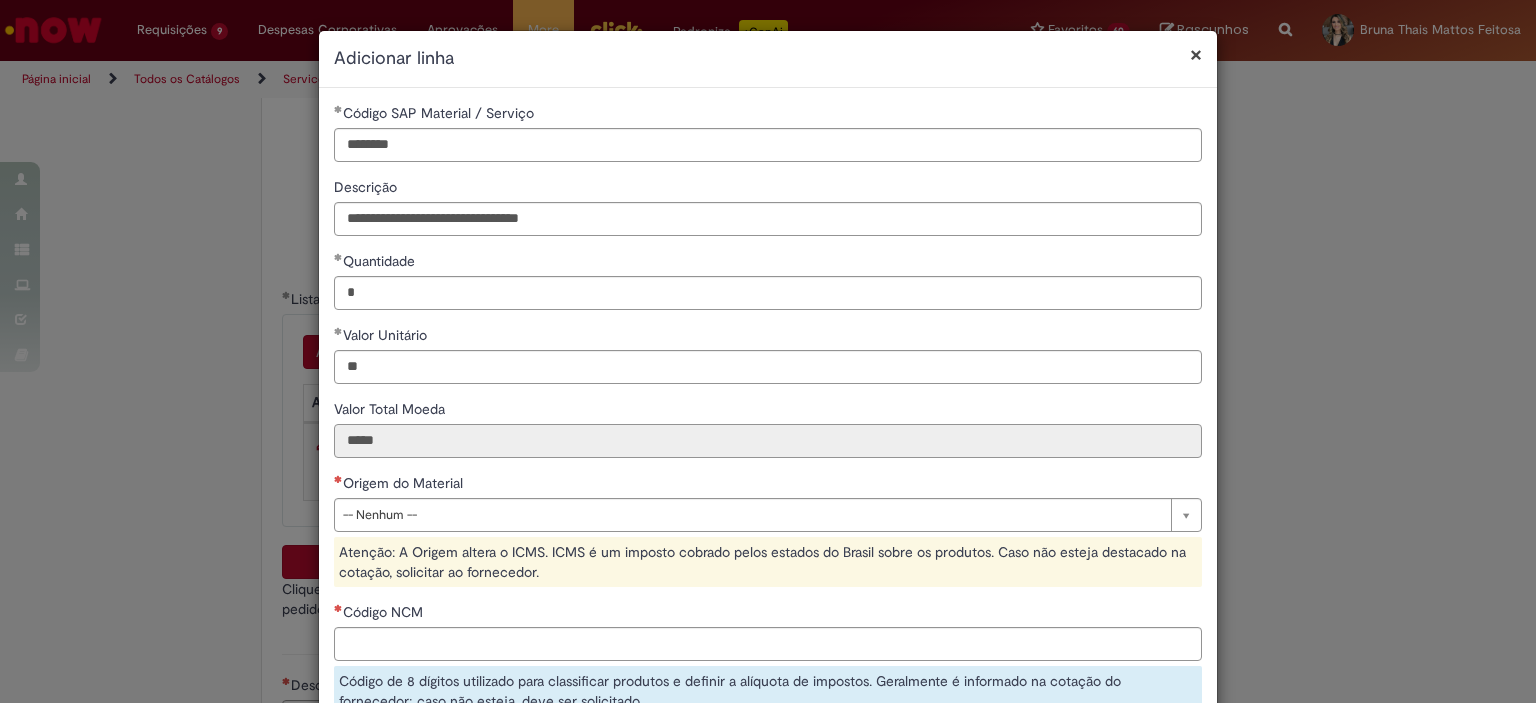 type on "*****" 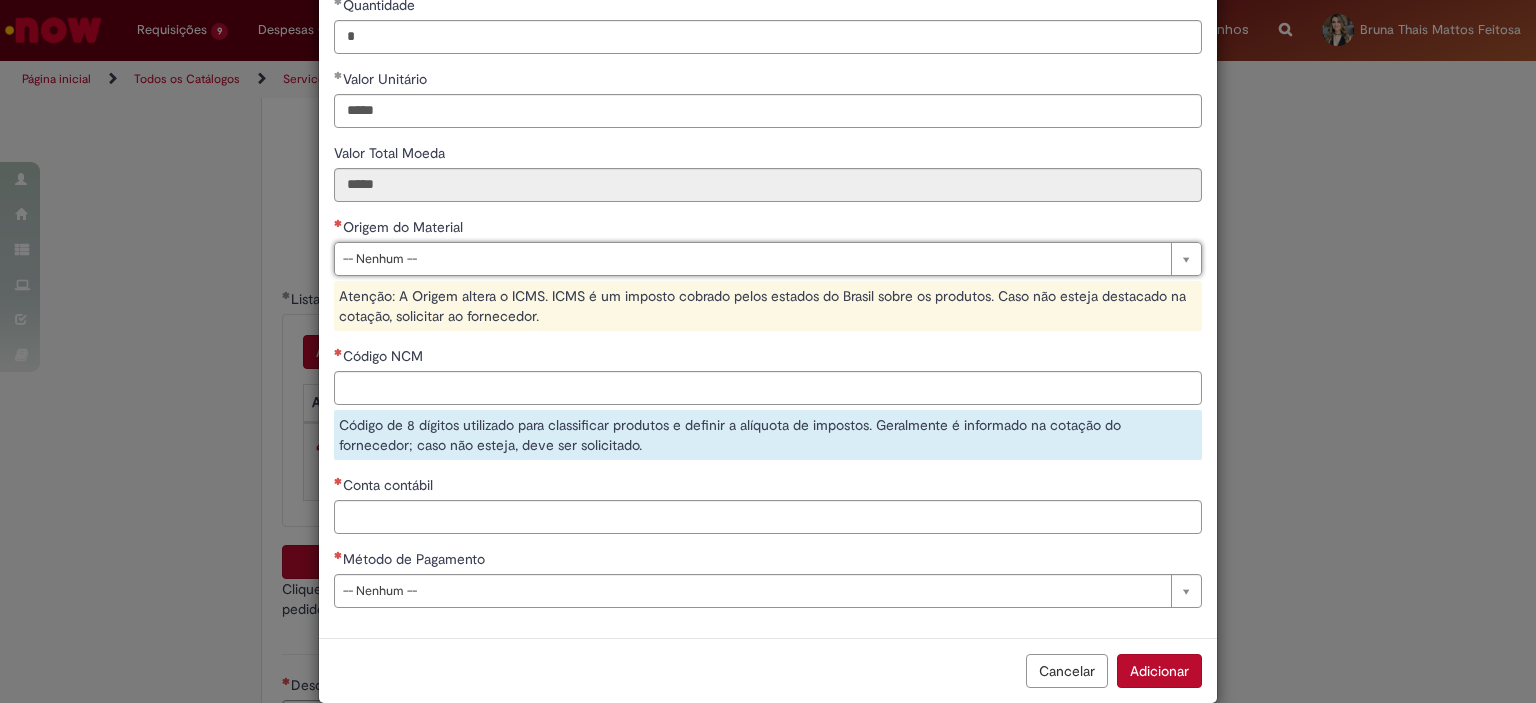scroll, scrollTop: 285, scrollLeft: 0, axis: vertical 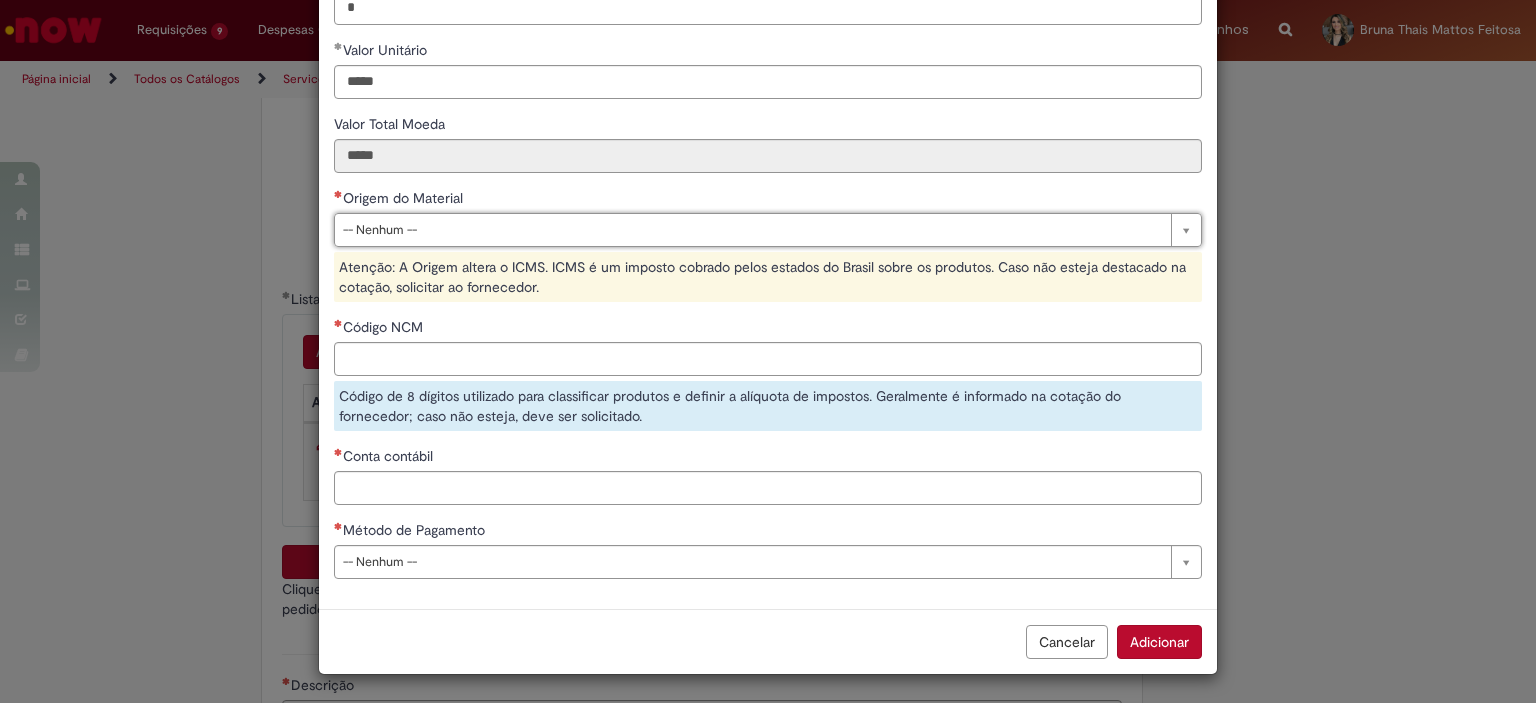drag, startPoint x: 436, startPoint y: 222, endPoint x: 426, endPoint y: 243, distance: 23.259407 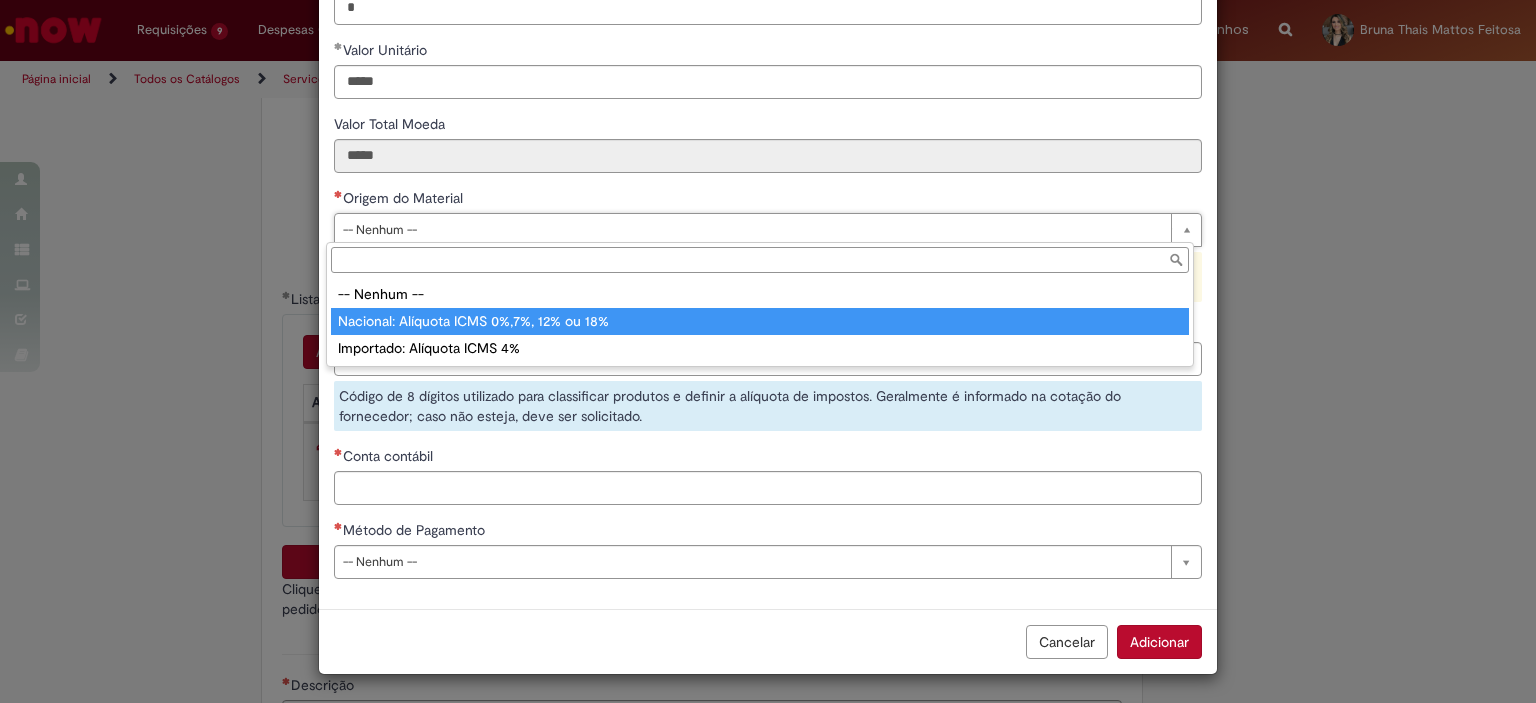 type on "**********" 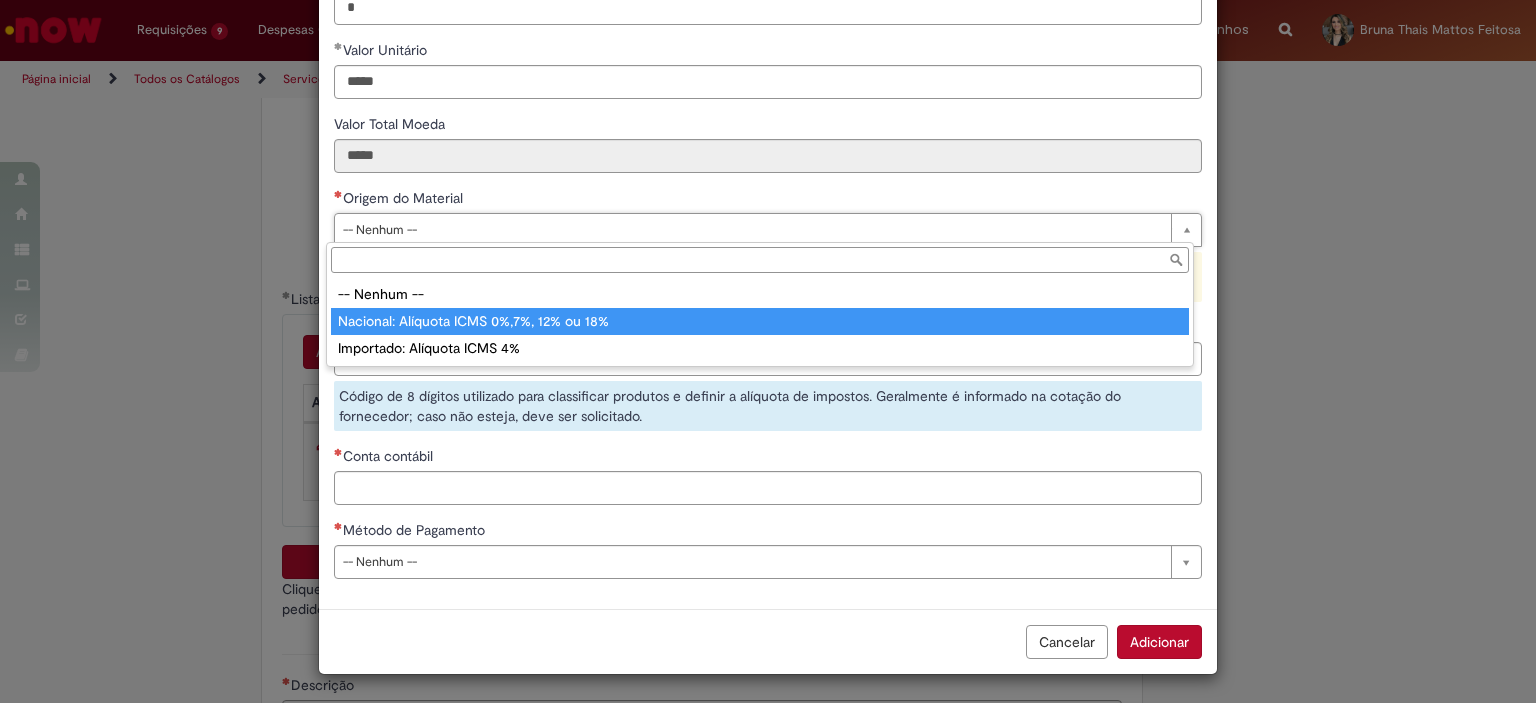 select on "*" 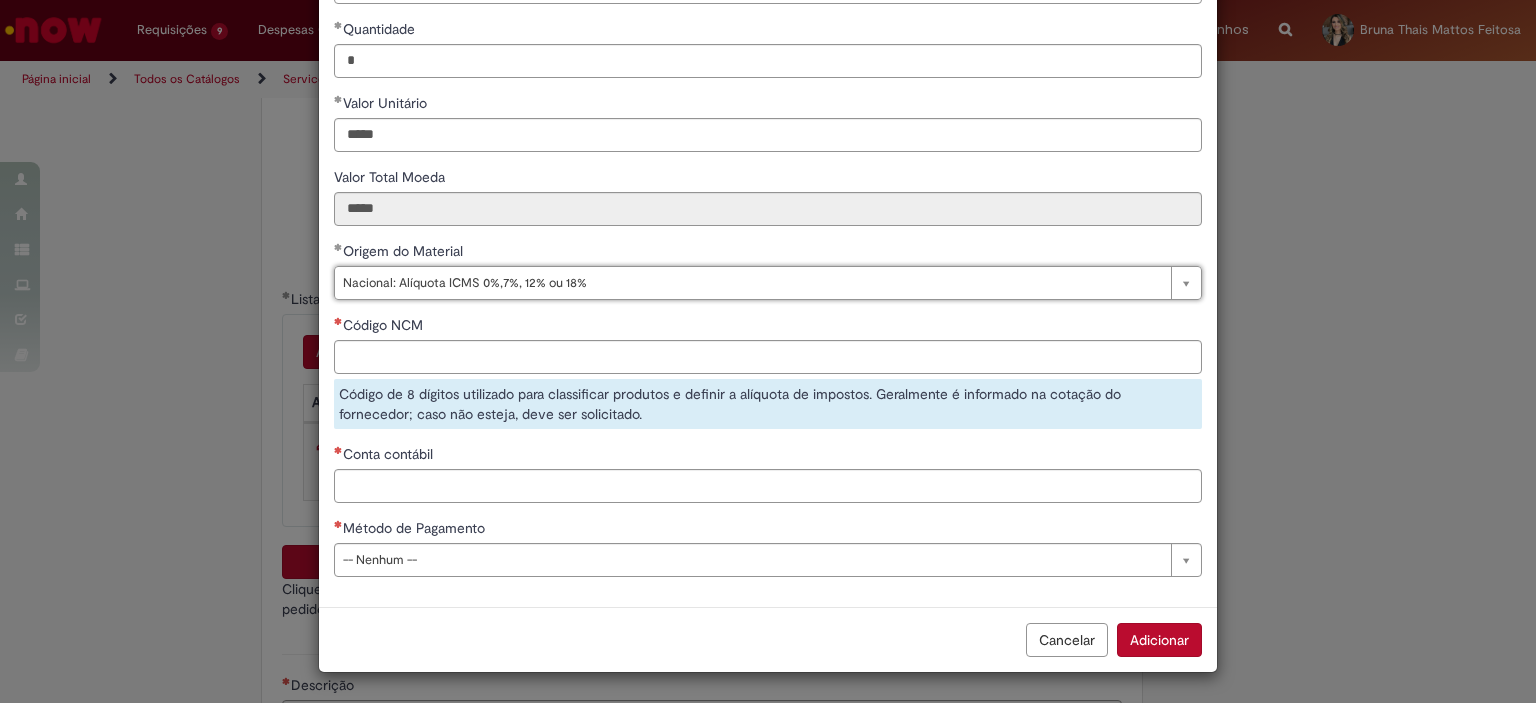 scroll, scrollTop: 230, scrollLeft: 0, axis: vertical 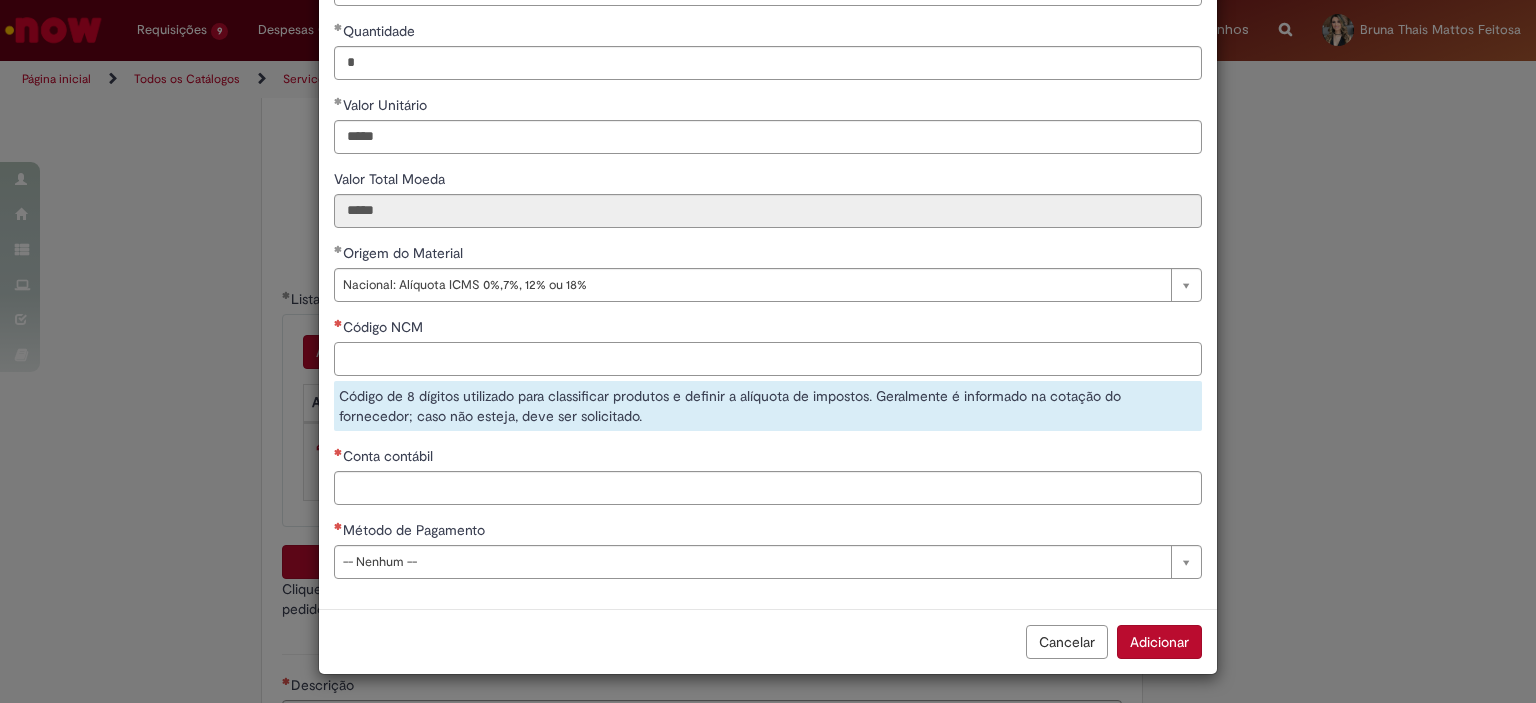 click on "Código NCM" at bounding box center [768, 359] 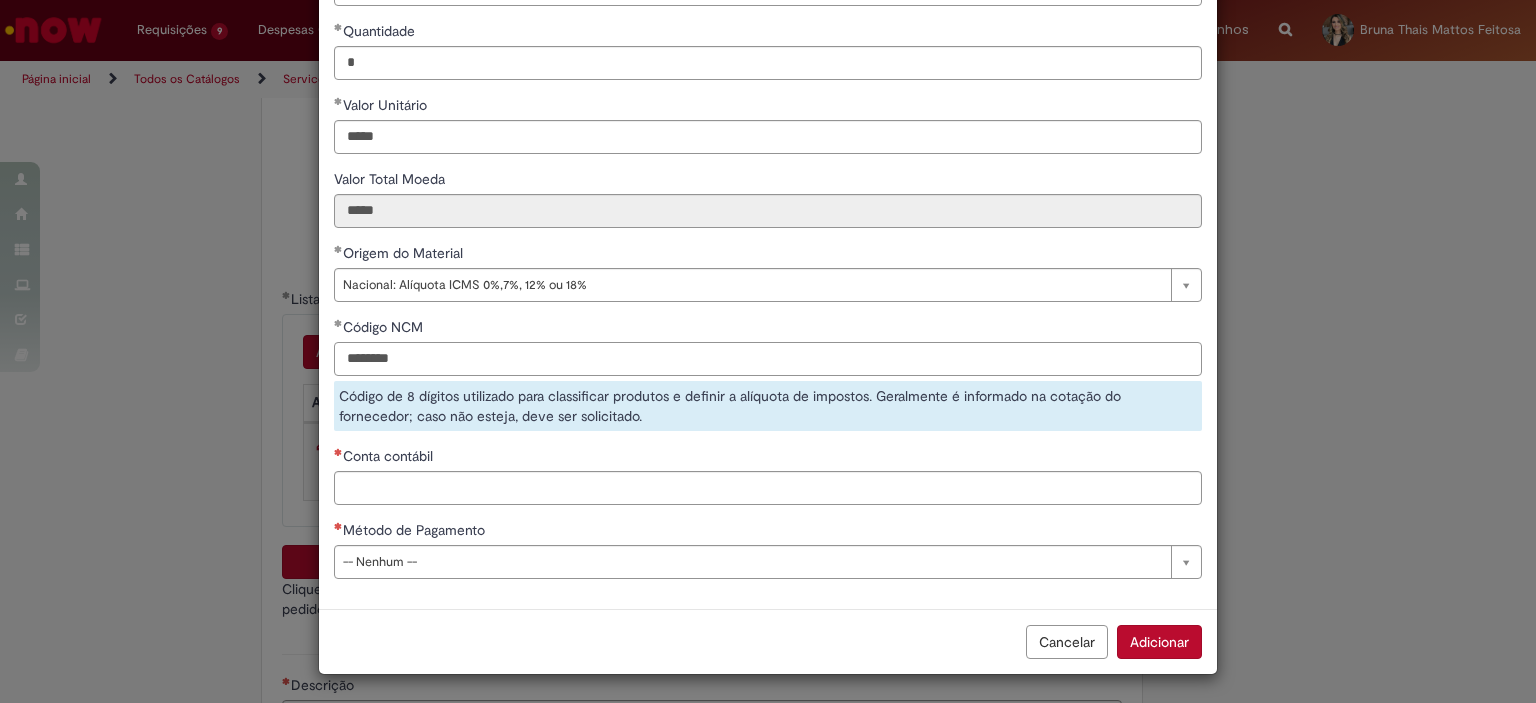type on "********" 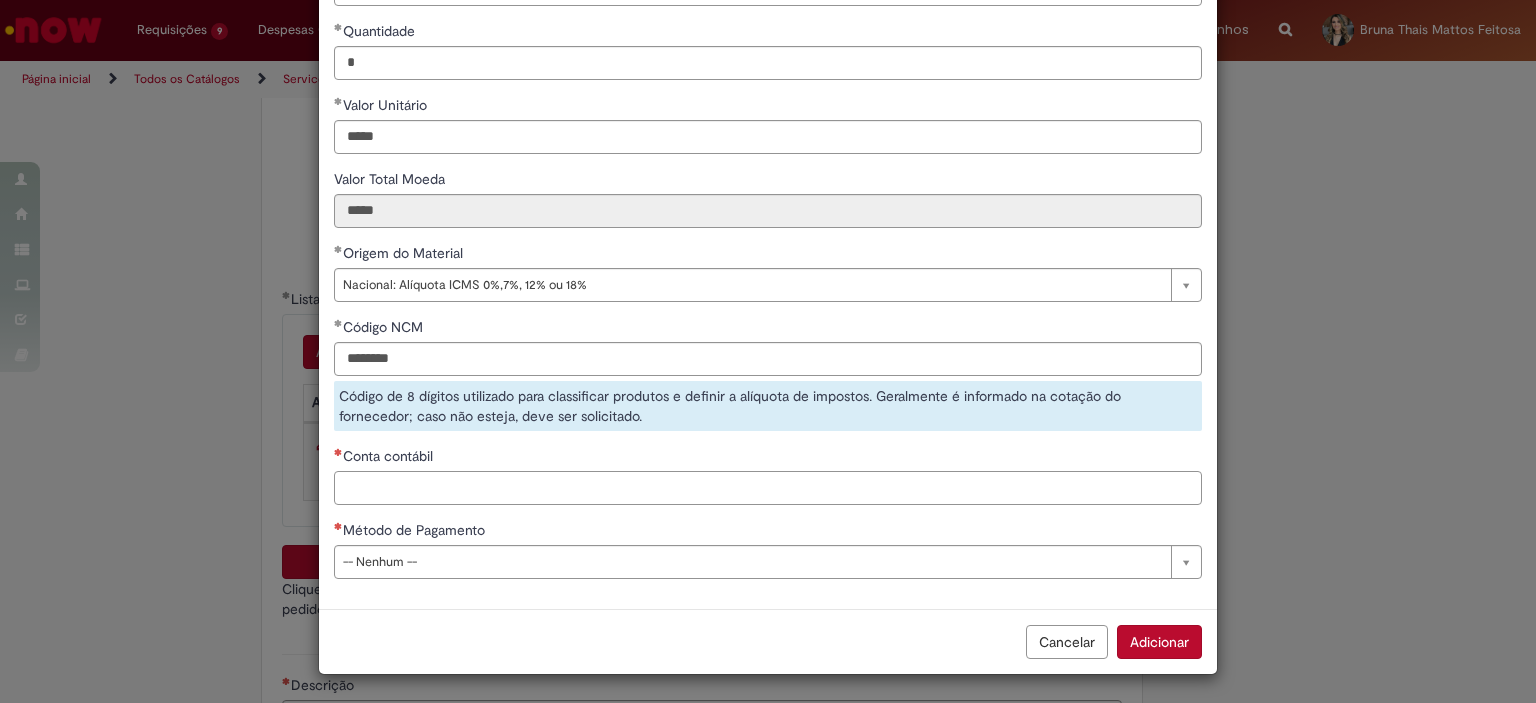 click on "Conta contábil" at bounding box center [768, 488] 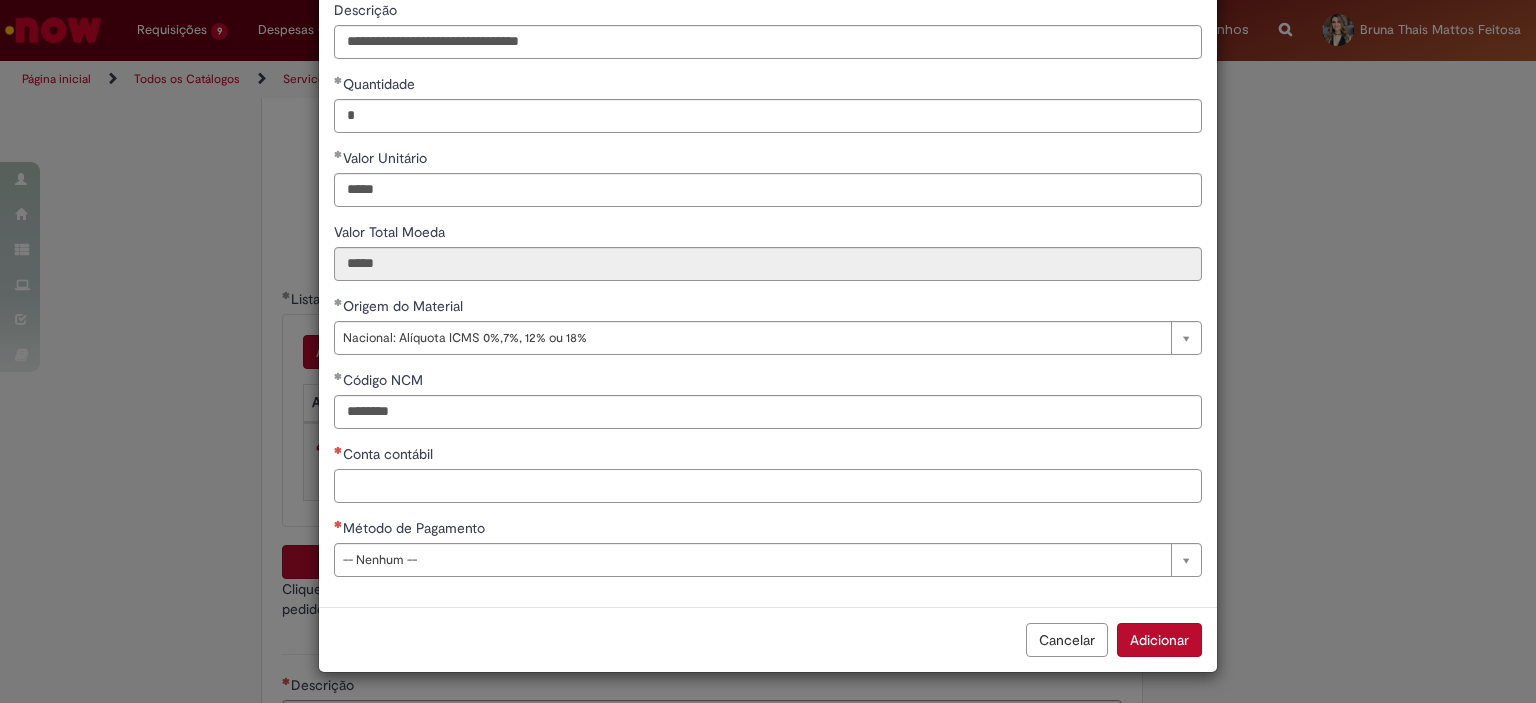 scroll, scrollTop: 175, scrollLeft: 0, axis: vertical 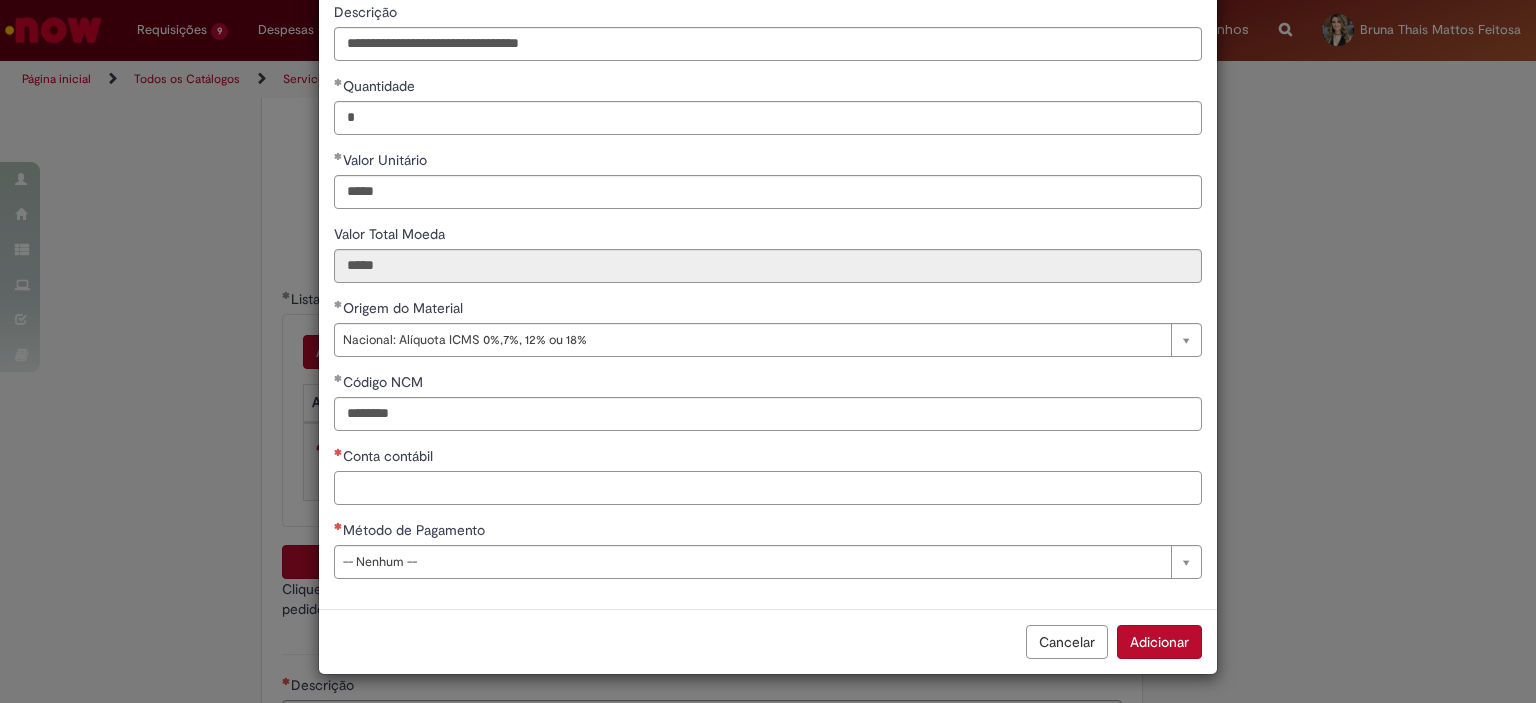 paste on "********" 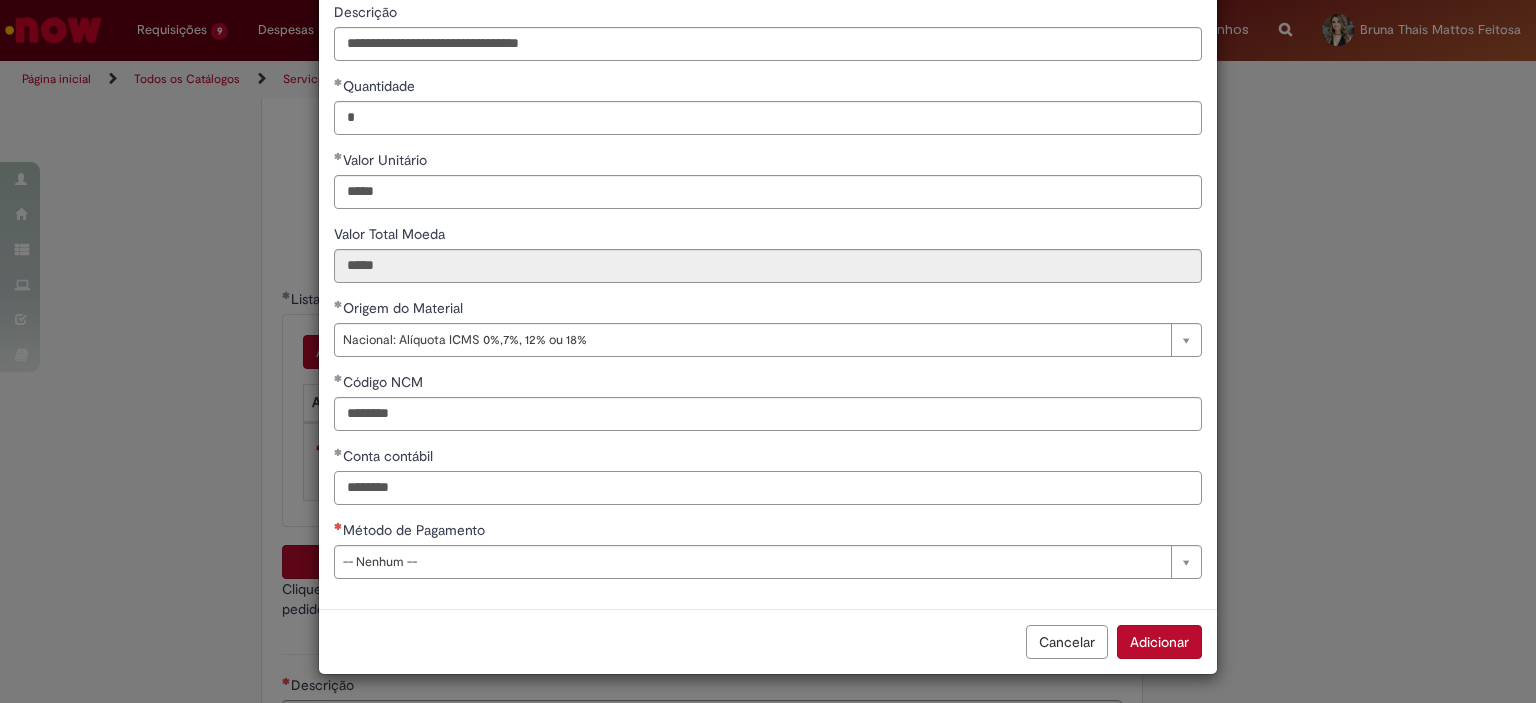 type on "********" 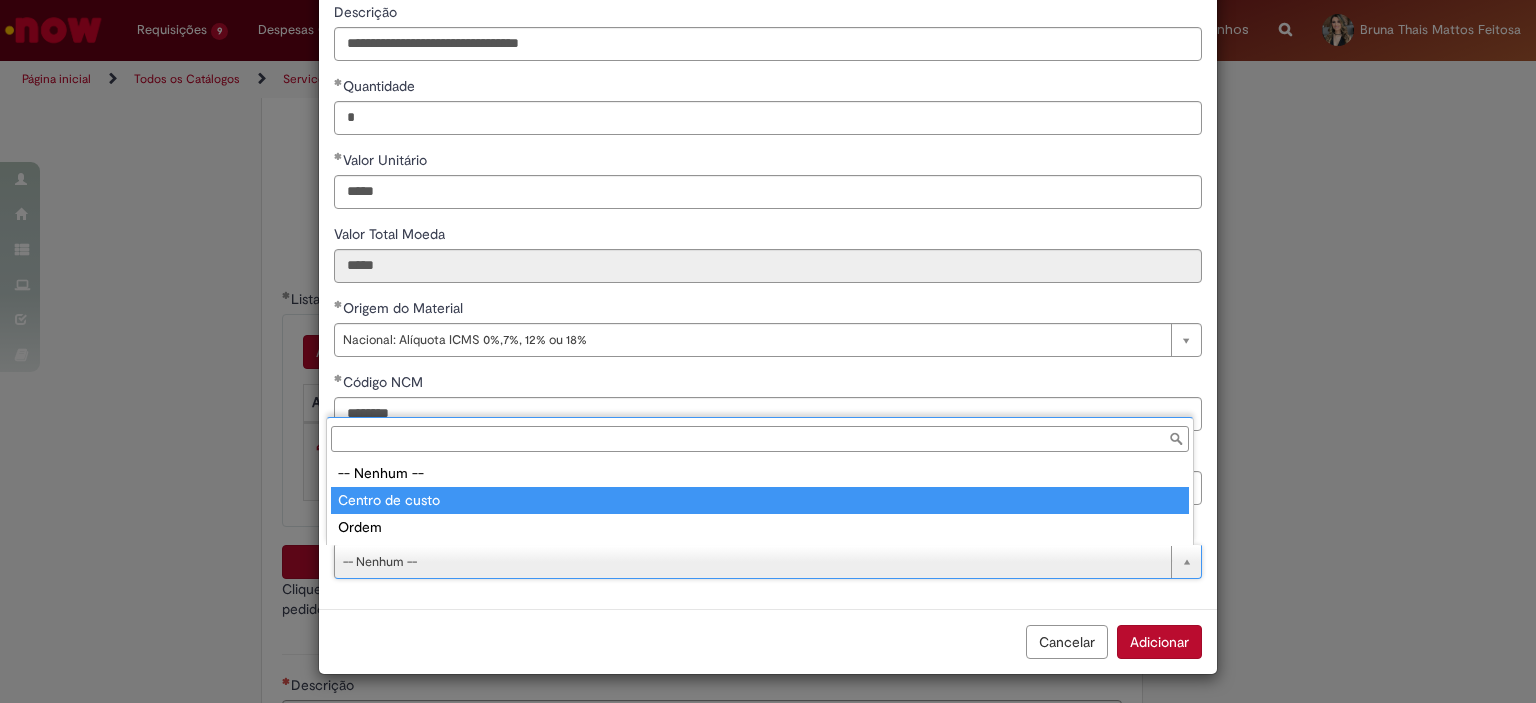 type on "**********" 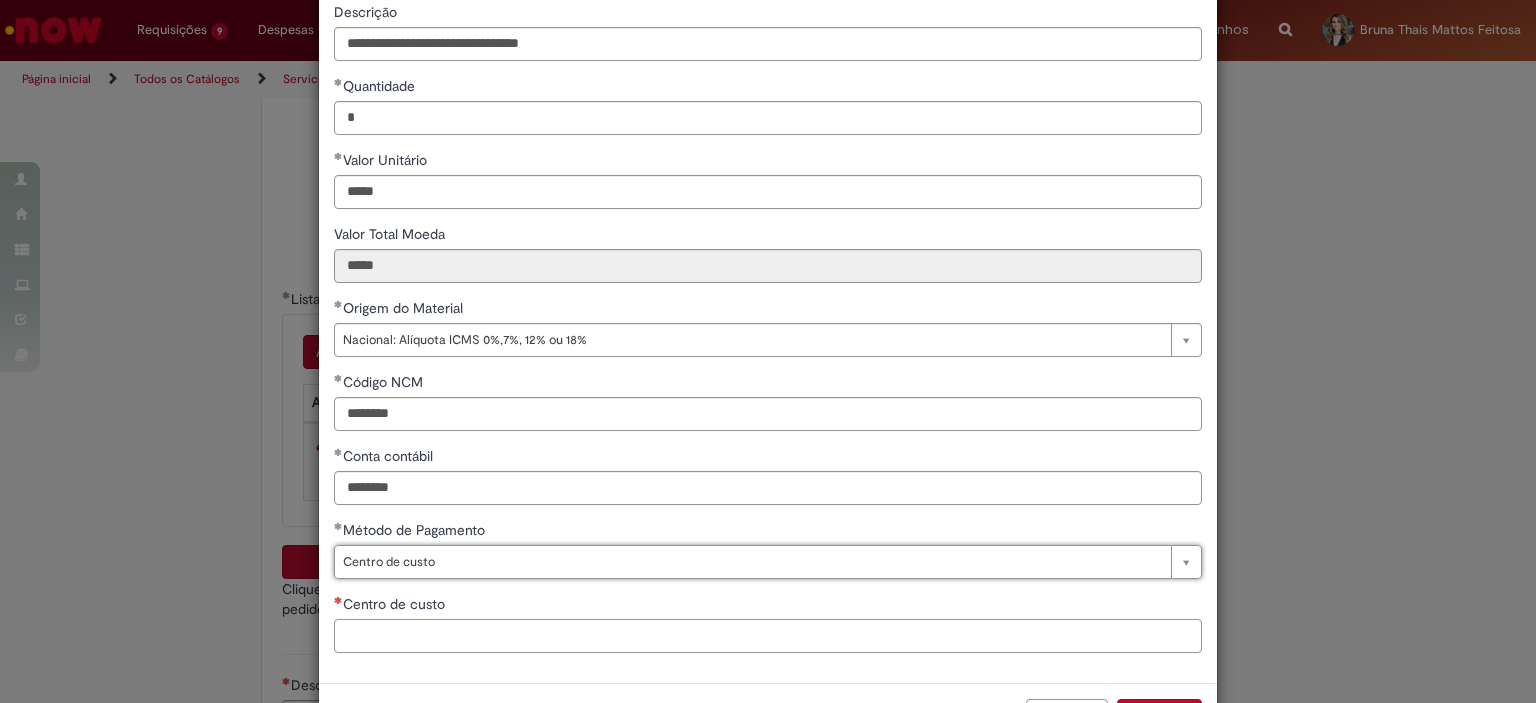 click on "Centro de custo" at bounding box center (768, 636) 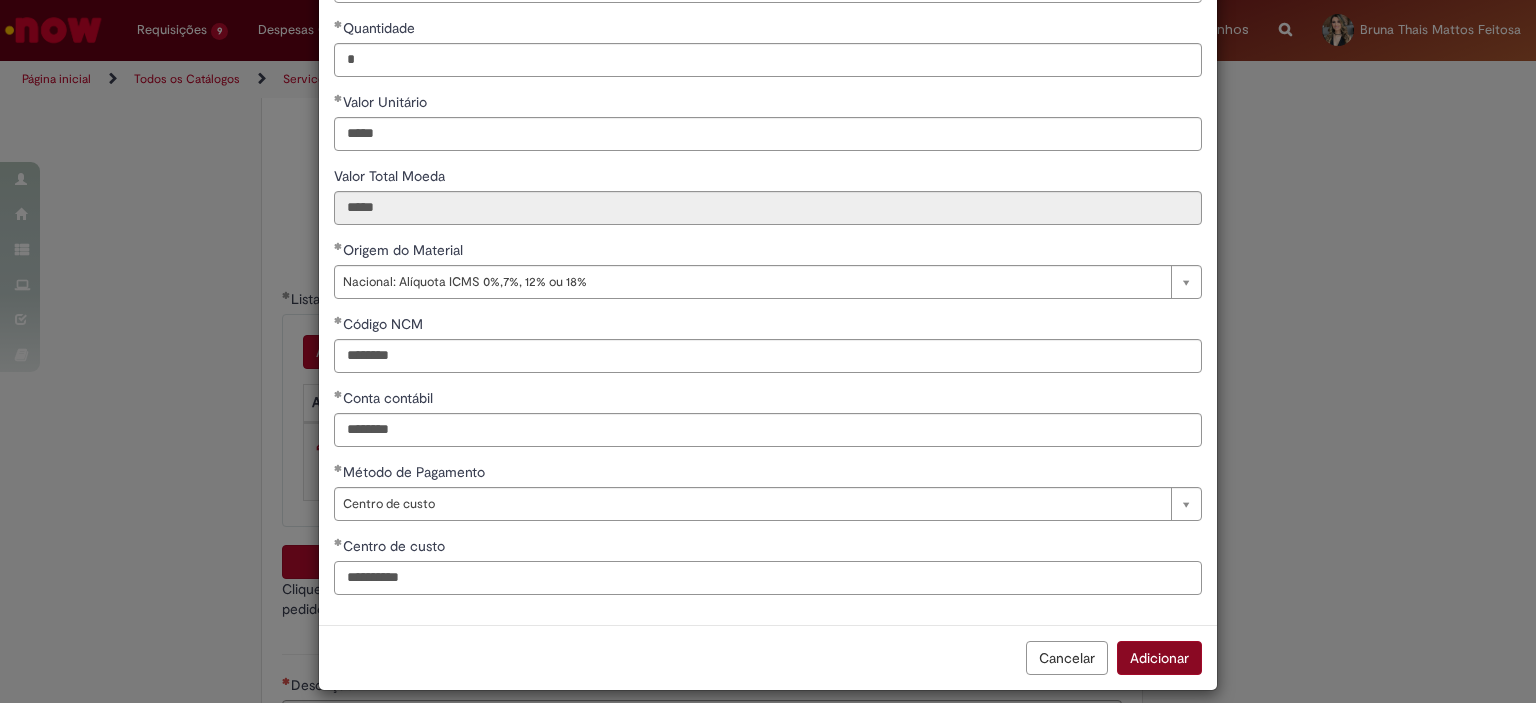 scroll, scrollTop: 249, scrollLeft: 0, axis: vertical 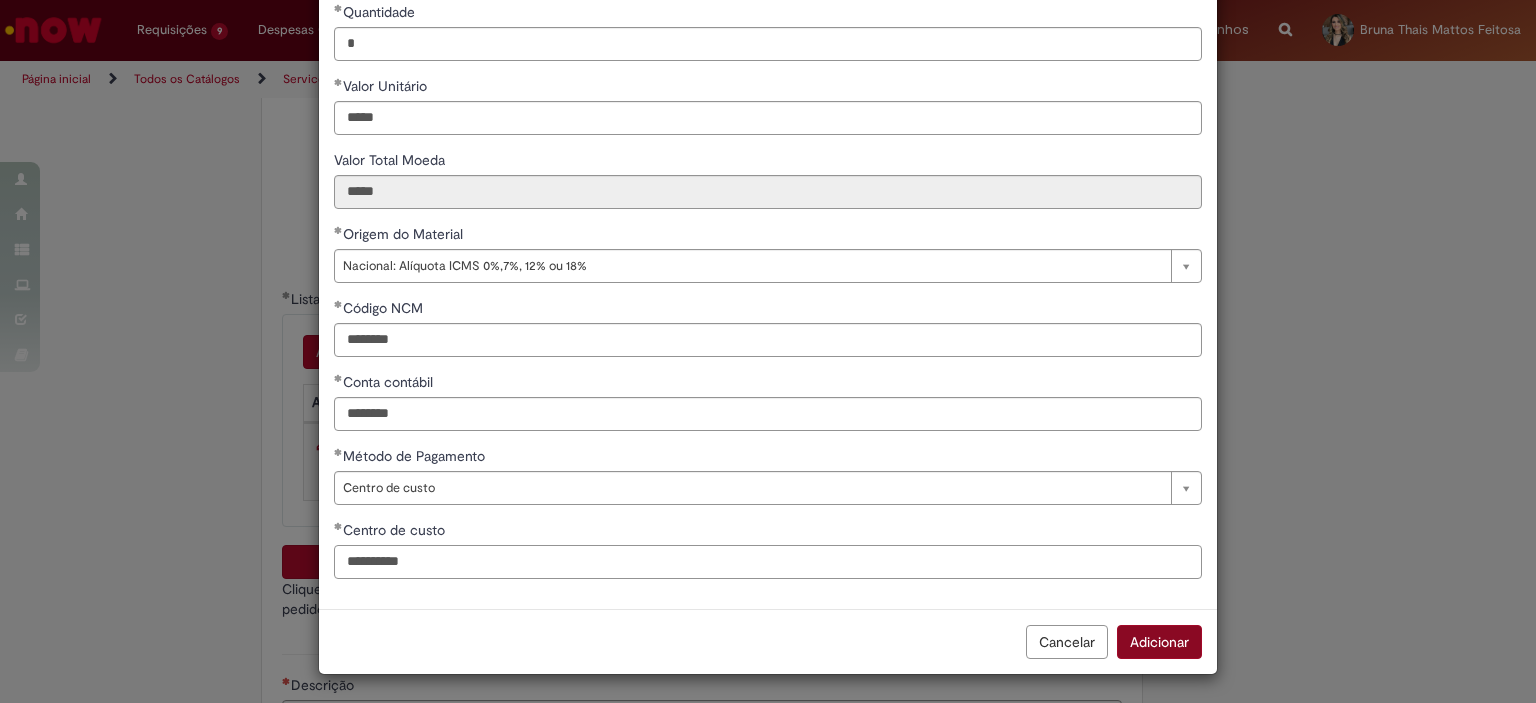 type on "**********" 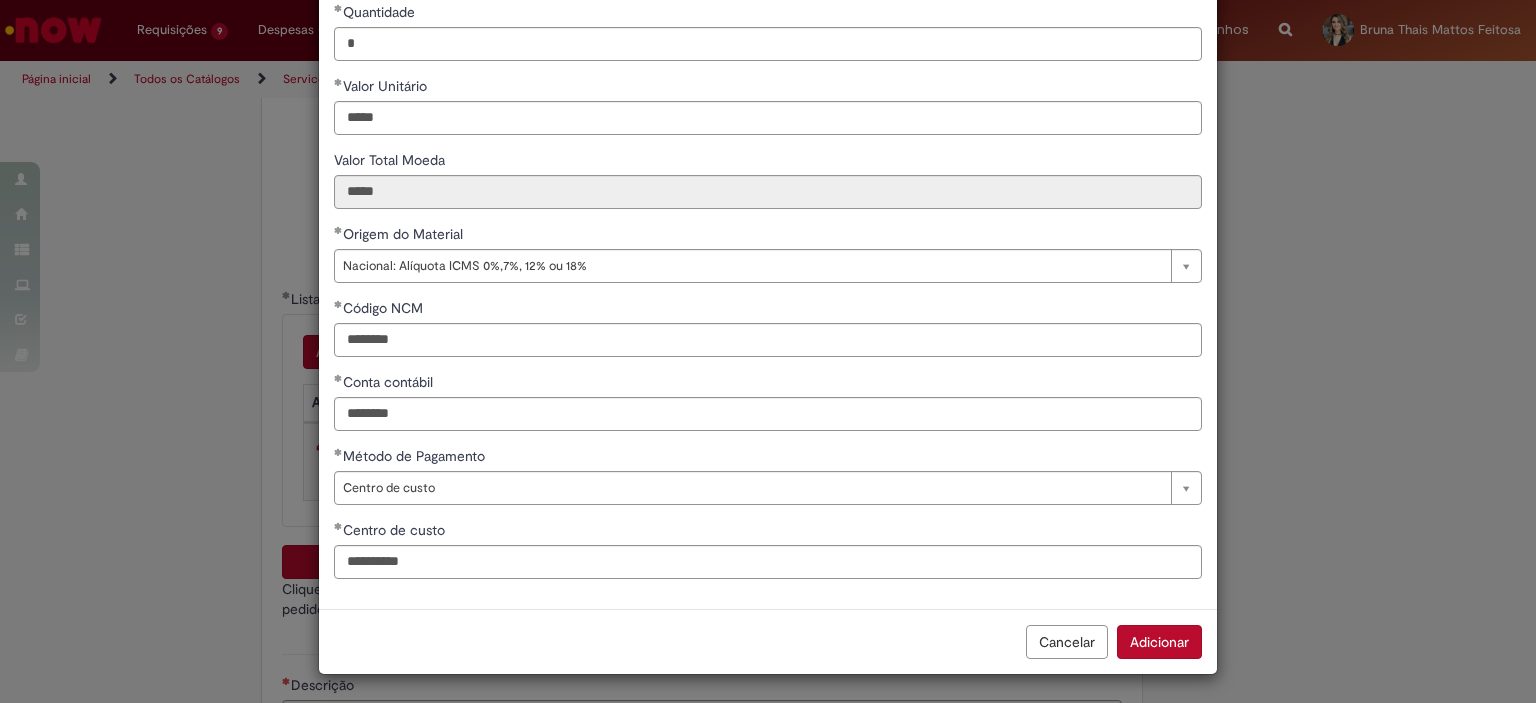 click on "Adicionar" at bounding box center (1159, 642) 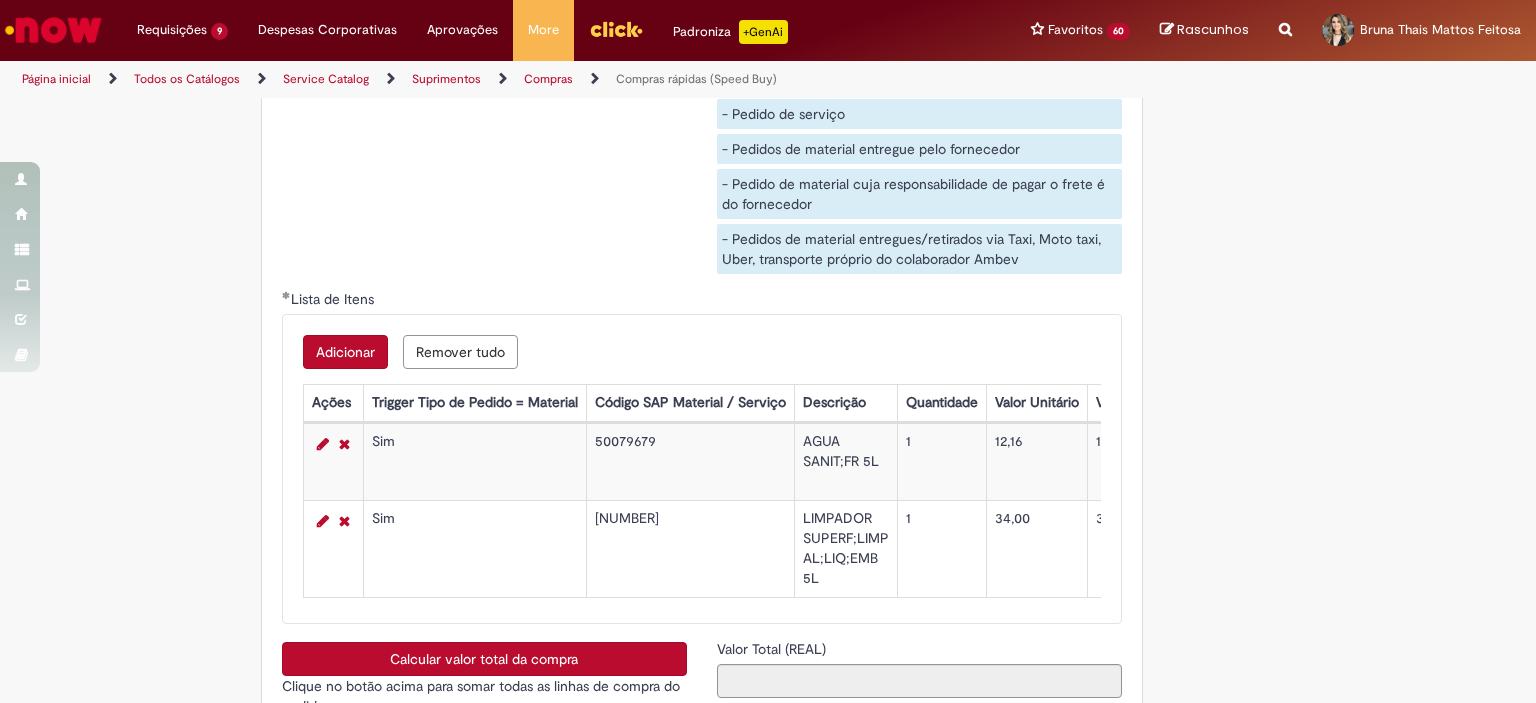 click on "Adicionar" at bounding box center (345, 352) 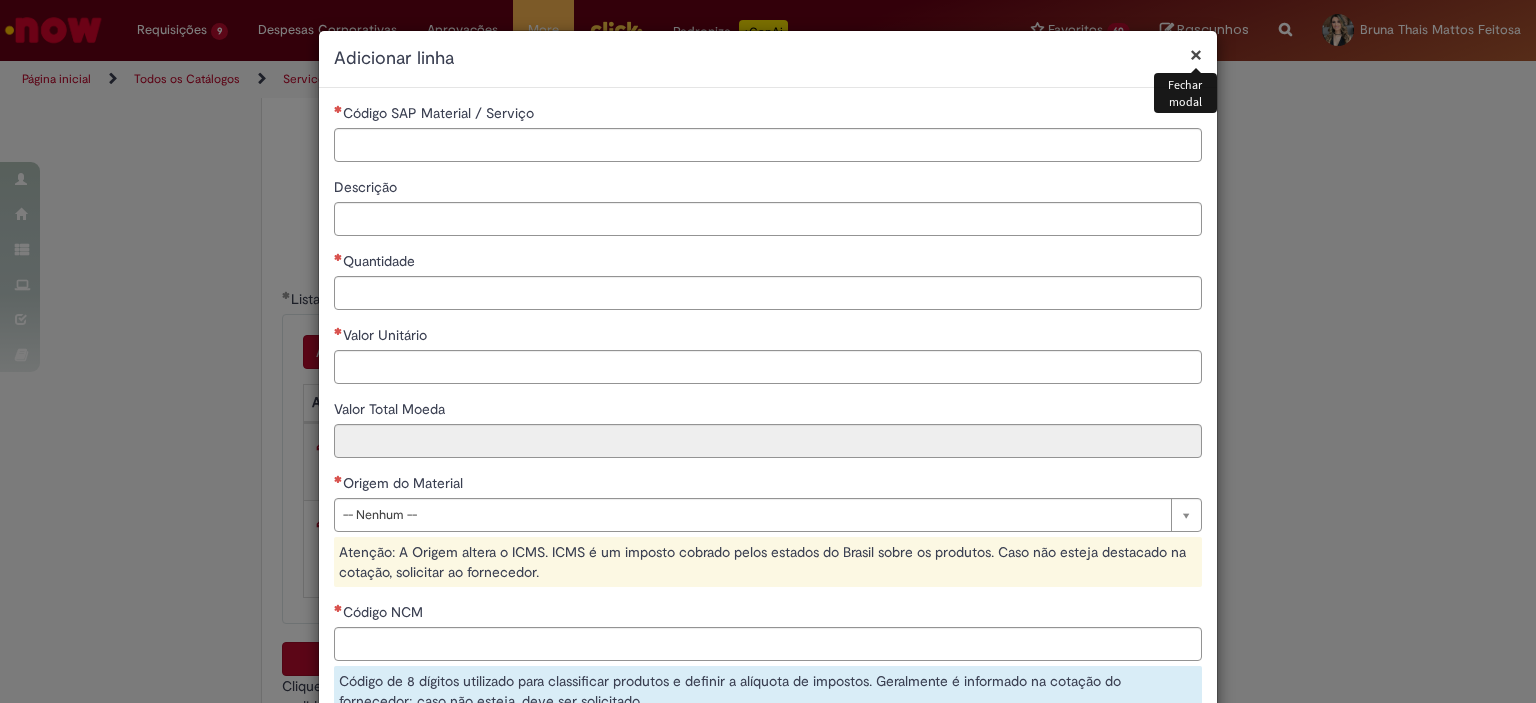 type 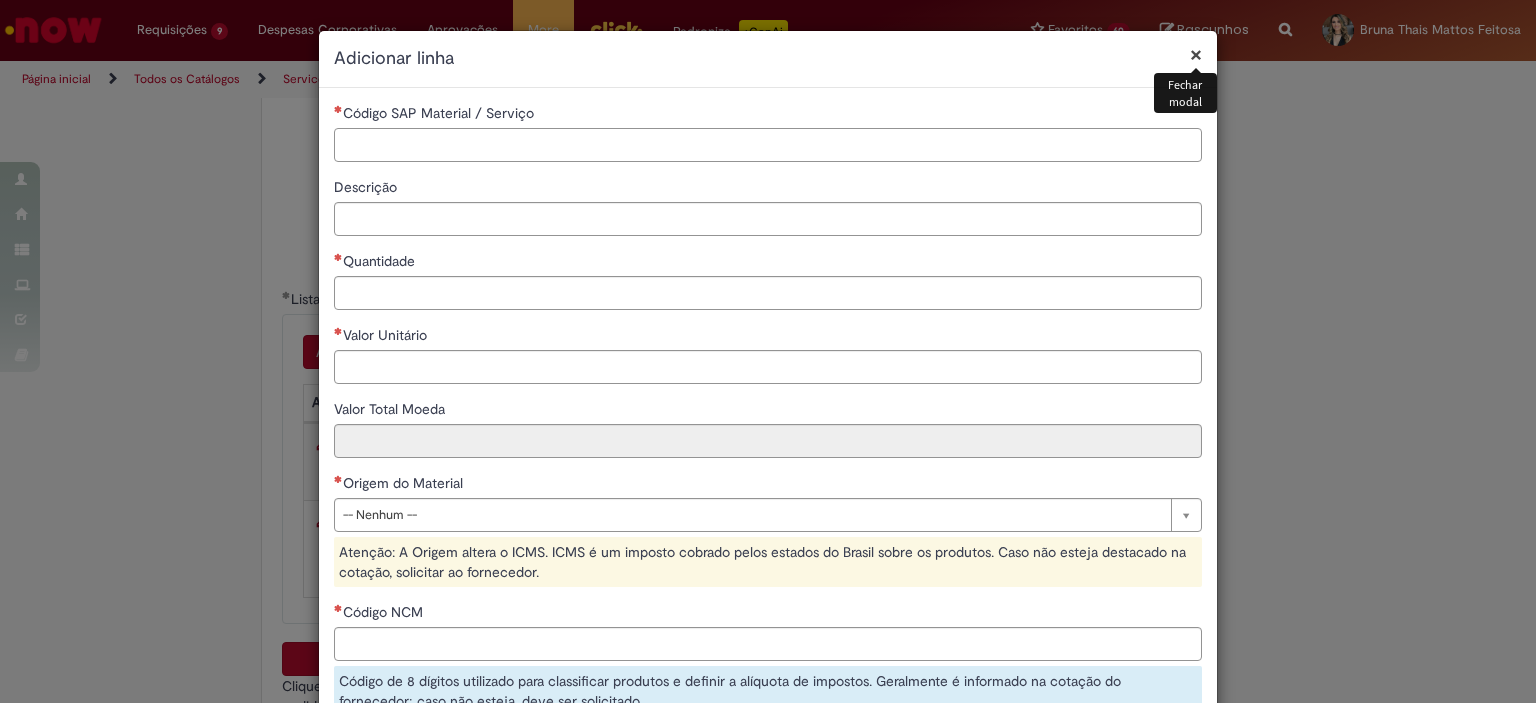 click on "Código SAP Material / Serviço" at bounding box center [768, 145] 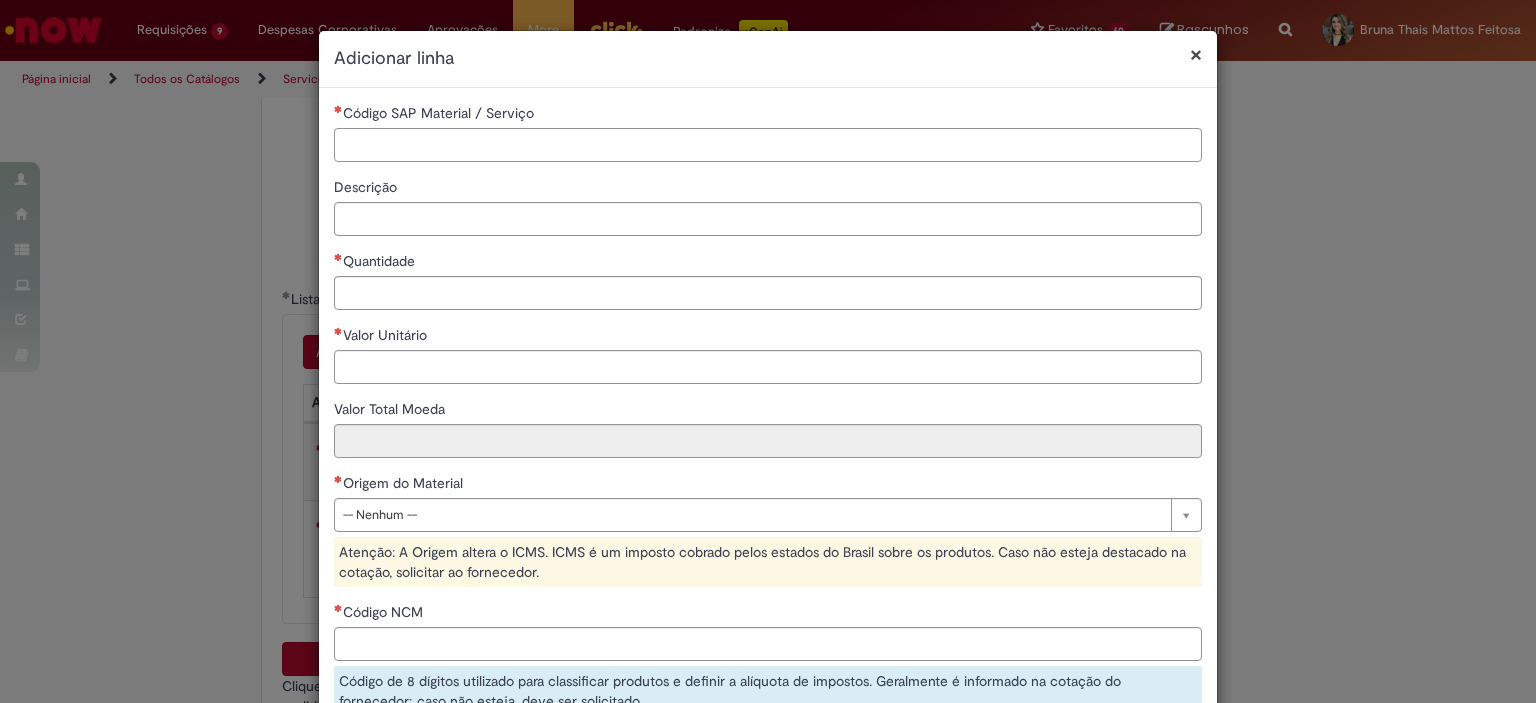 paste on "********" 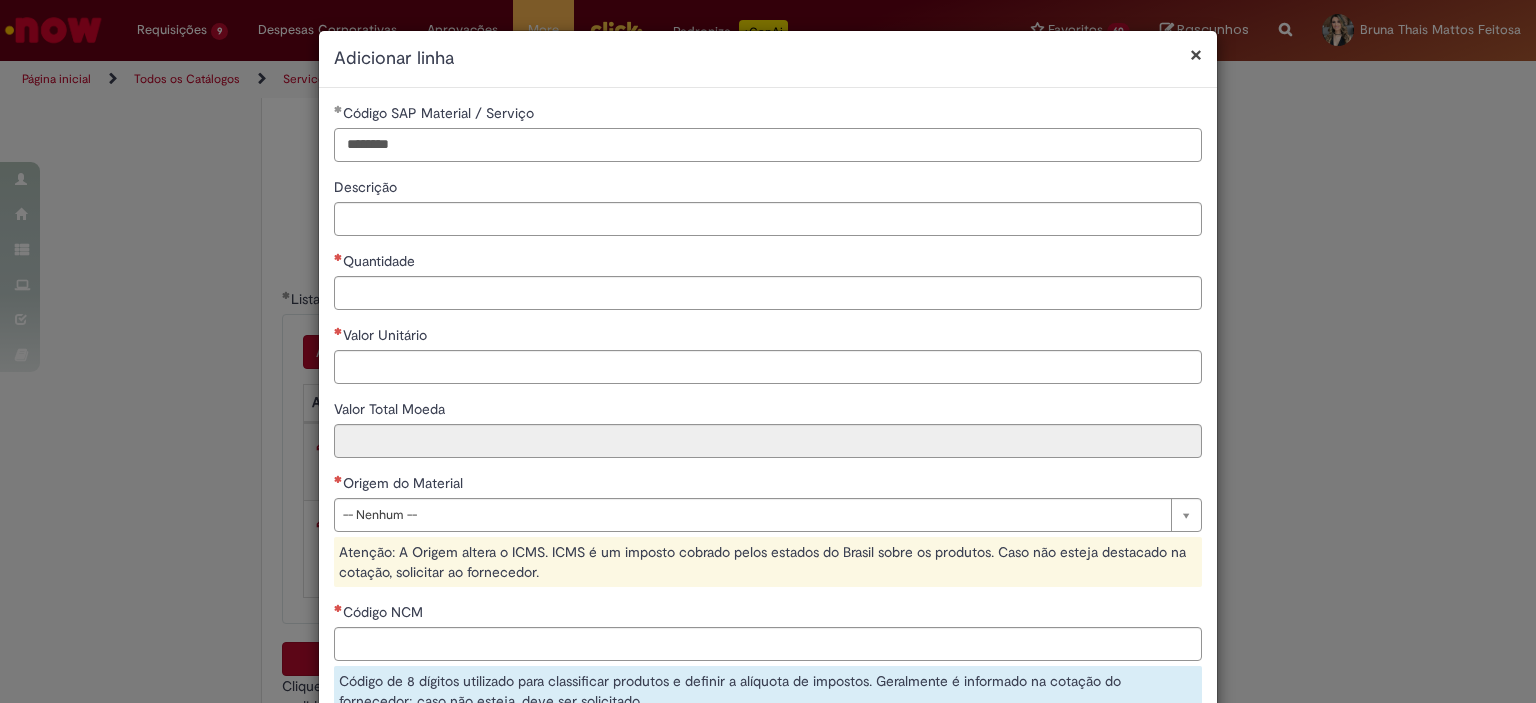 type on "********" 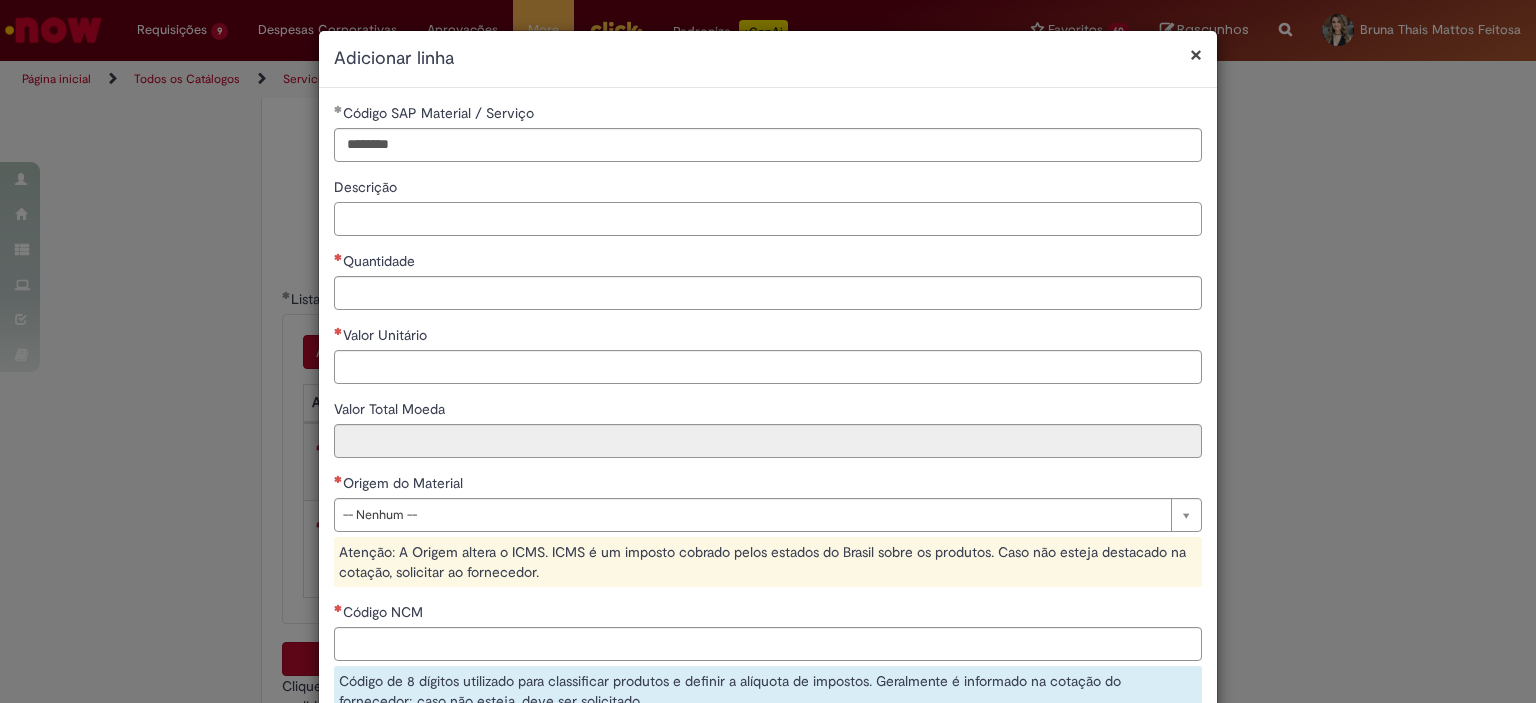 click on "Descrição" at bounding box center [768, 219] 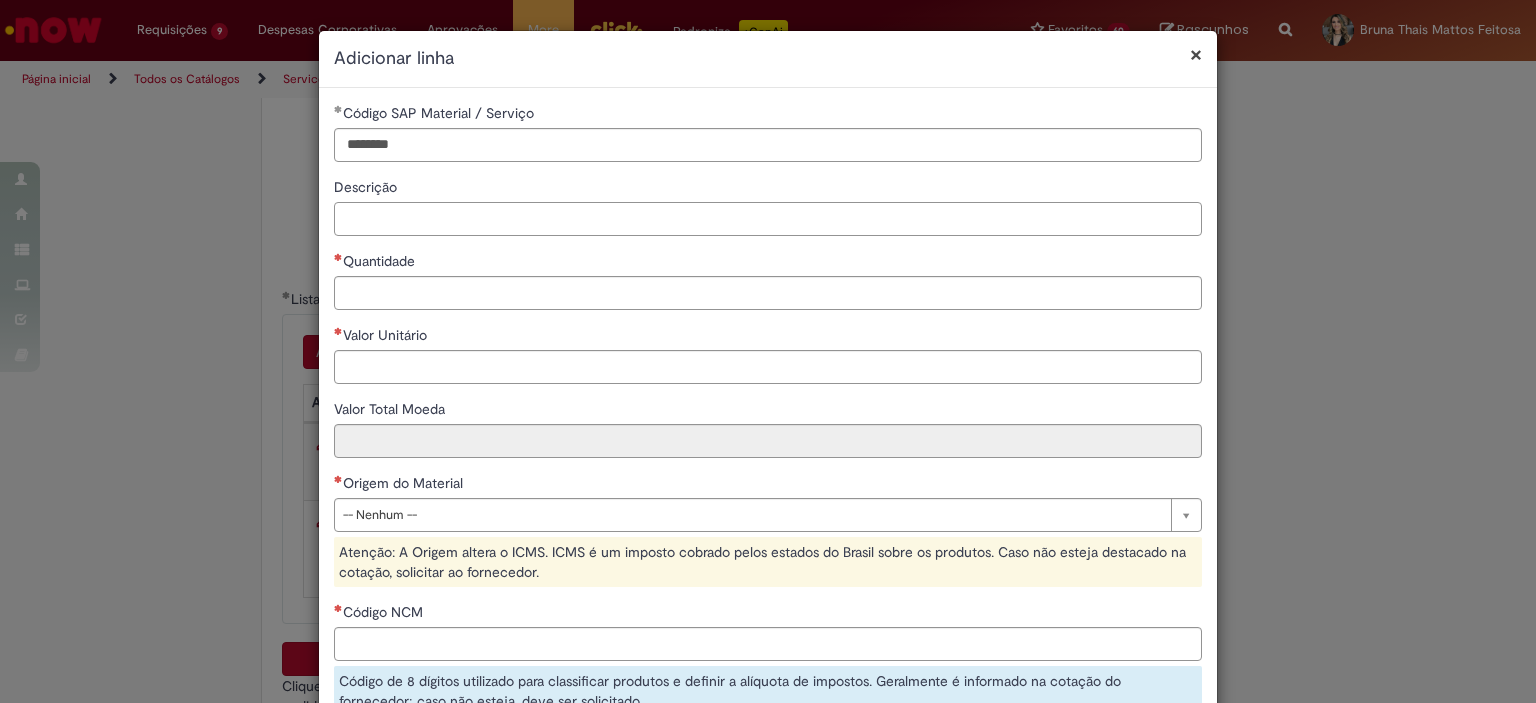 paste on "**********" 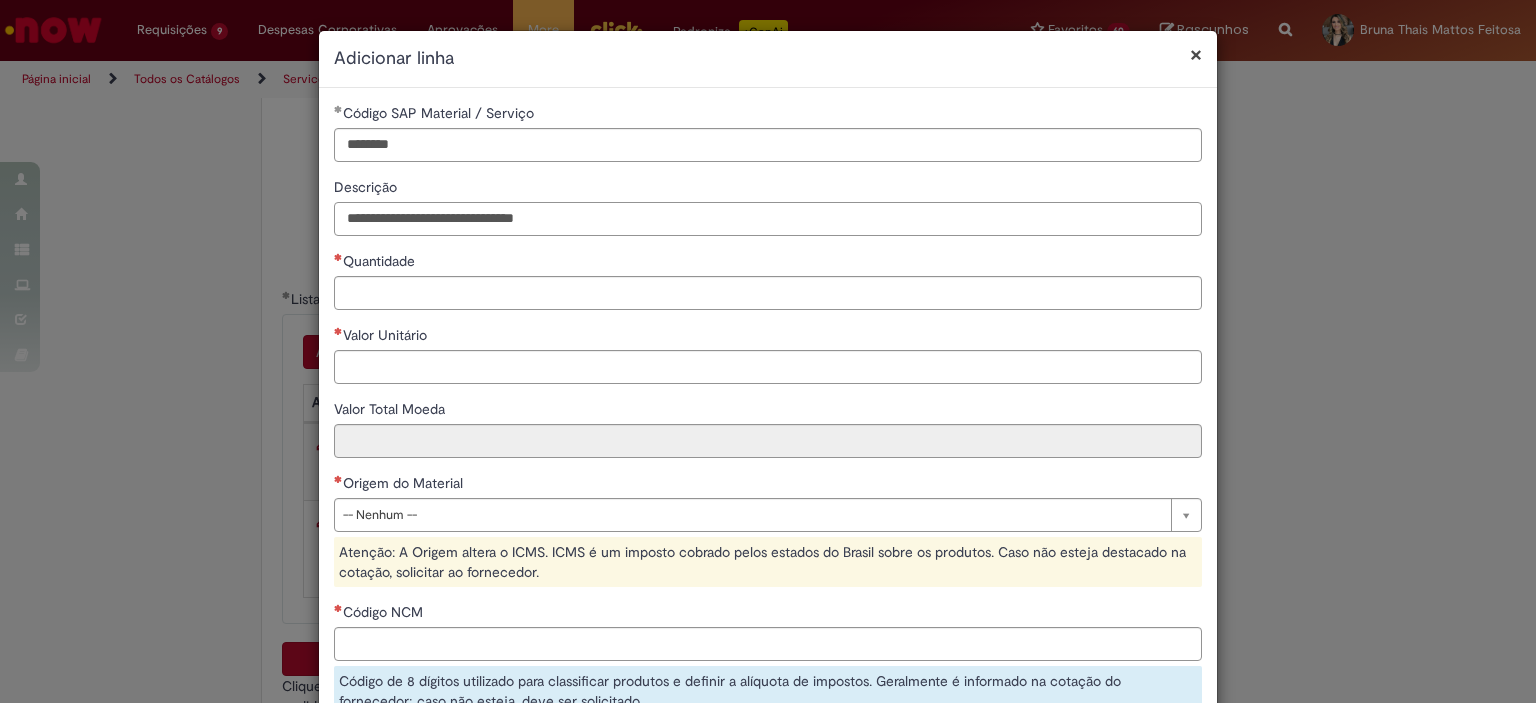 type on "**********" 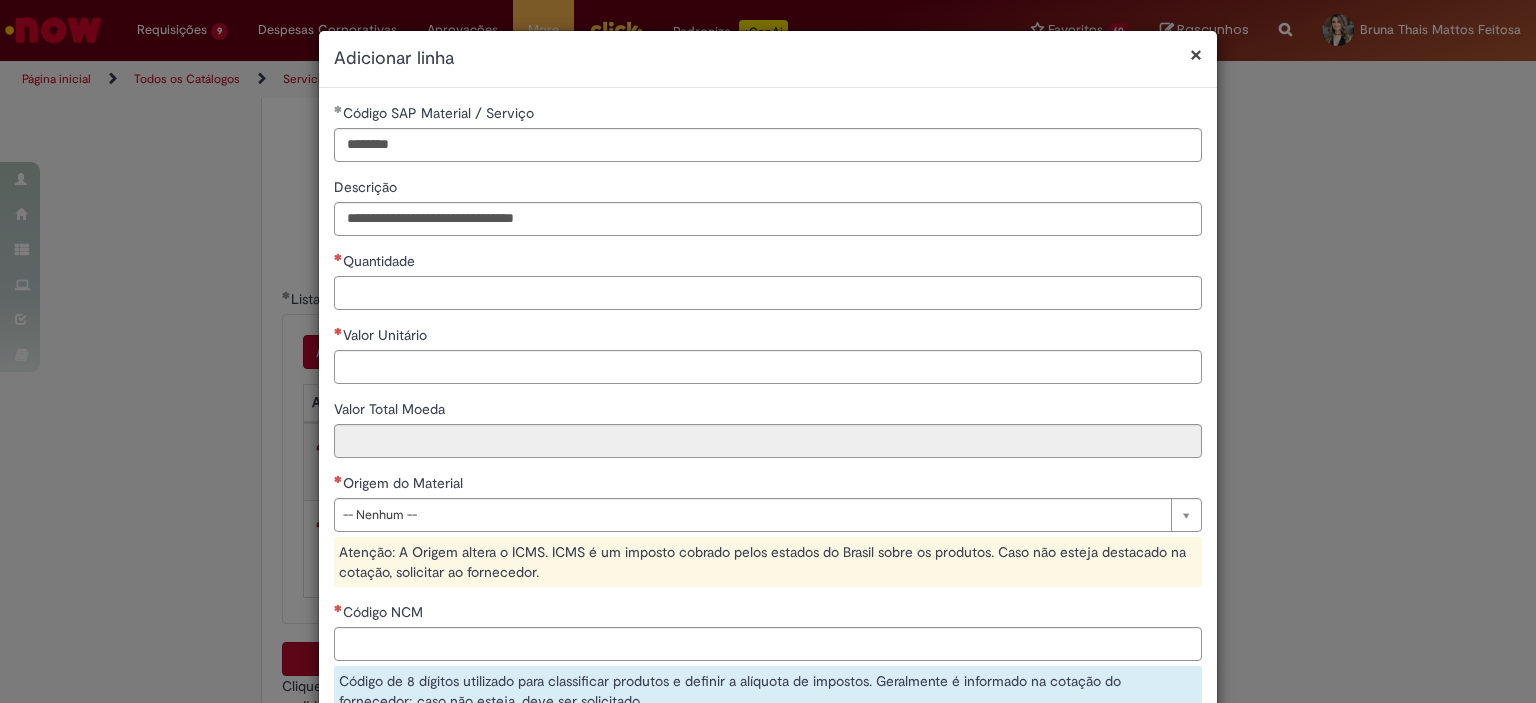 click on "Quantidade" at bounding box center (768, 293) 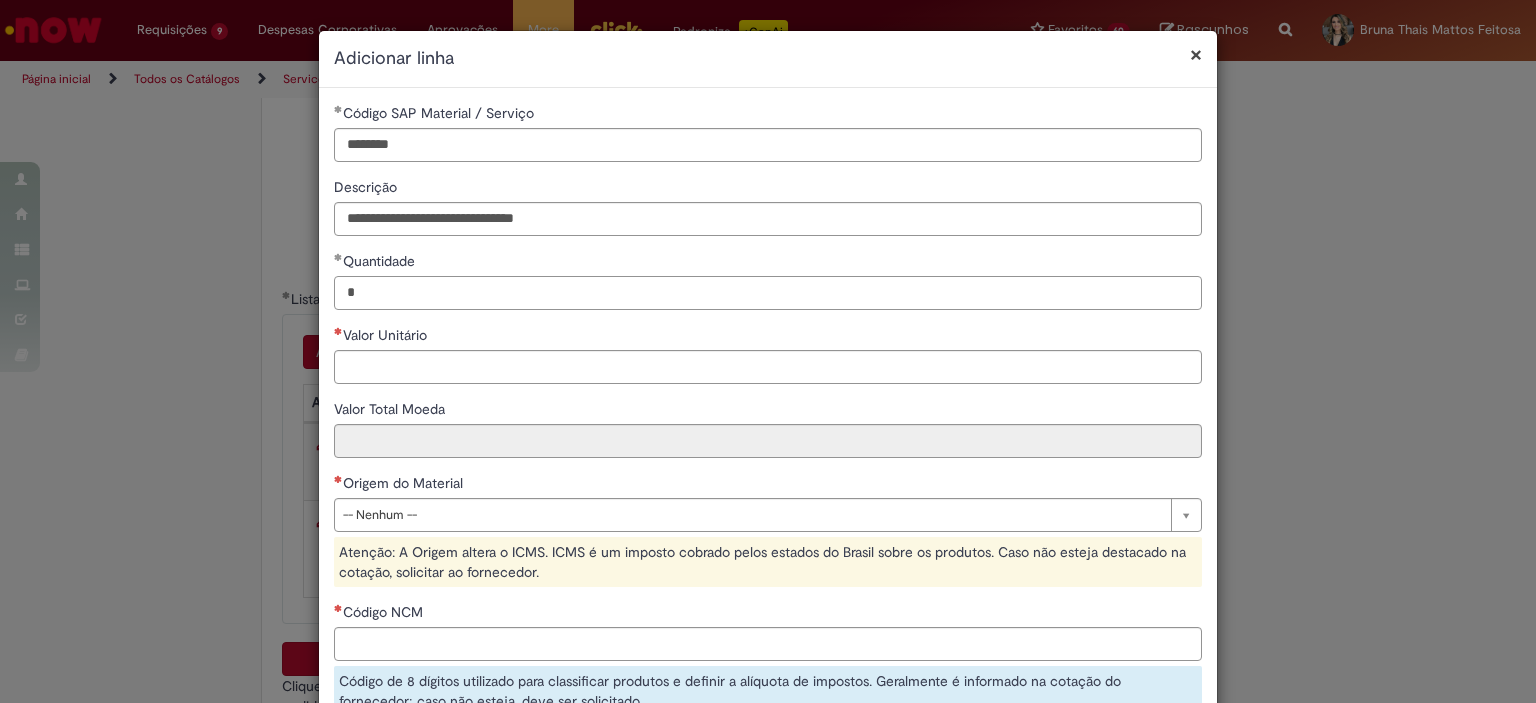 type on "*" 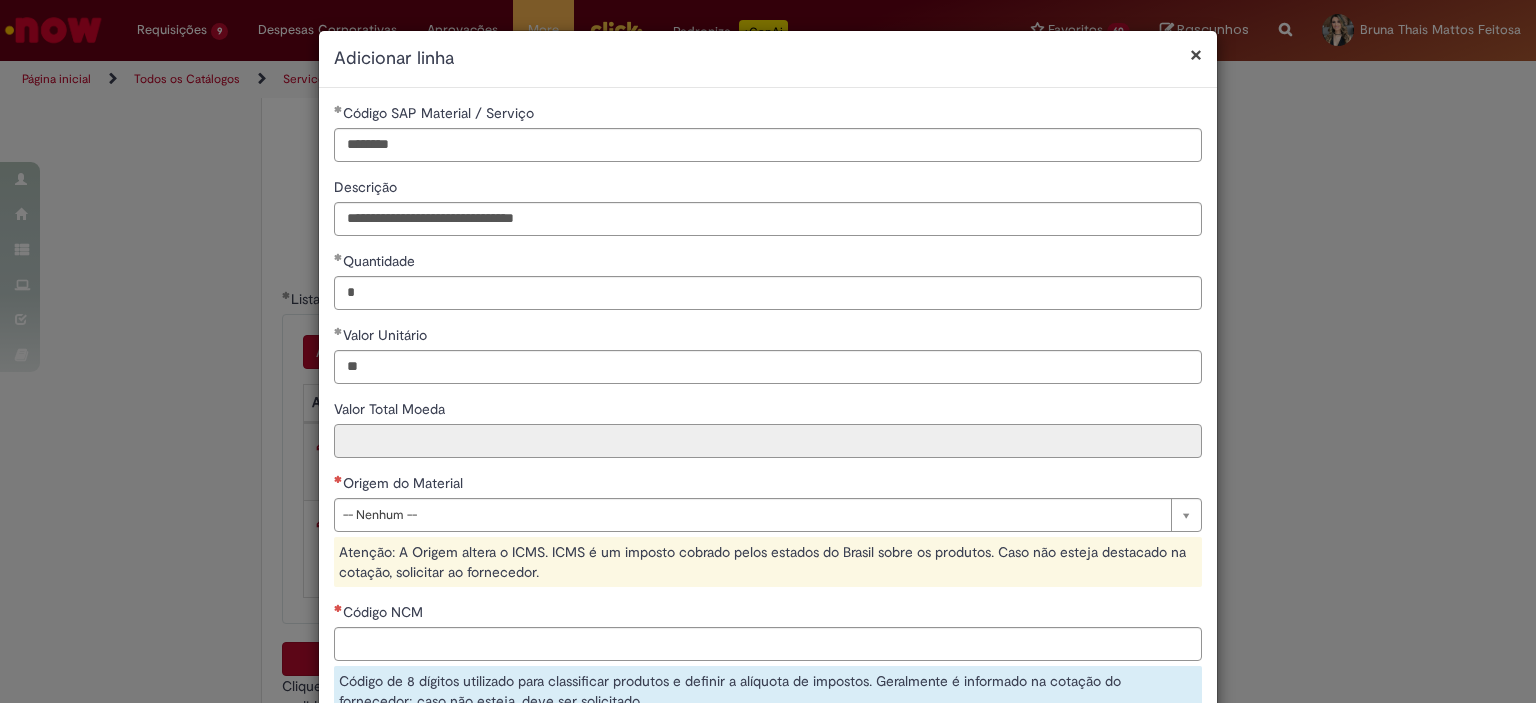 type on "*****" 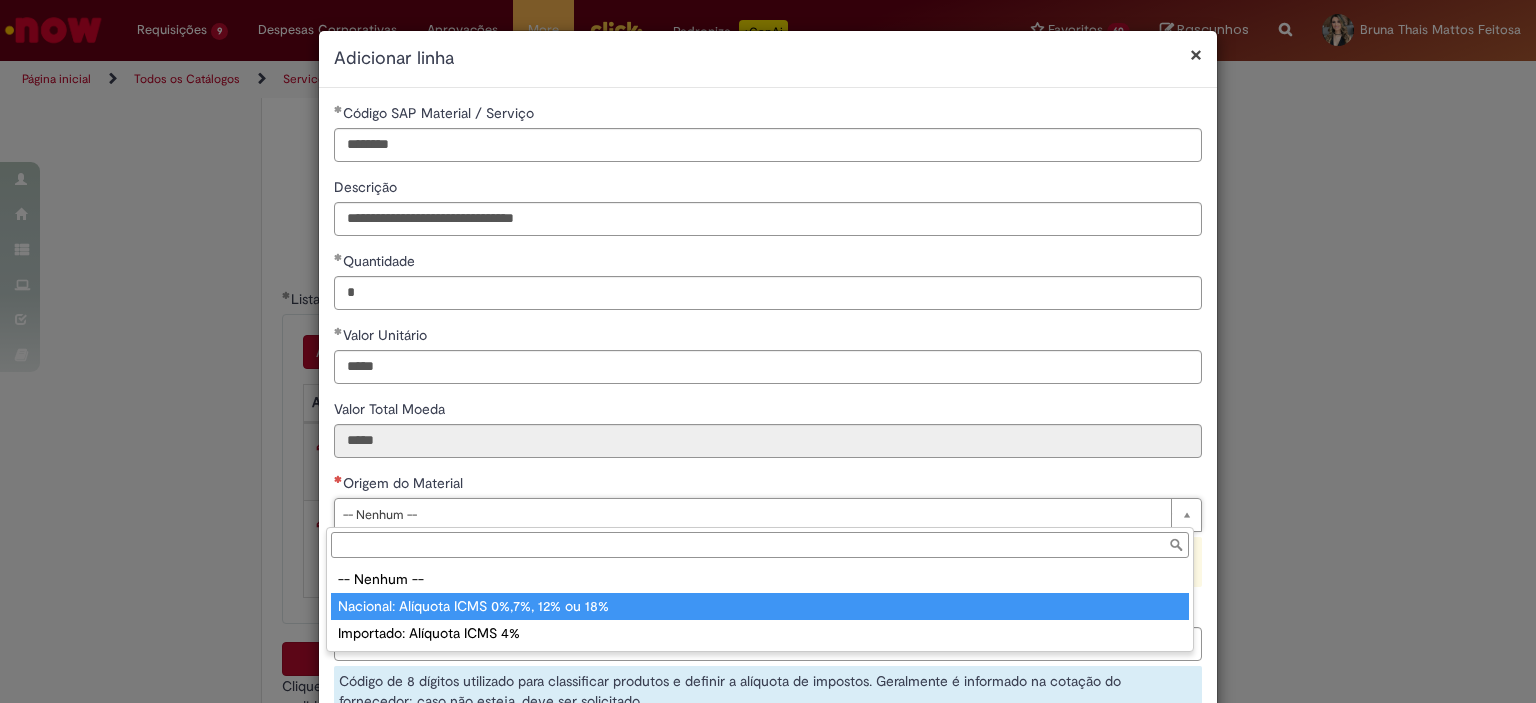 type on "**********" 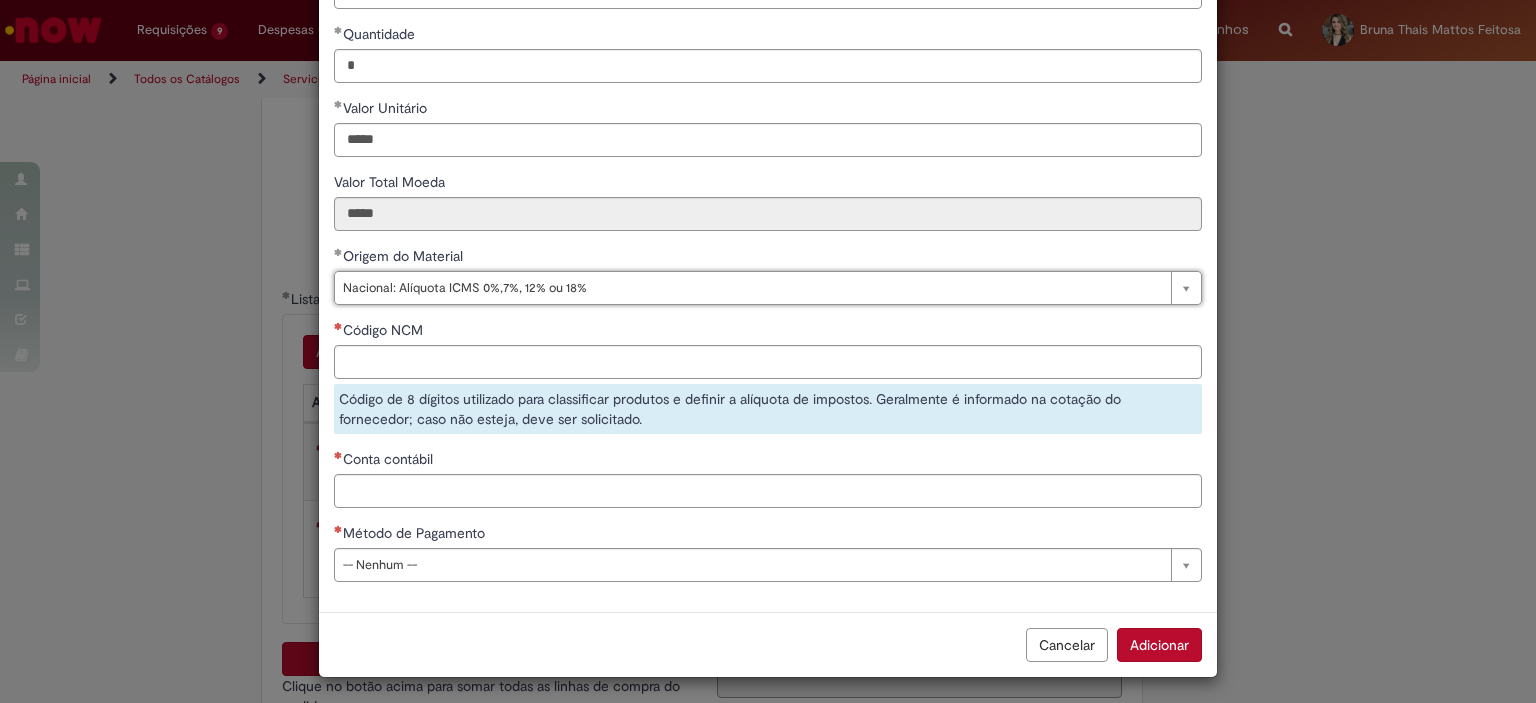 scroll, scrollTop: 230, scrollLeft: 0, axis: vertical 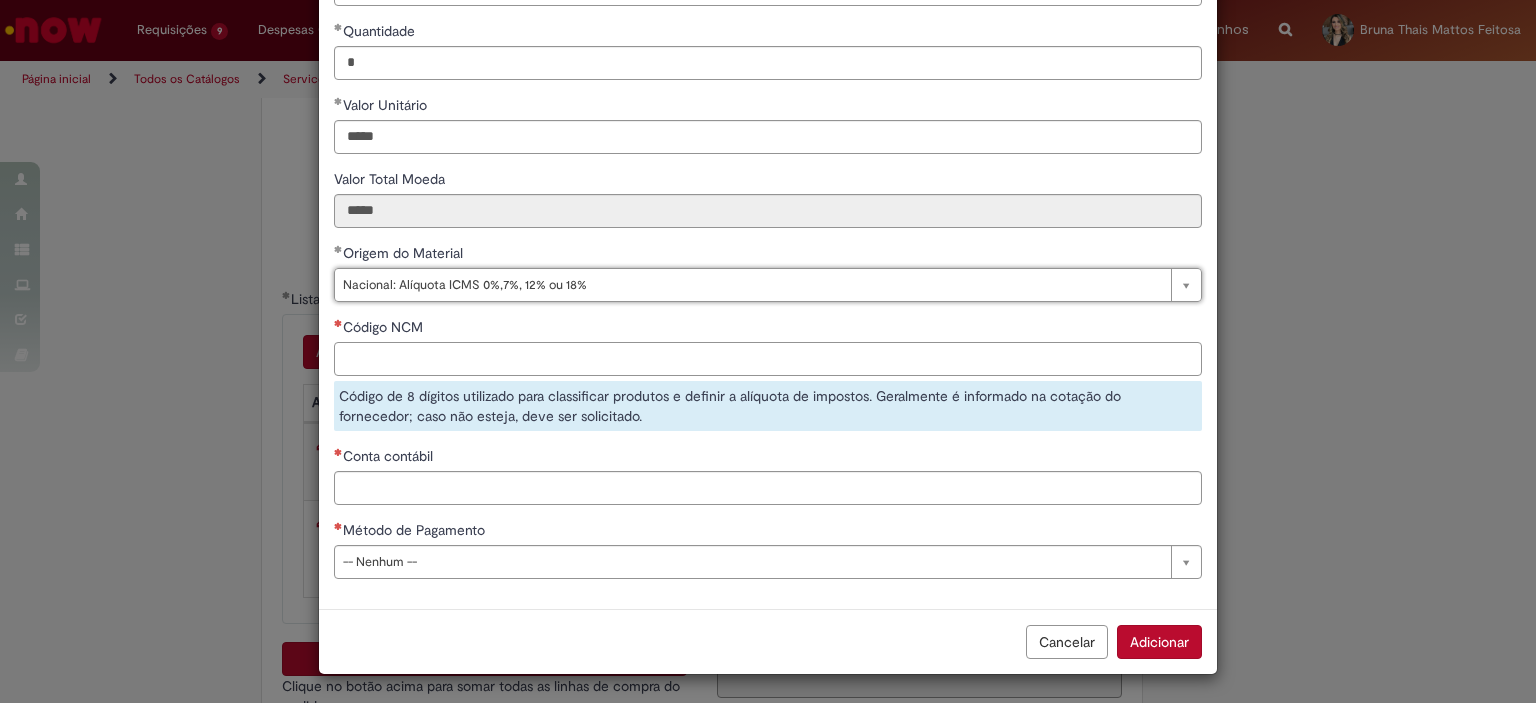 click on "Código NCM" at bounding box center (768, 359) 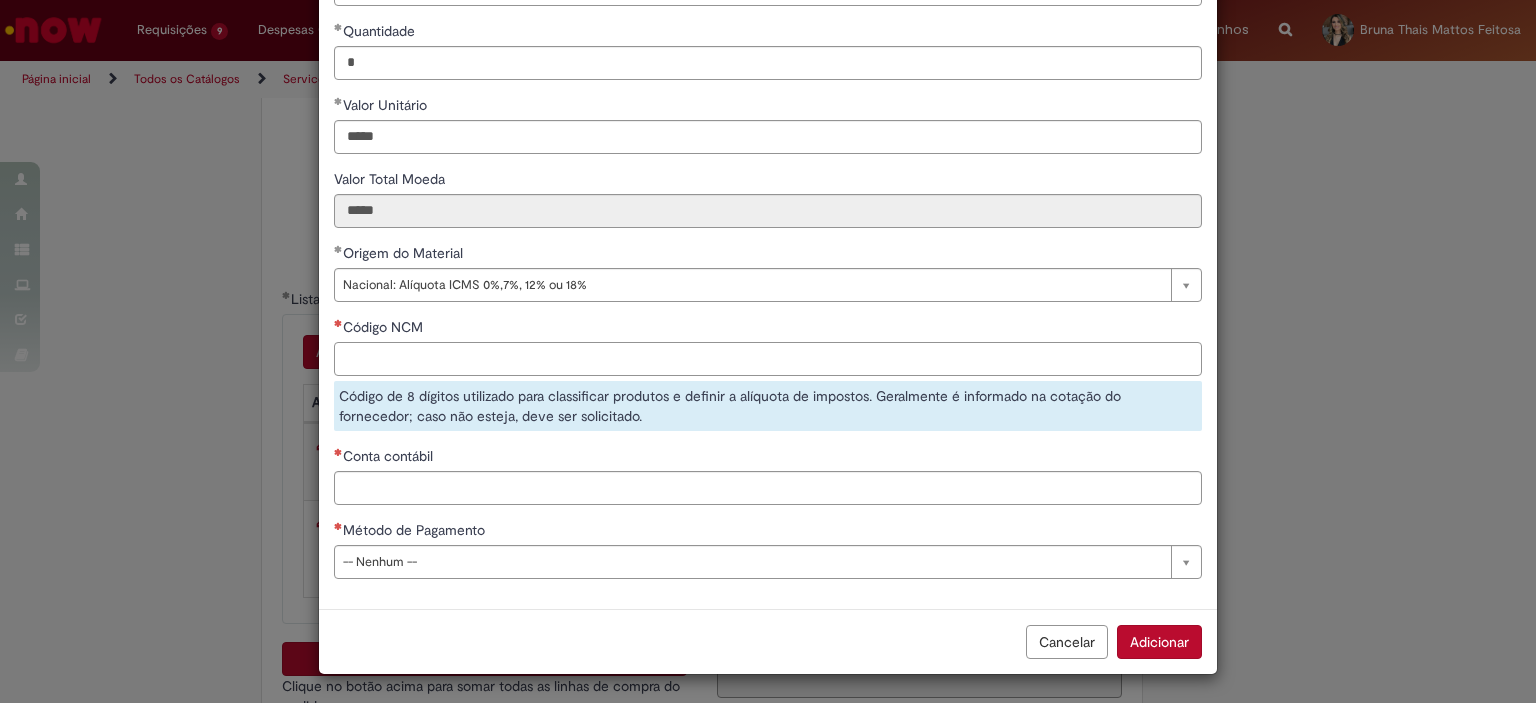 click on "Código NCM" at bounding box center (768, 359) 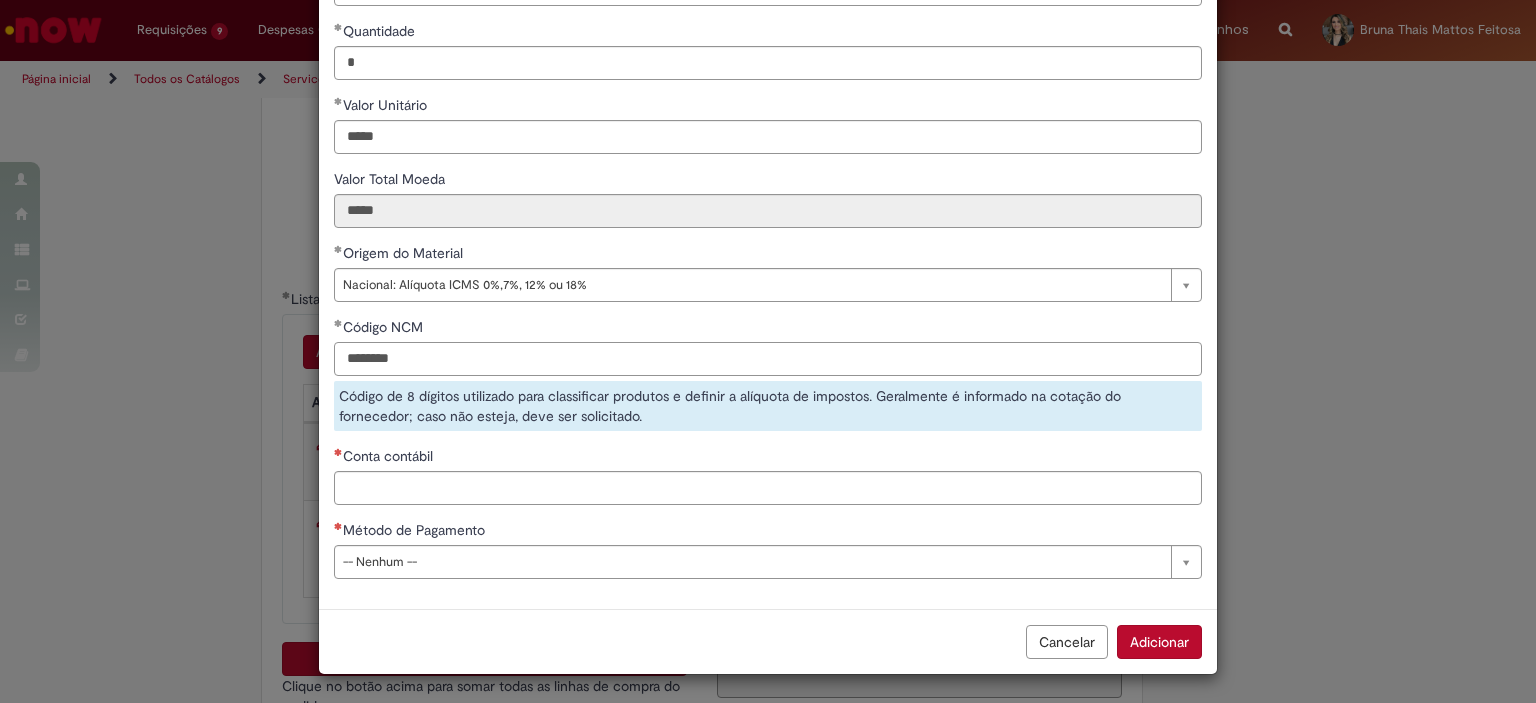 type on "********" 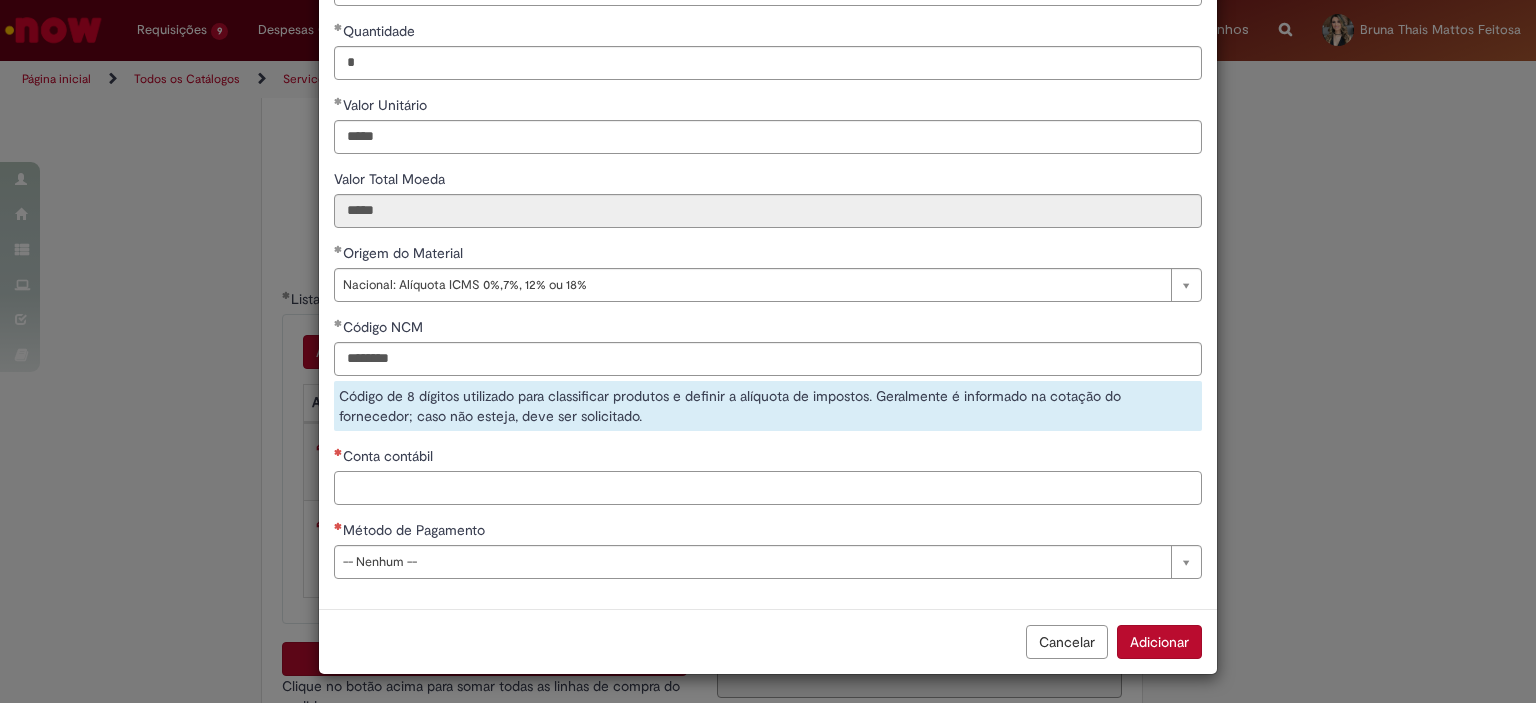 click on "Conta contábil" at bounding box center (768, 488) 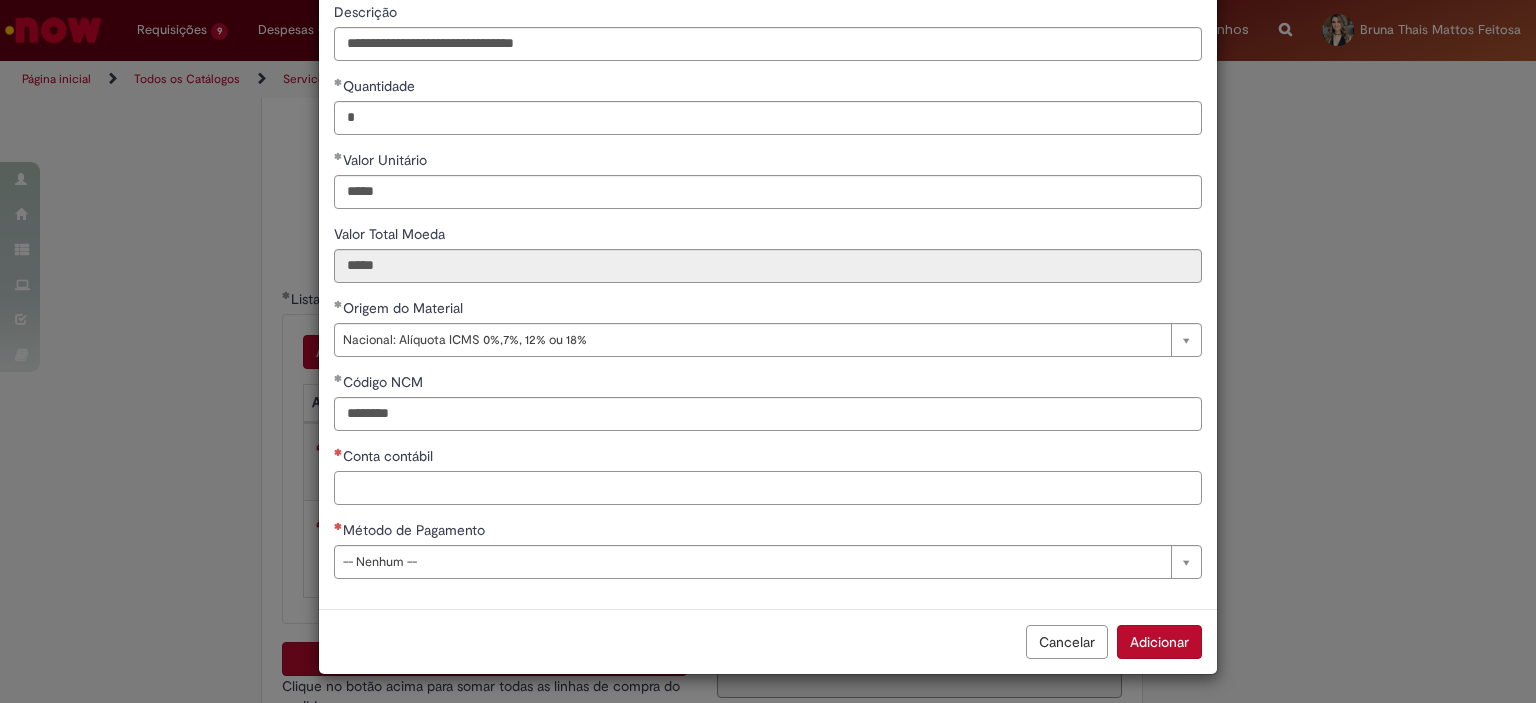 paste on "********" 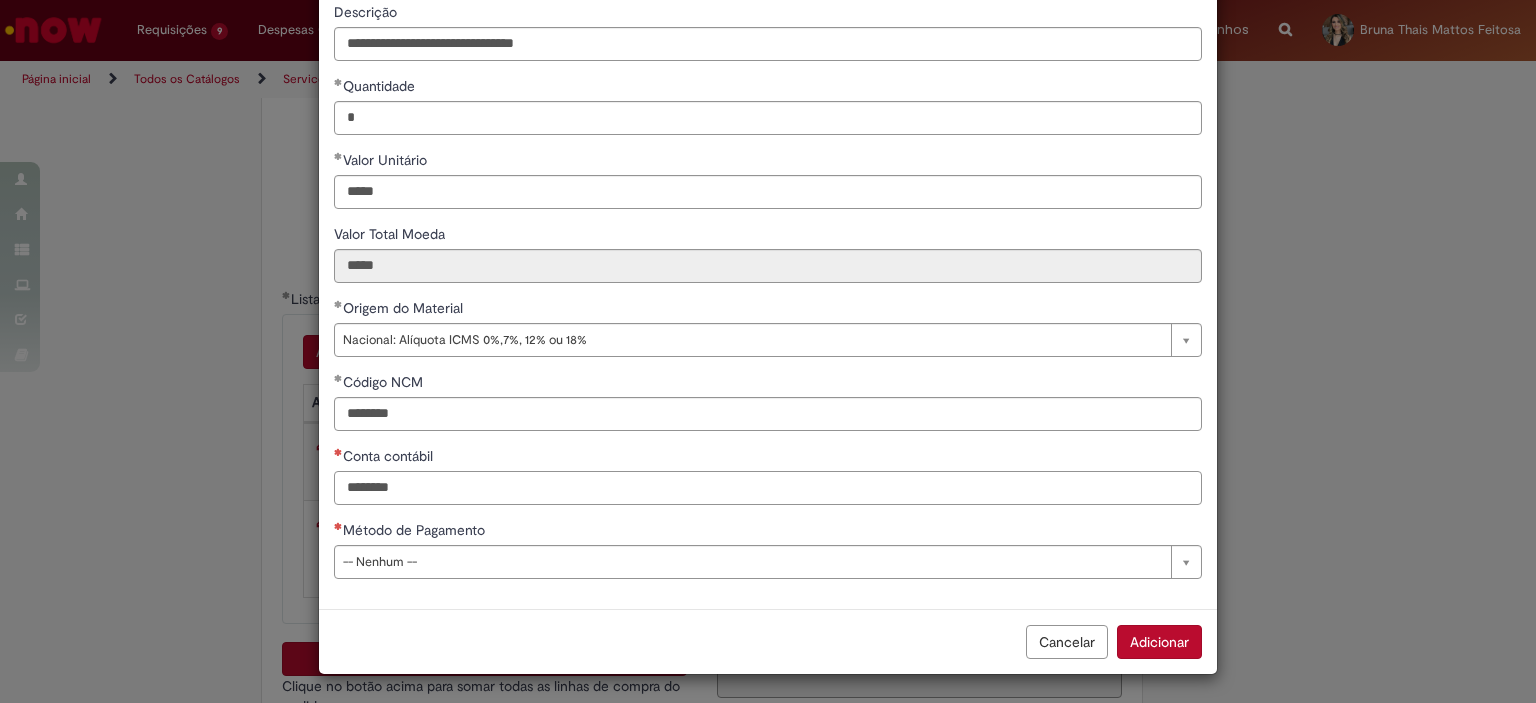 type on "********" 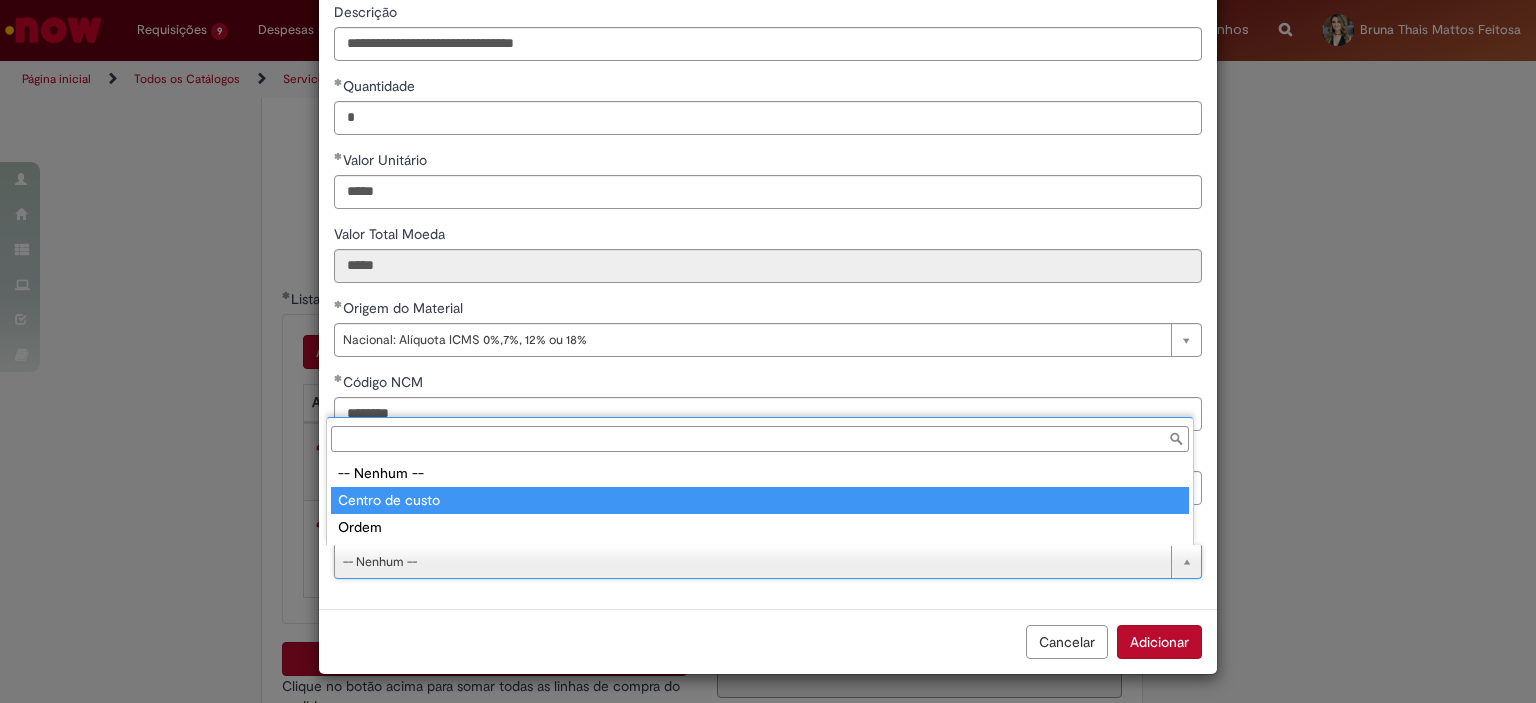 type on "**********" 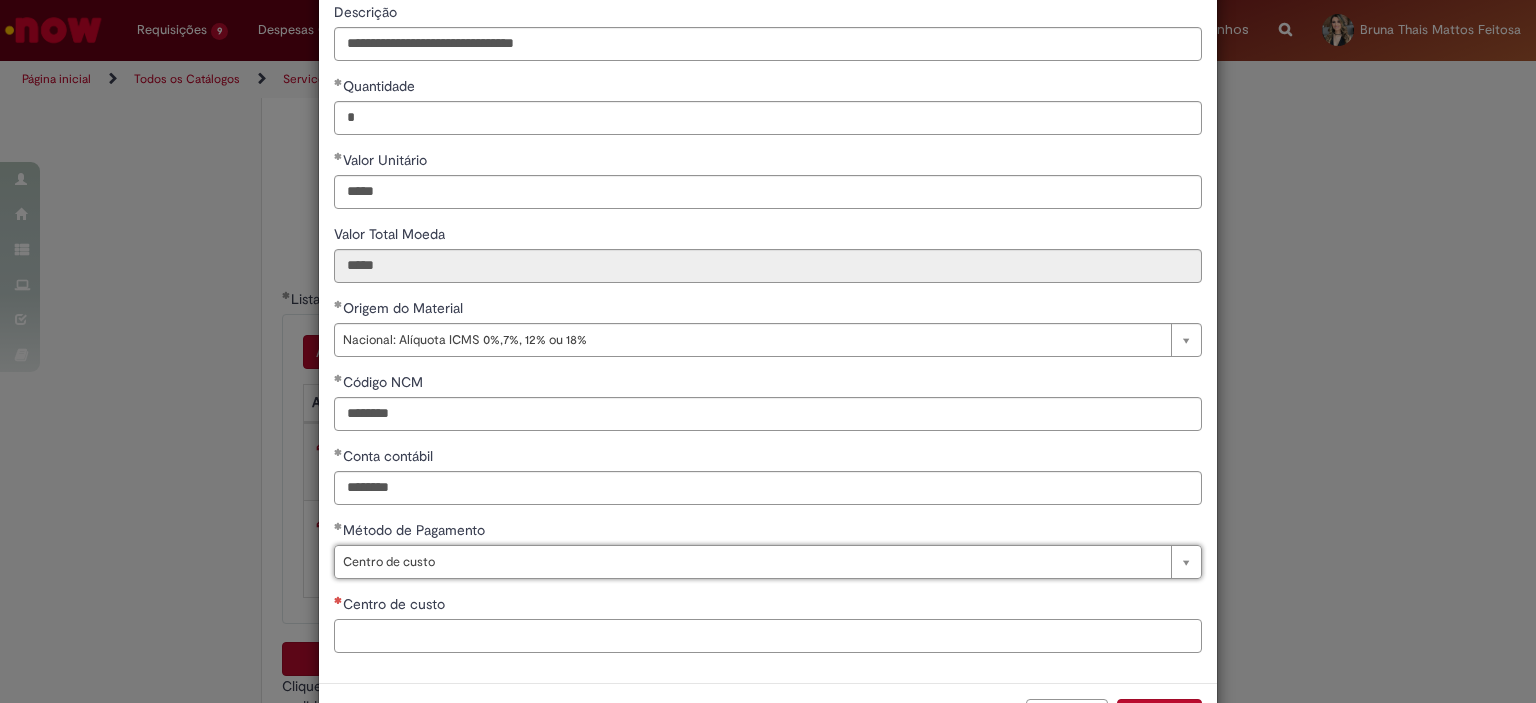 click on "Centro de custo" at bounding box center [768, 636] 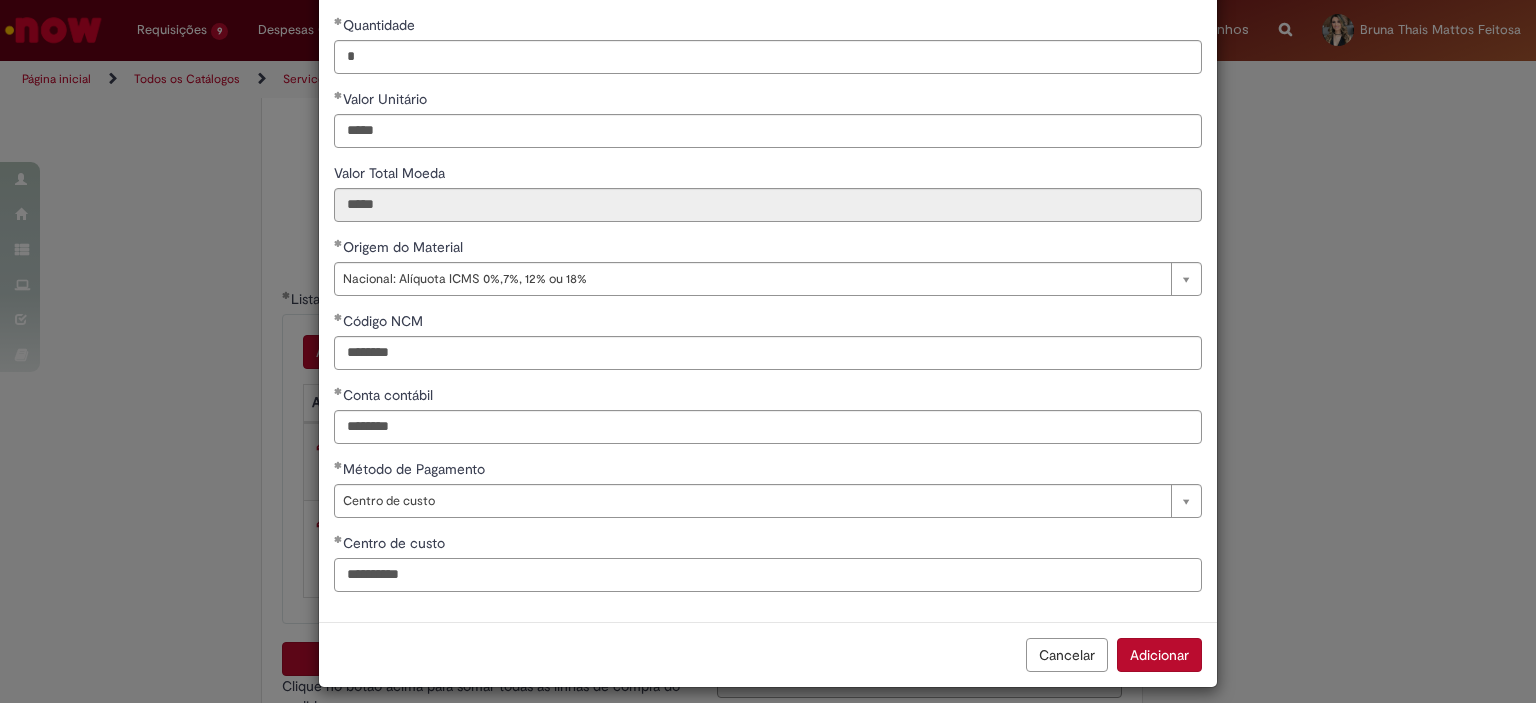 scroll, scrollTop: 249, scrollLeft: 0, axis: vertical 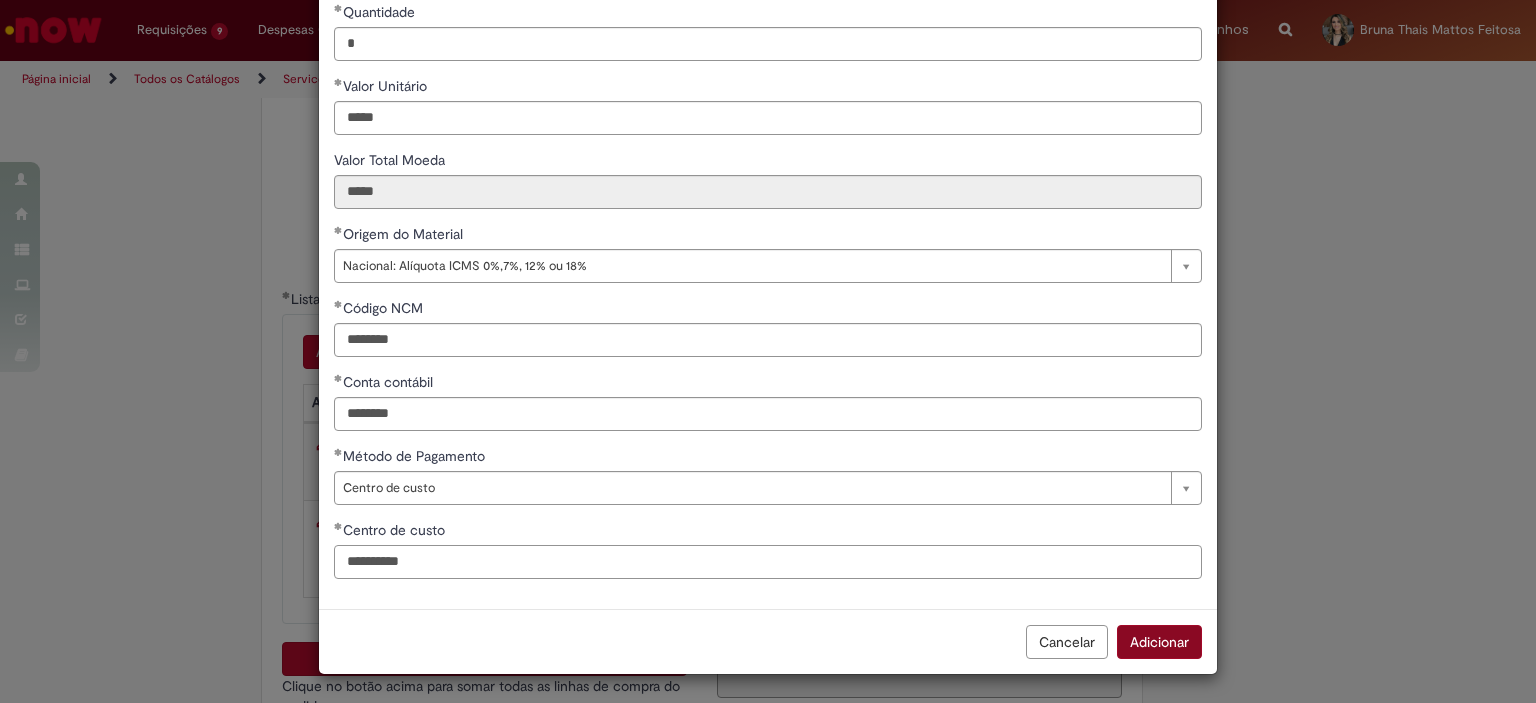 type on "**********" 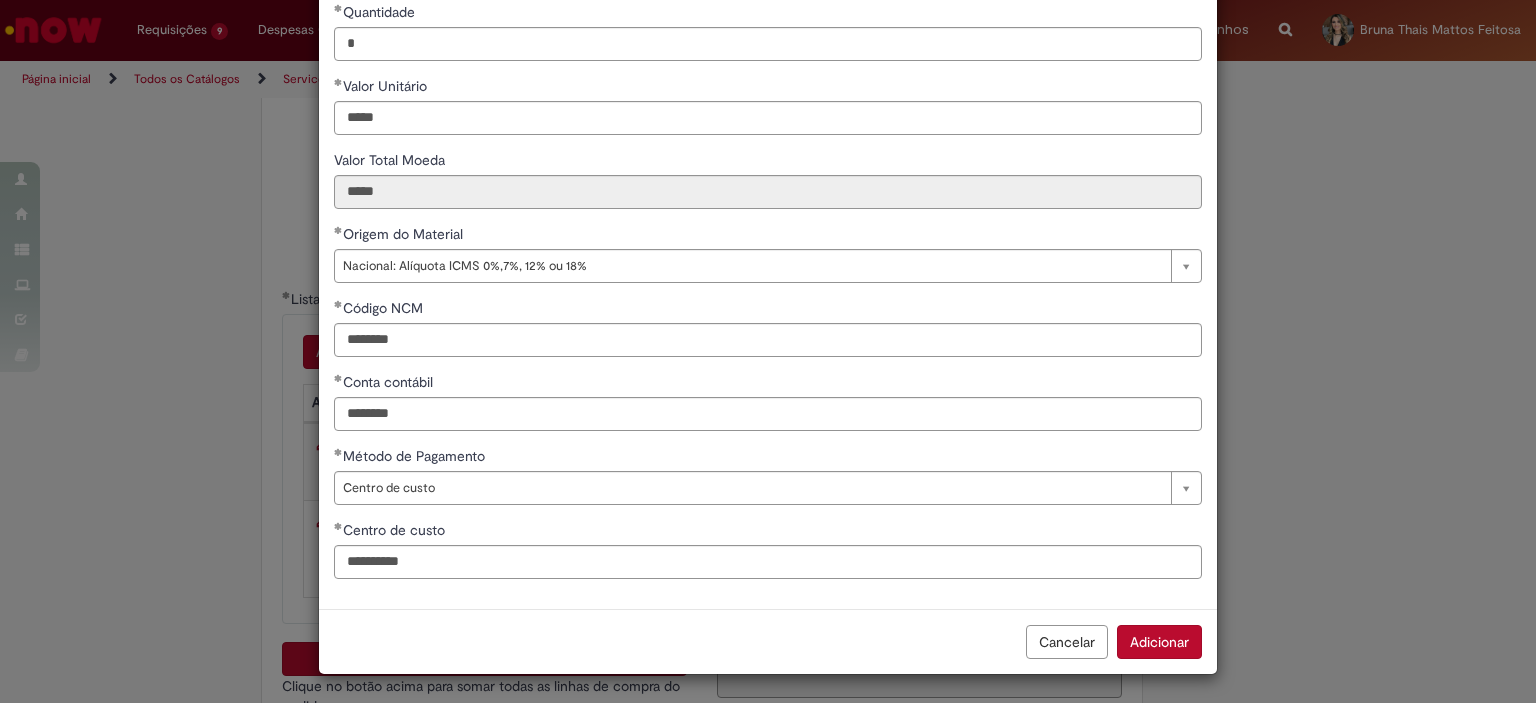 click on "Adicionar" at bounding box center (1159, 642) 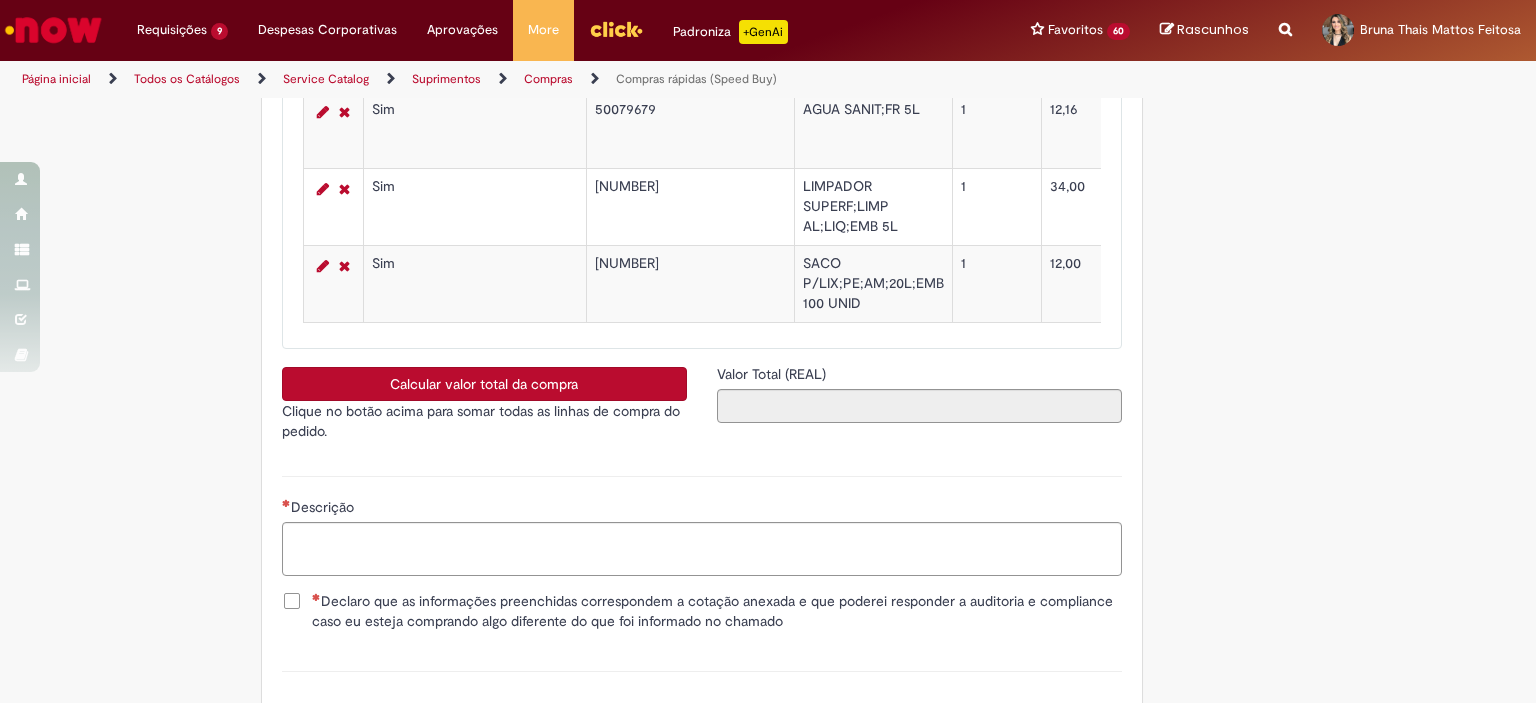 scroll, scrollTop: 3556, scrollLeft: 0, axis: vertical 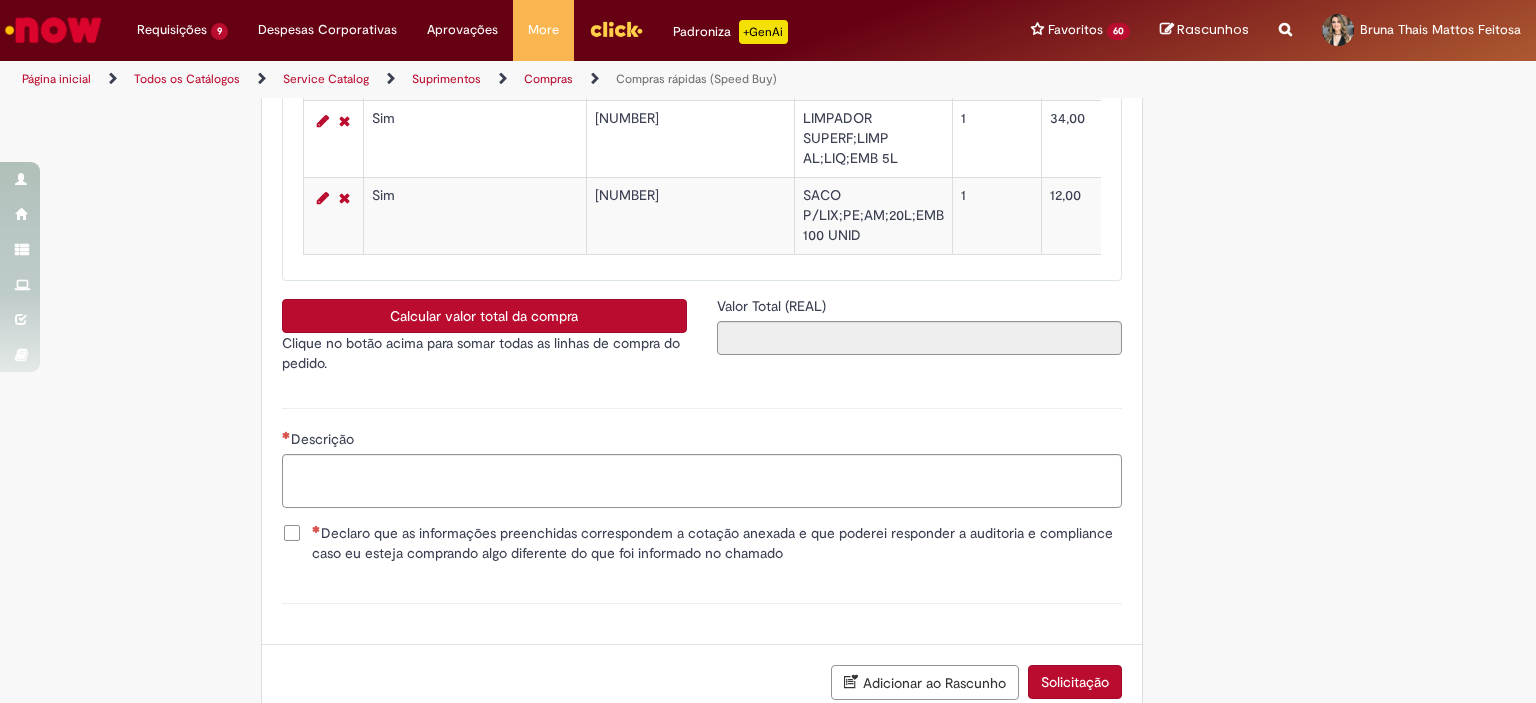 click on "Calcular valor total da compra" at bounding box center [484, 316] 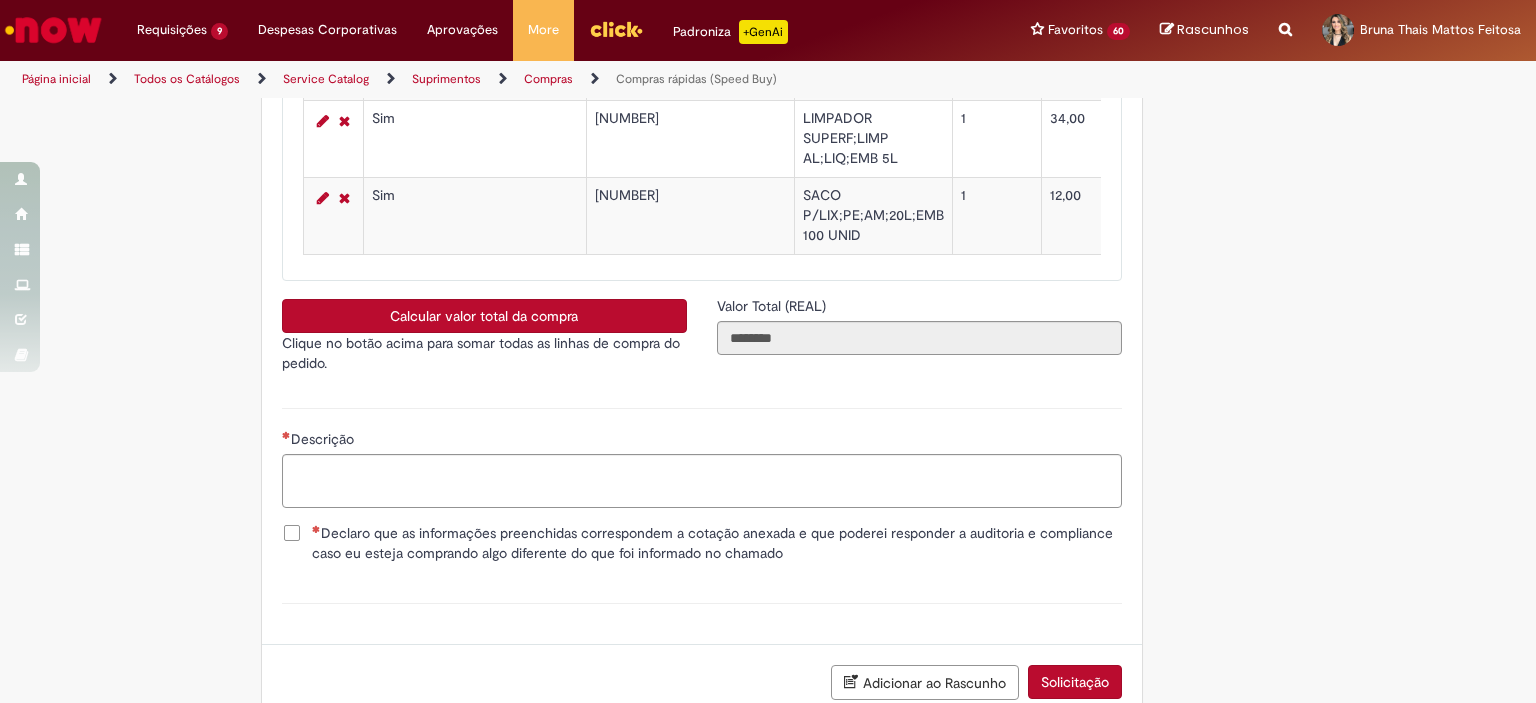 type 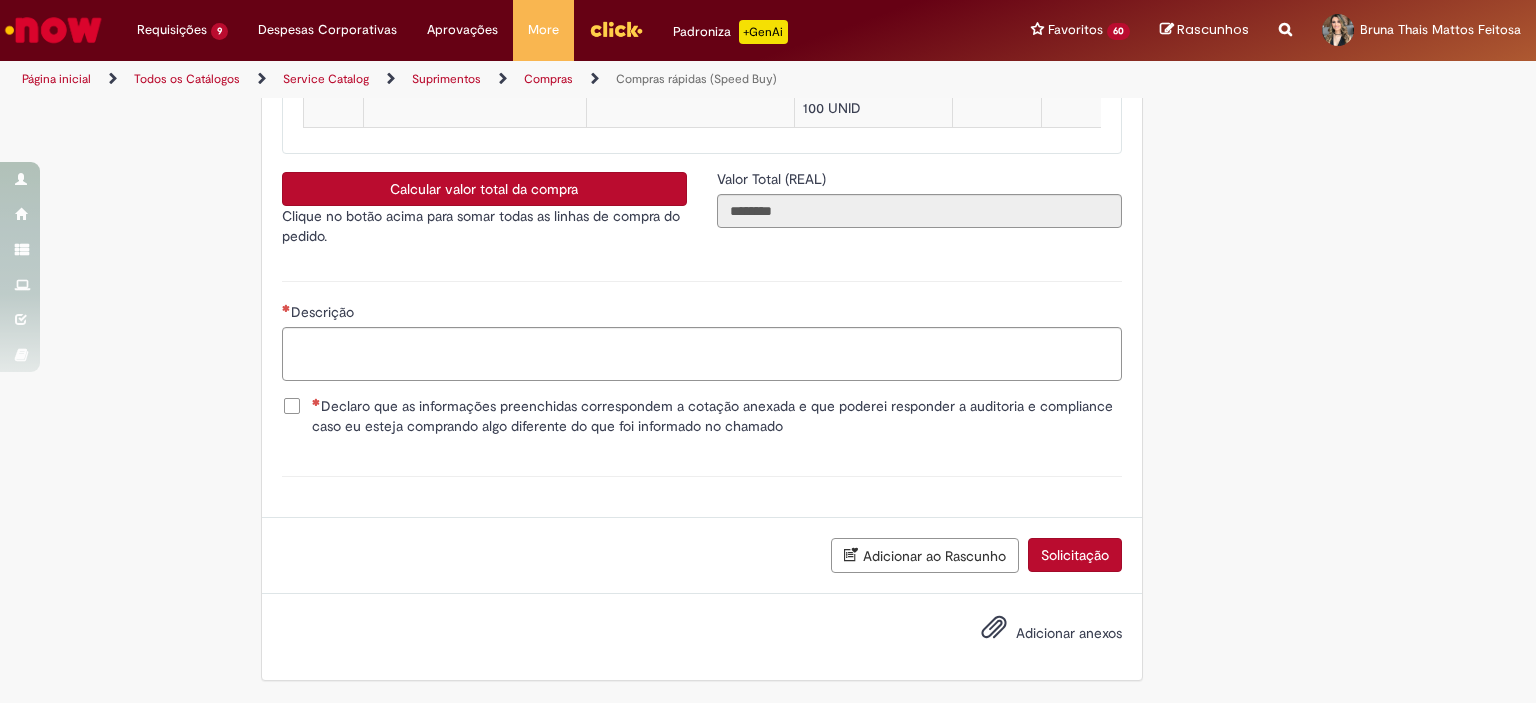 scroll, scrollTop: 3695, scrollLeft: 0, axis: vertical 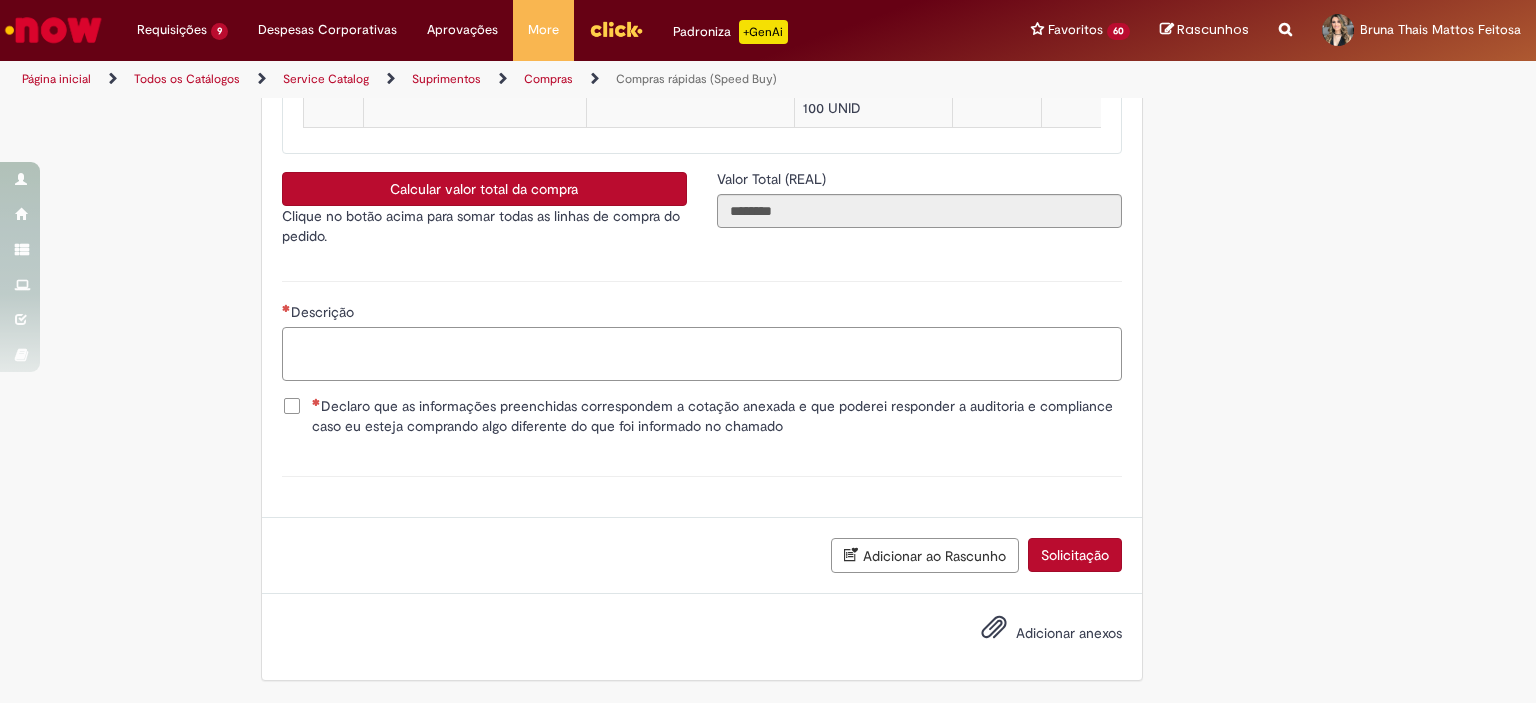 click on "Descrição" at bounding box center (702, 354) 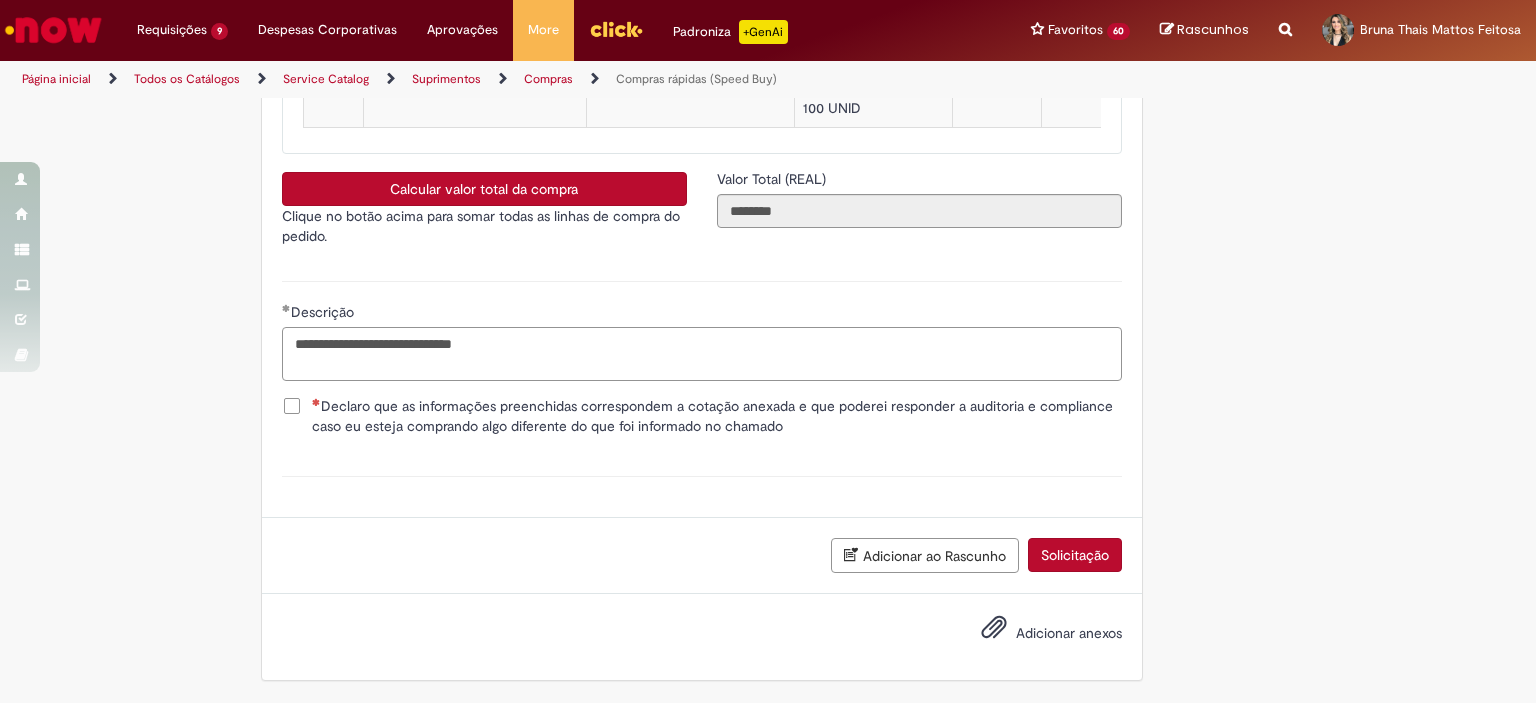 type on "**********" 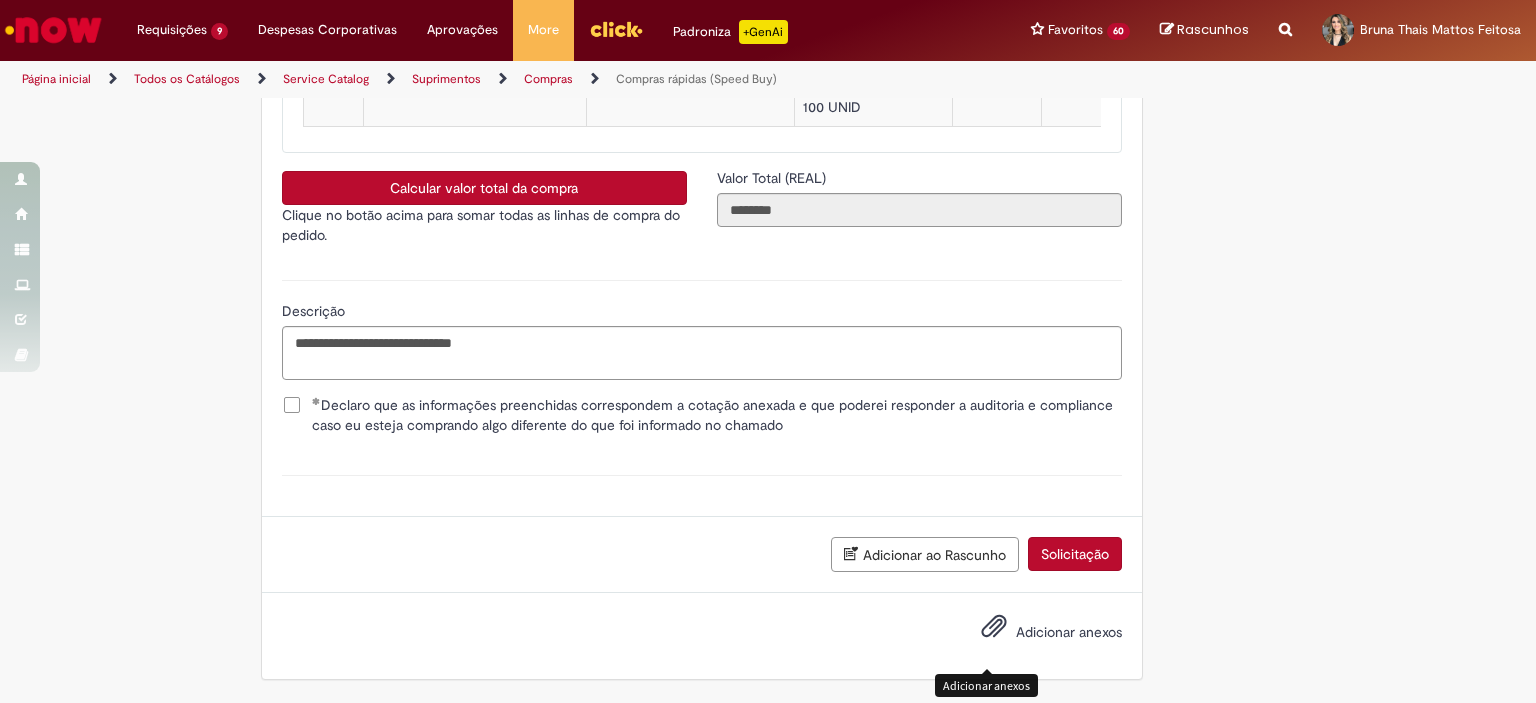 click on "Adicionar anexos" at bounding box center [994, 631] 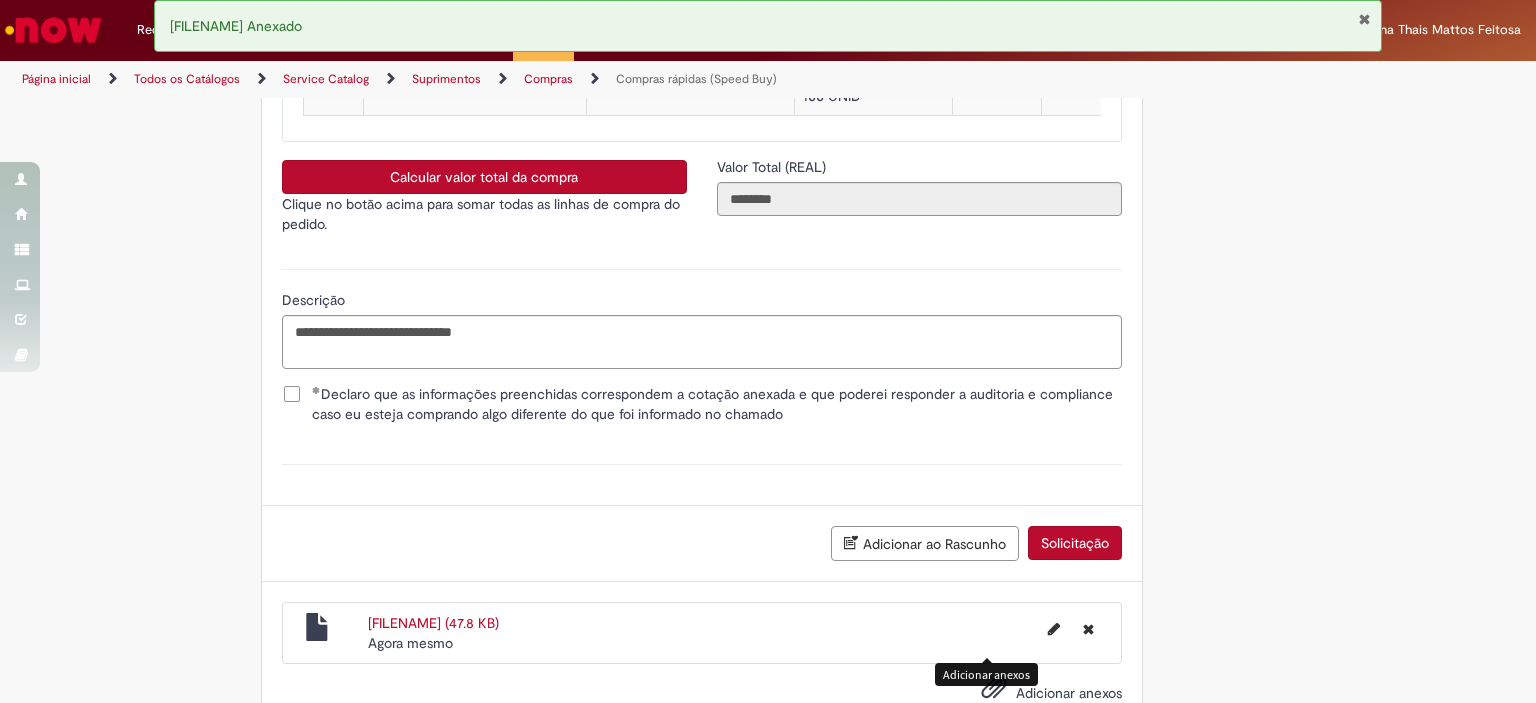 click on "Solicitação" at bounding box center (1075, 543) 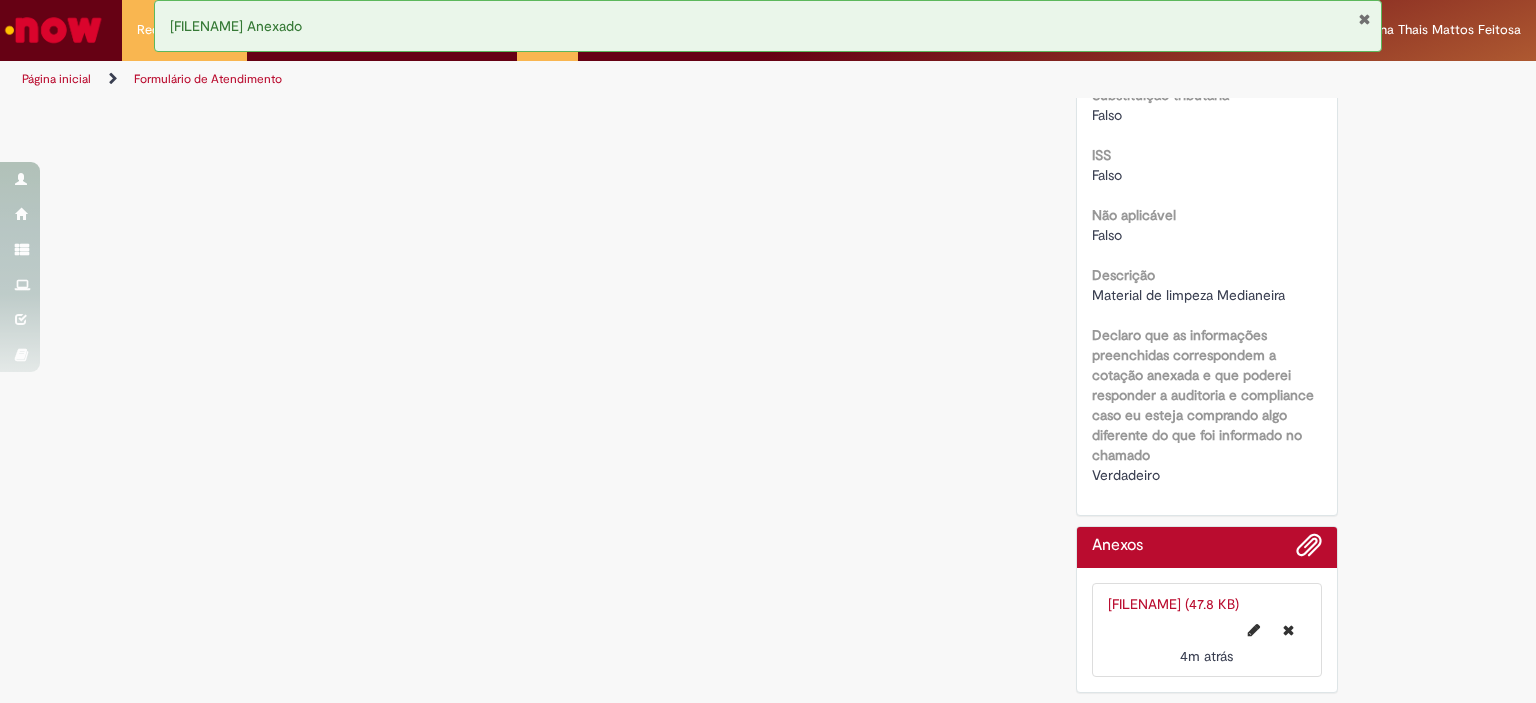 scroll, scrollTop: 0, scrollLeft: 0, axis: both 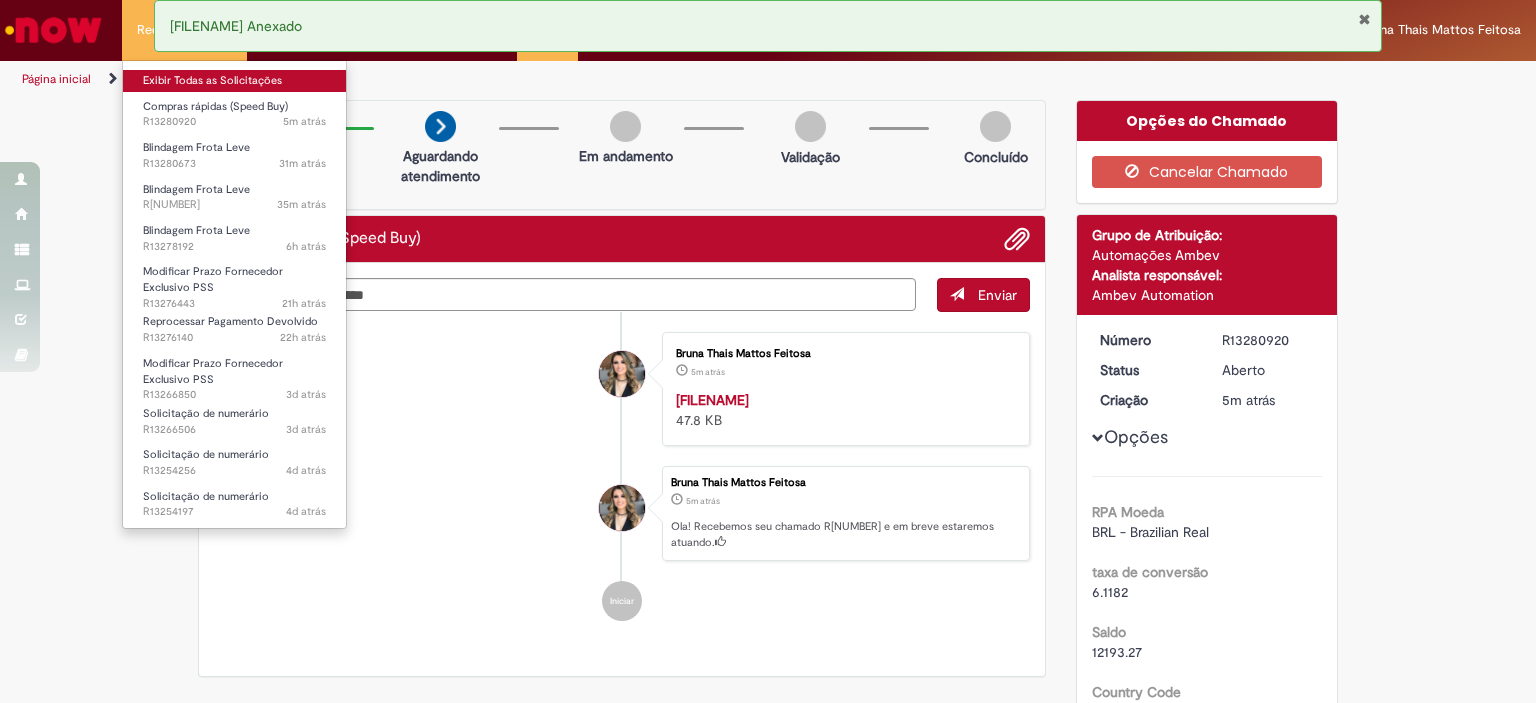 click on "Exibir Todas as Solicitações" at bounding box center [234, 81] 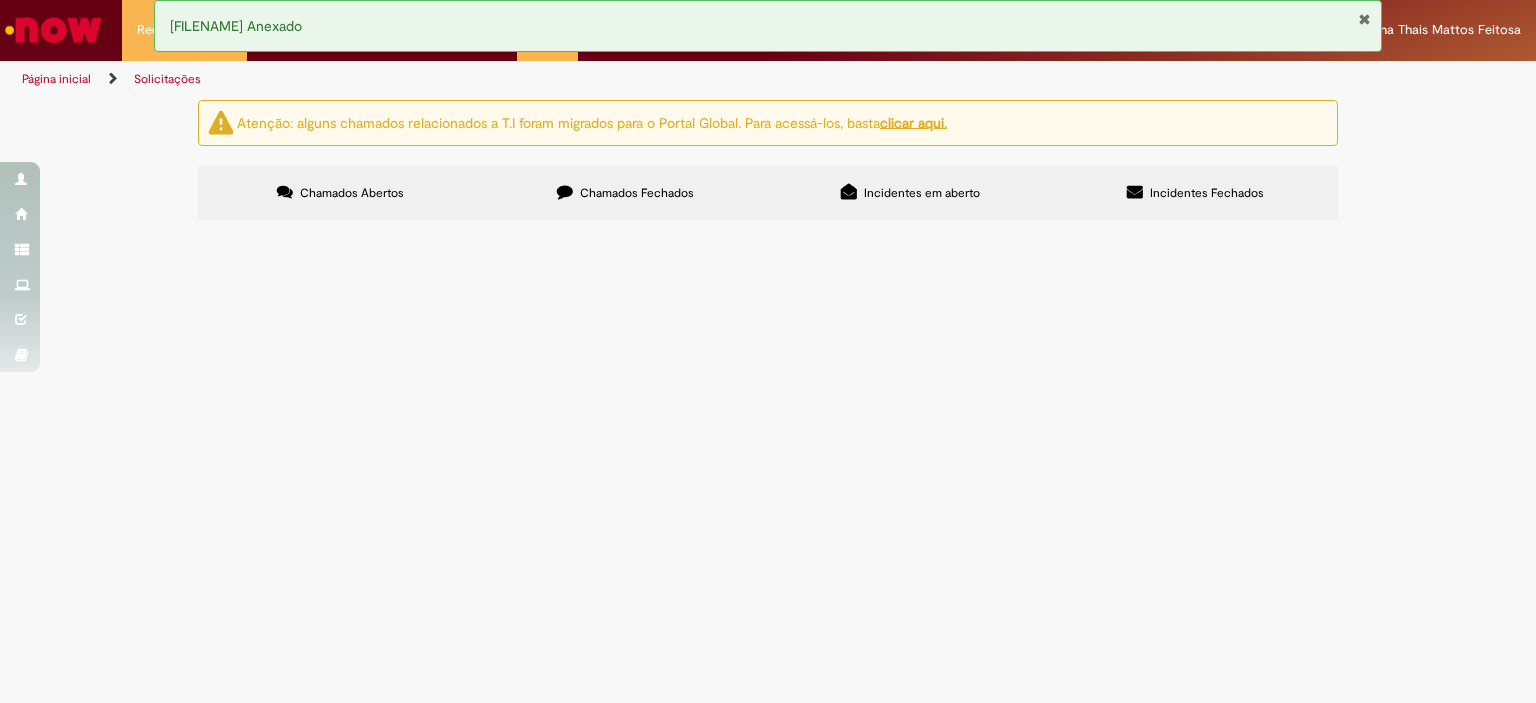 scroll, scrollTop: 125, scrollLeft: 0, axis: vertical 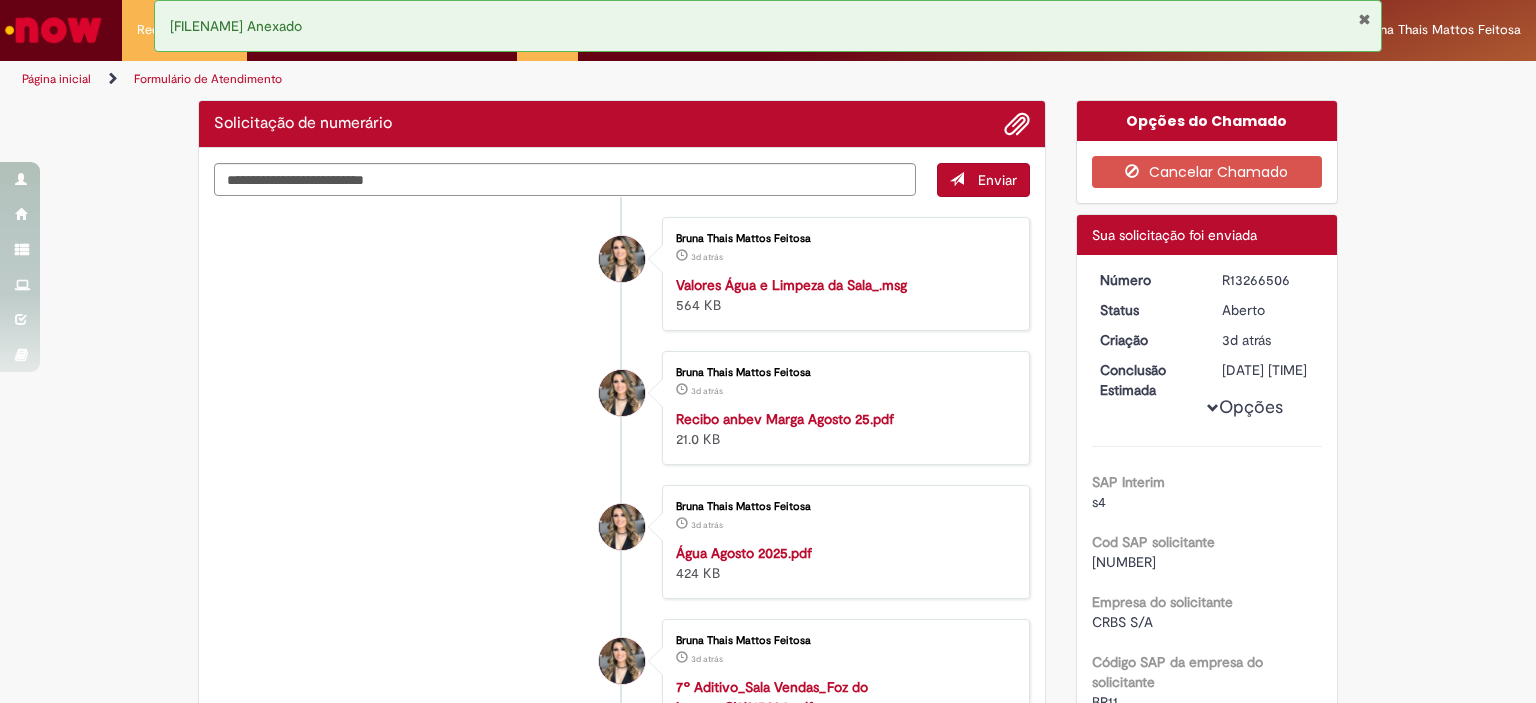 click at bounding box center [1364, 19] 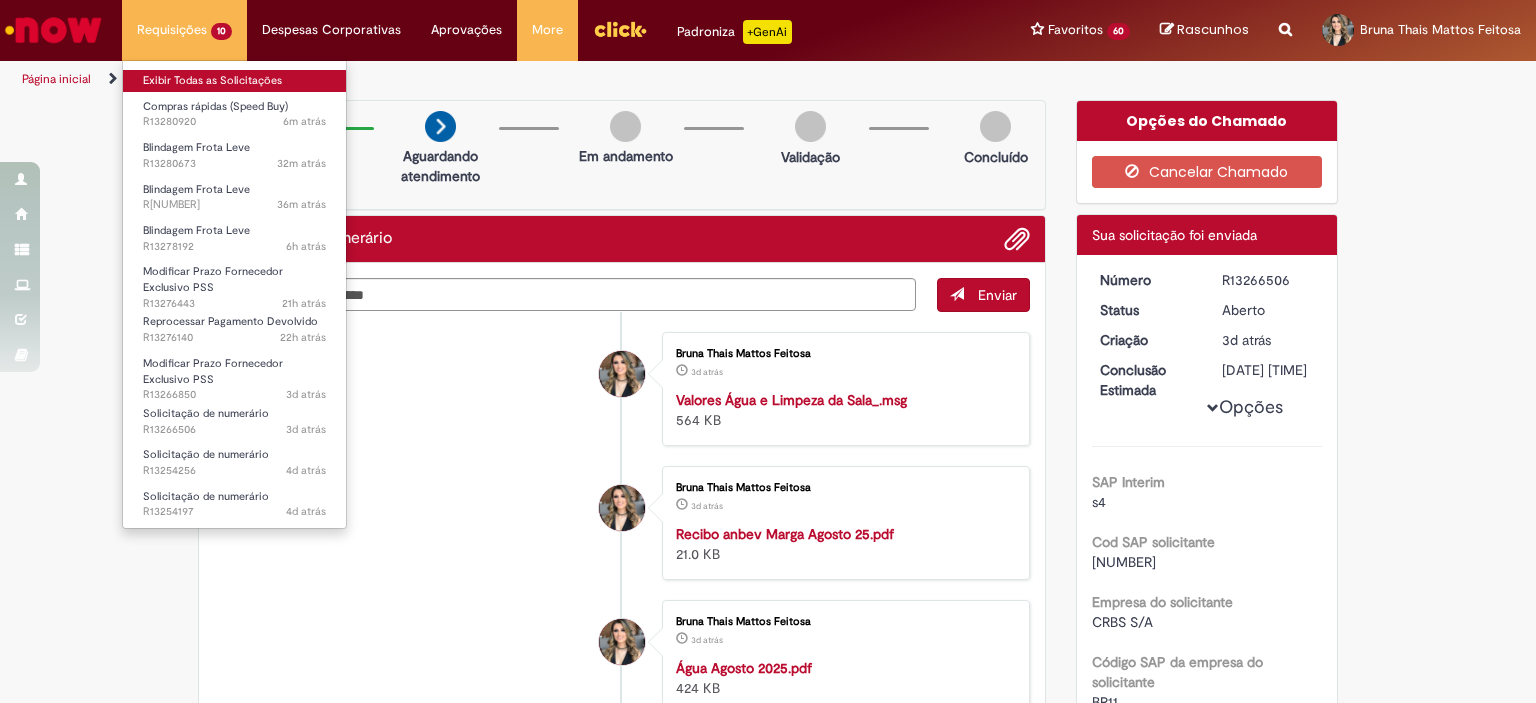 click on "Exibir Todas as Solicitações" at bounding box center [234, 81] 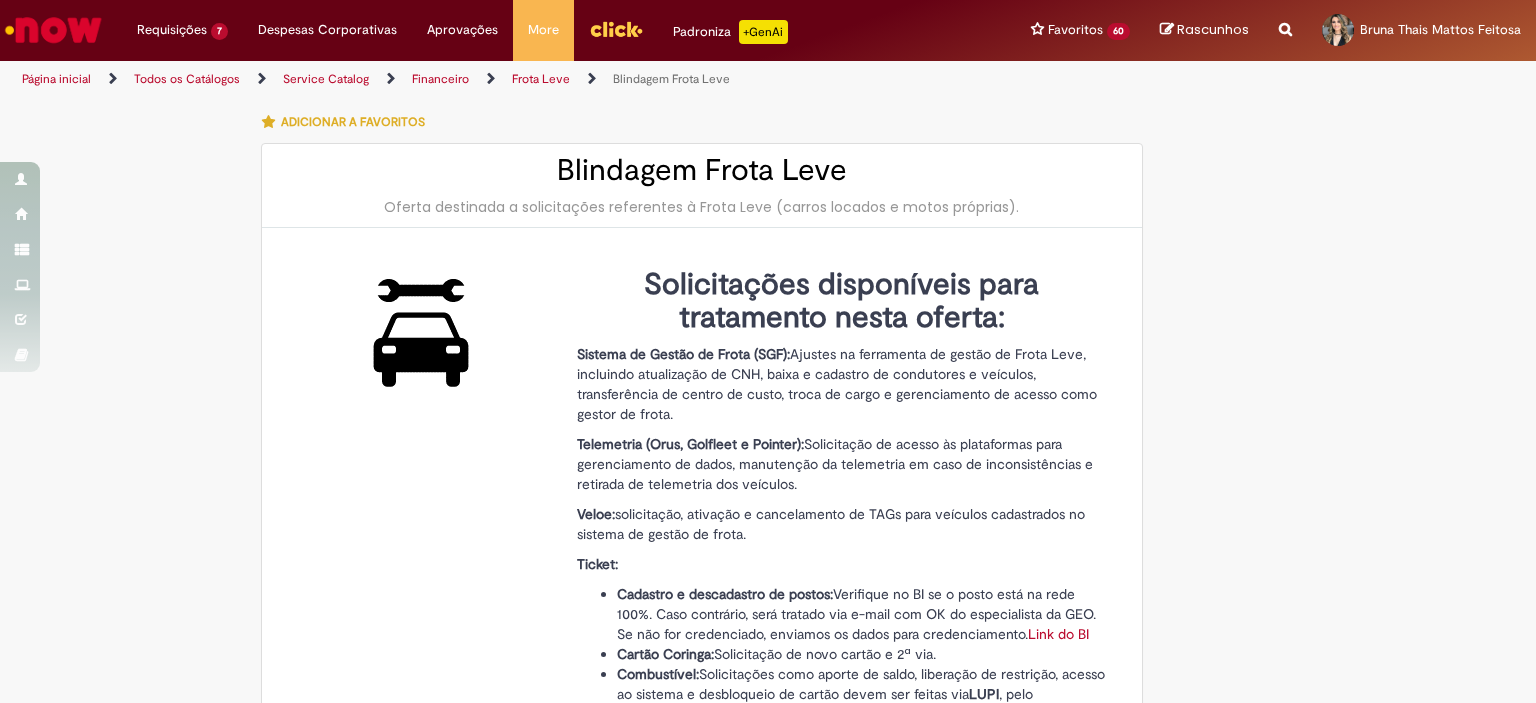 type on "**********" 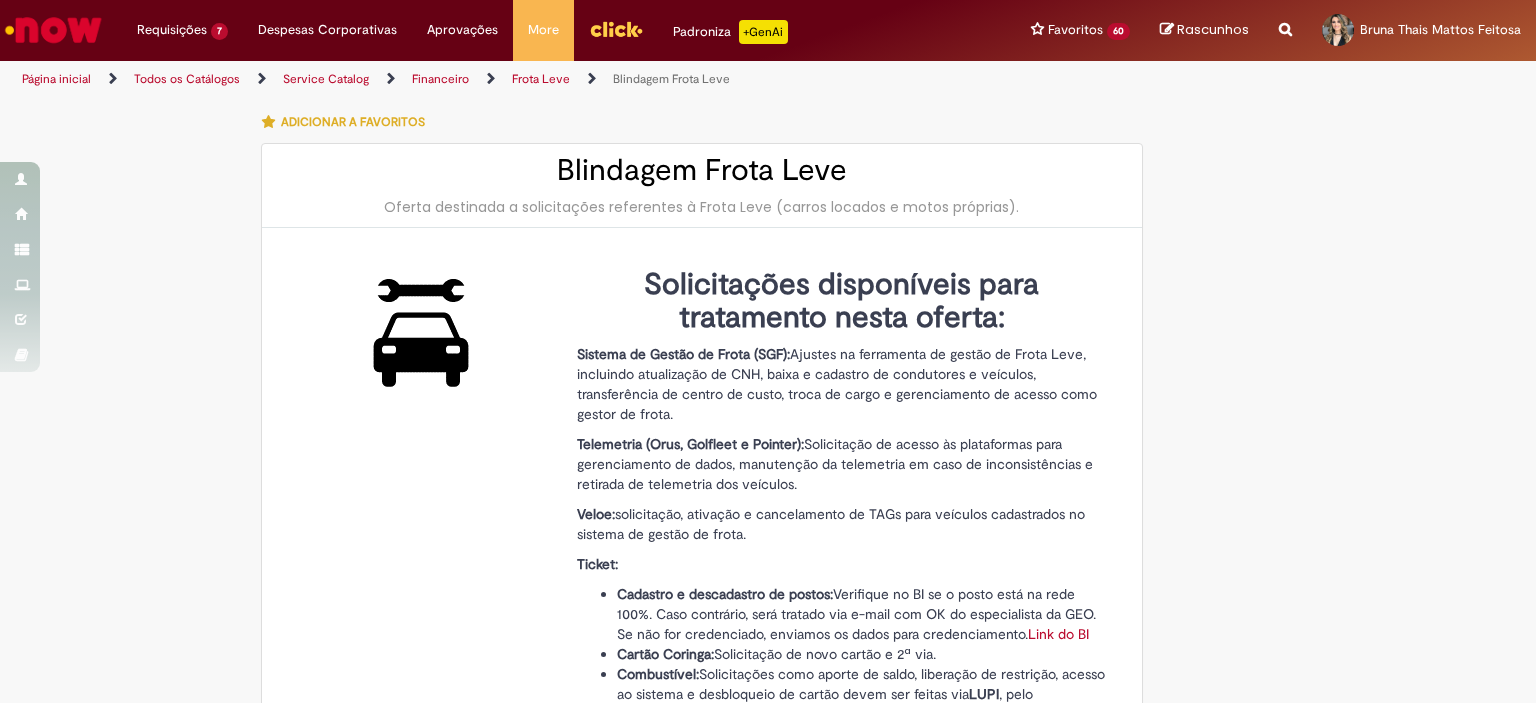 scroll, scrollTop: 0, scrollLeft: 0, axis: both 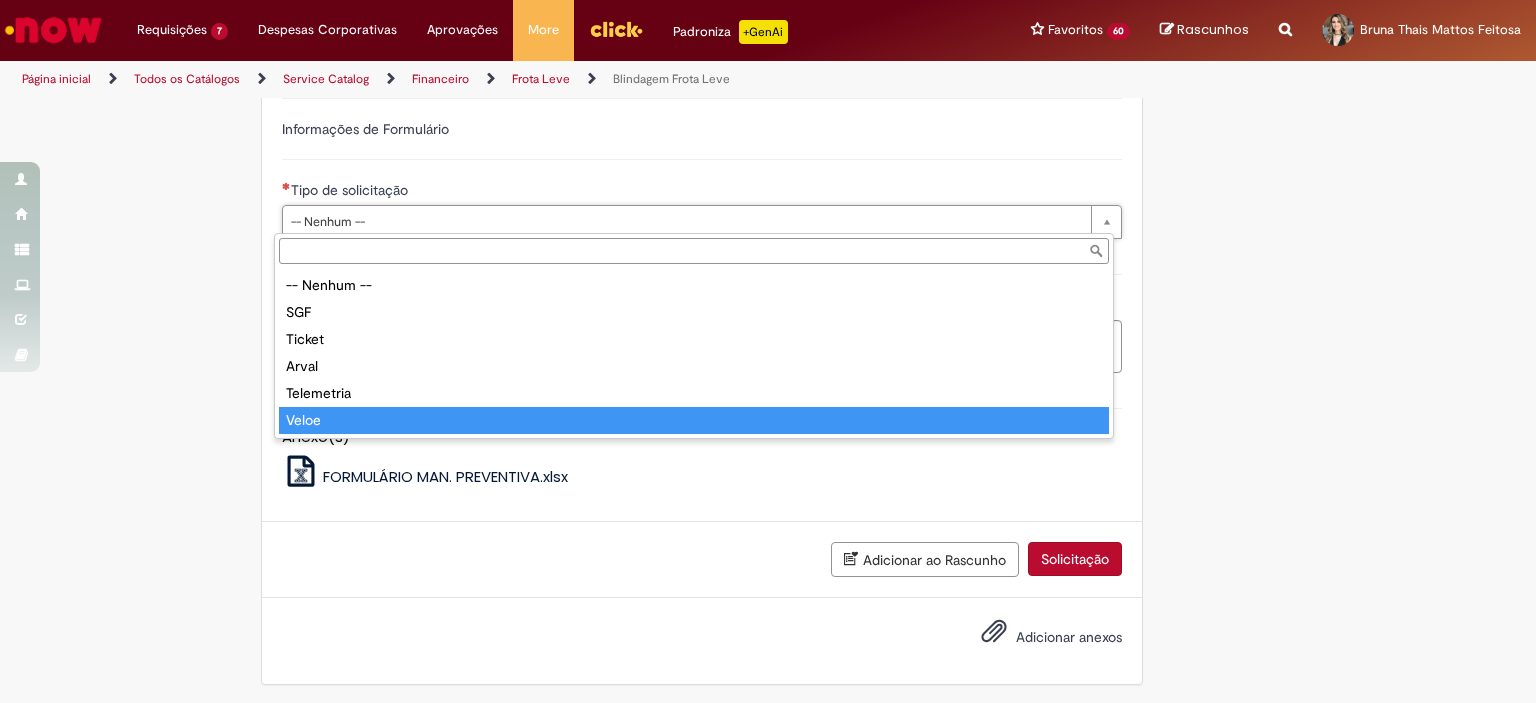 type on "*****" 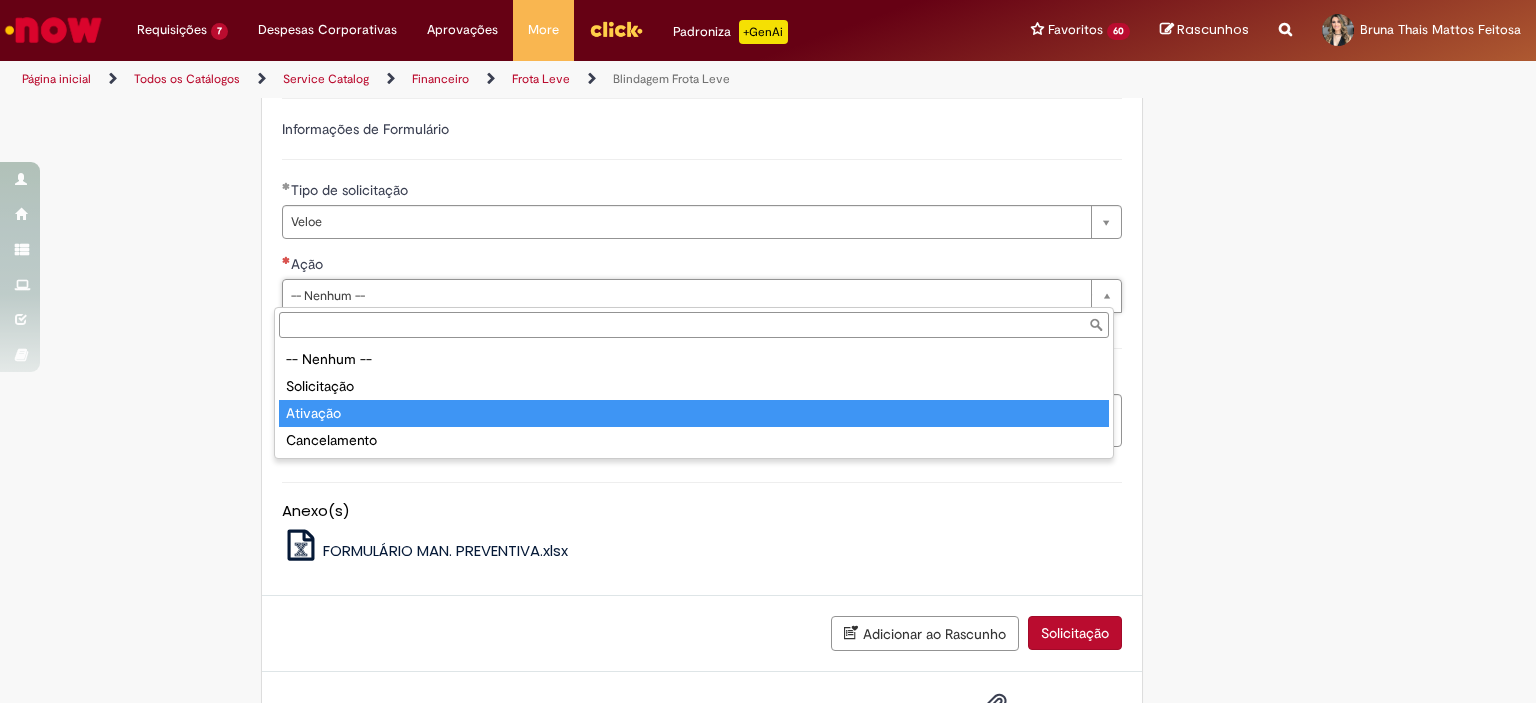 type on "********" 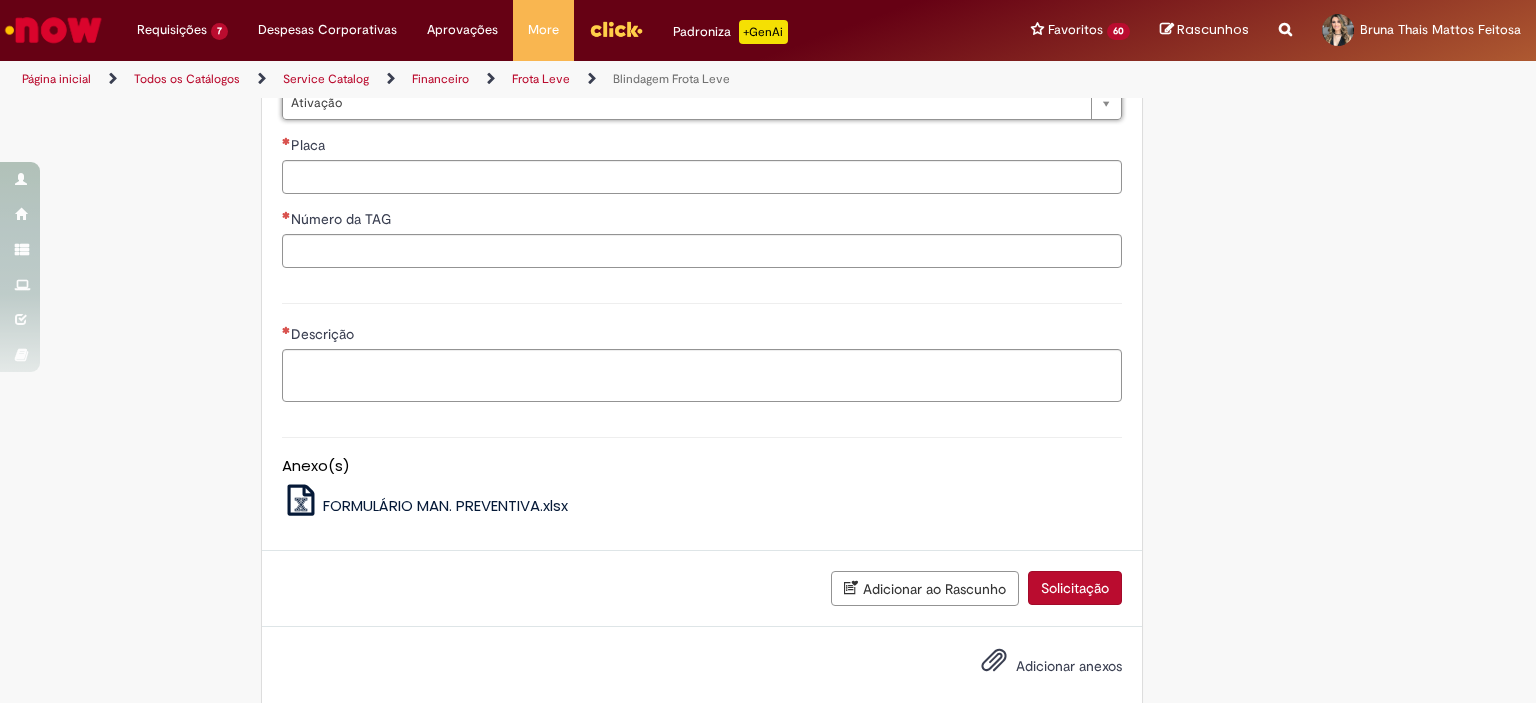 scroll, scrollTop: 1473, scrollLeft: 0, axis: vertical 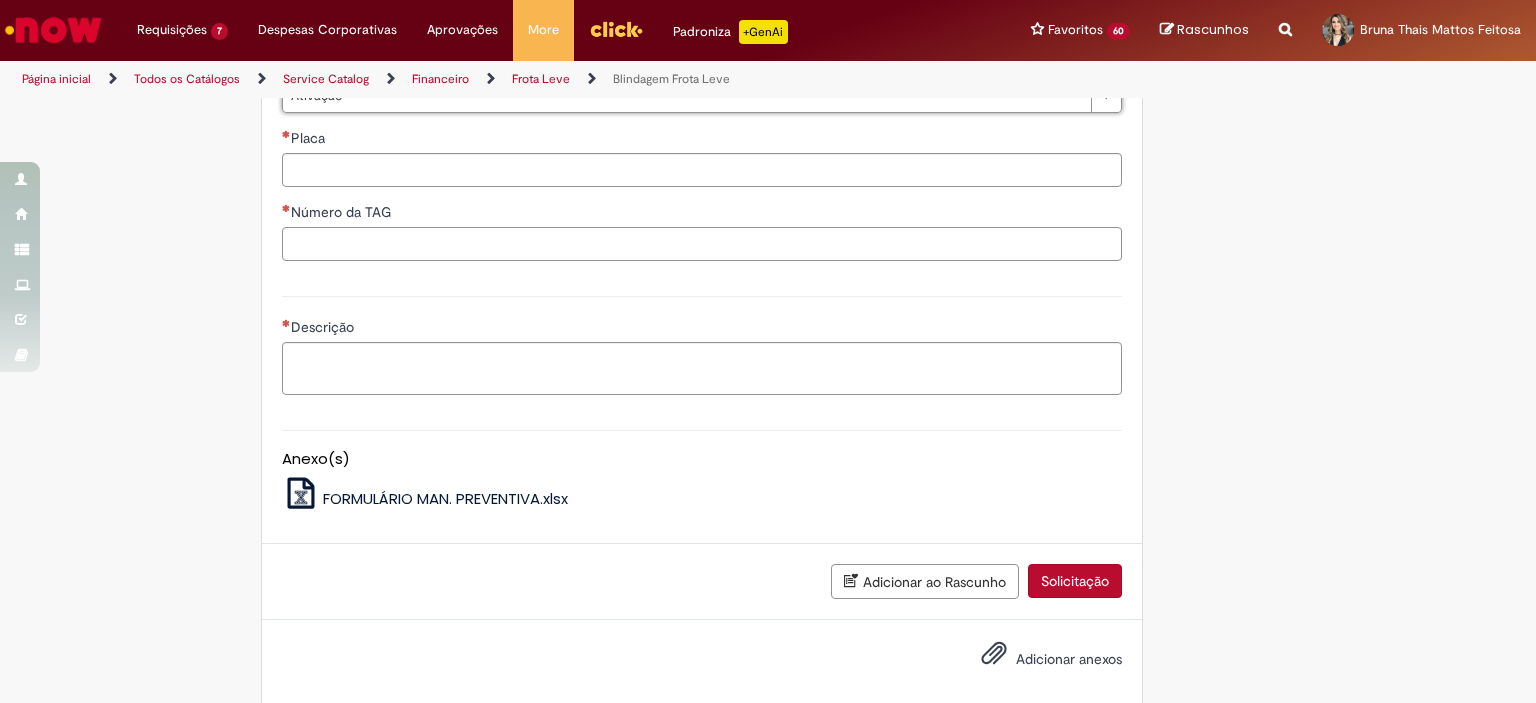 click on "Número da TAG" at bounding box center [702, 244] 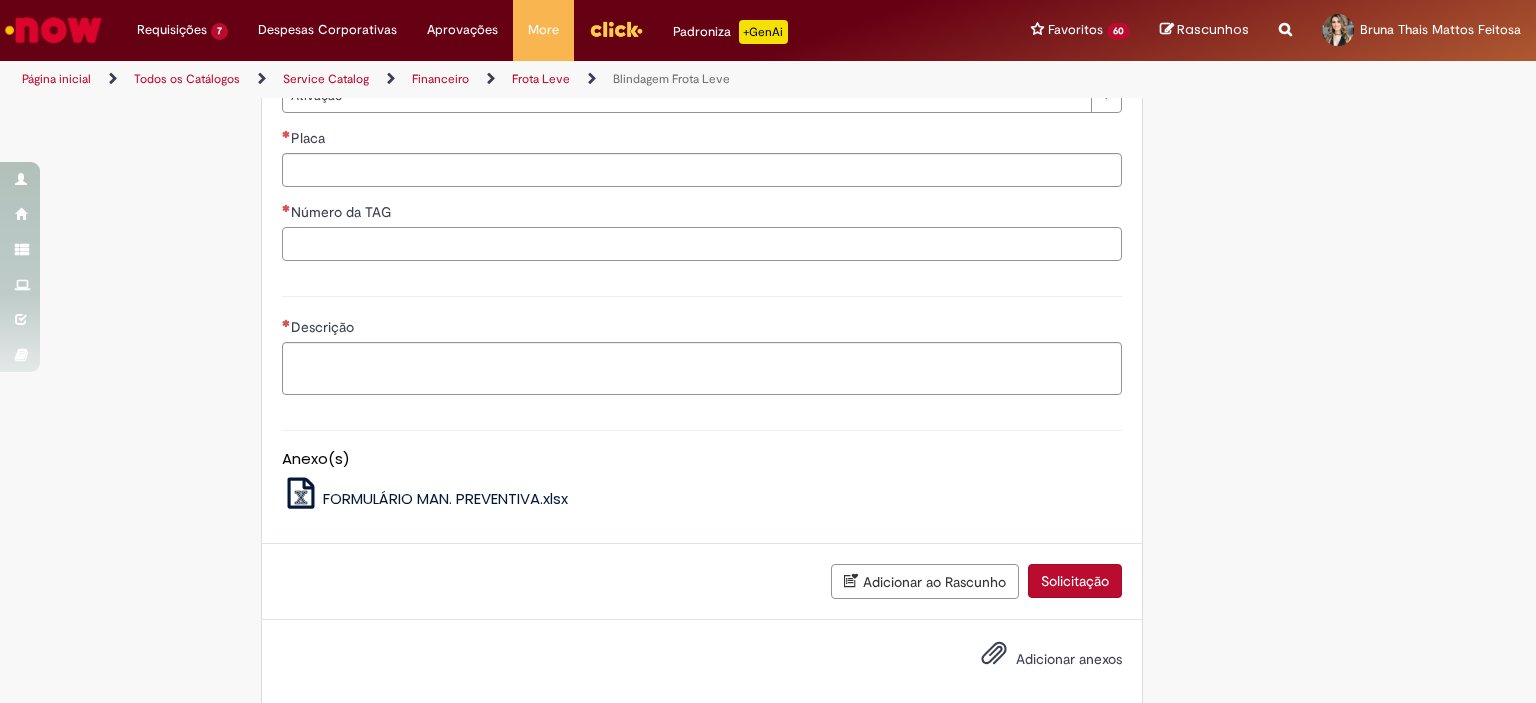 paste on "**********" 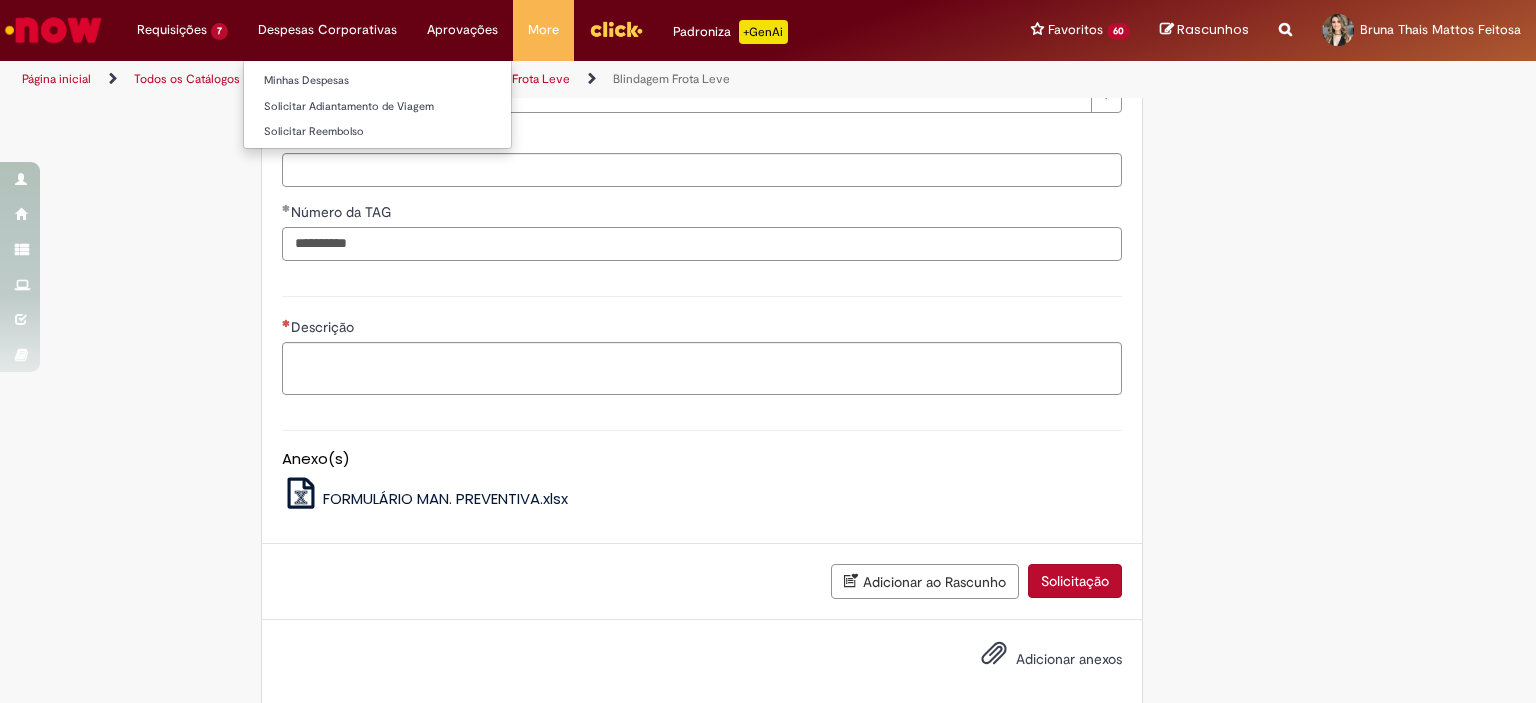 type on "**********" 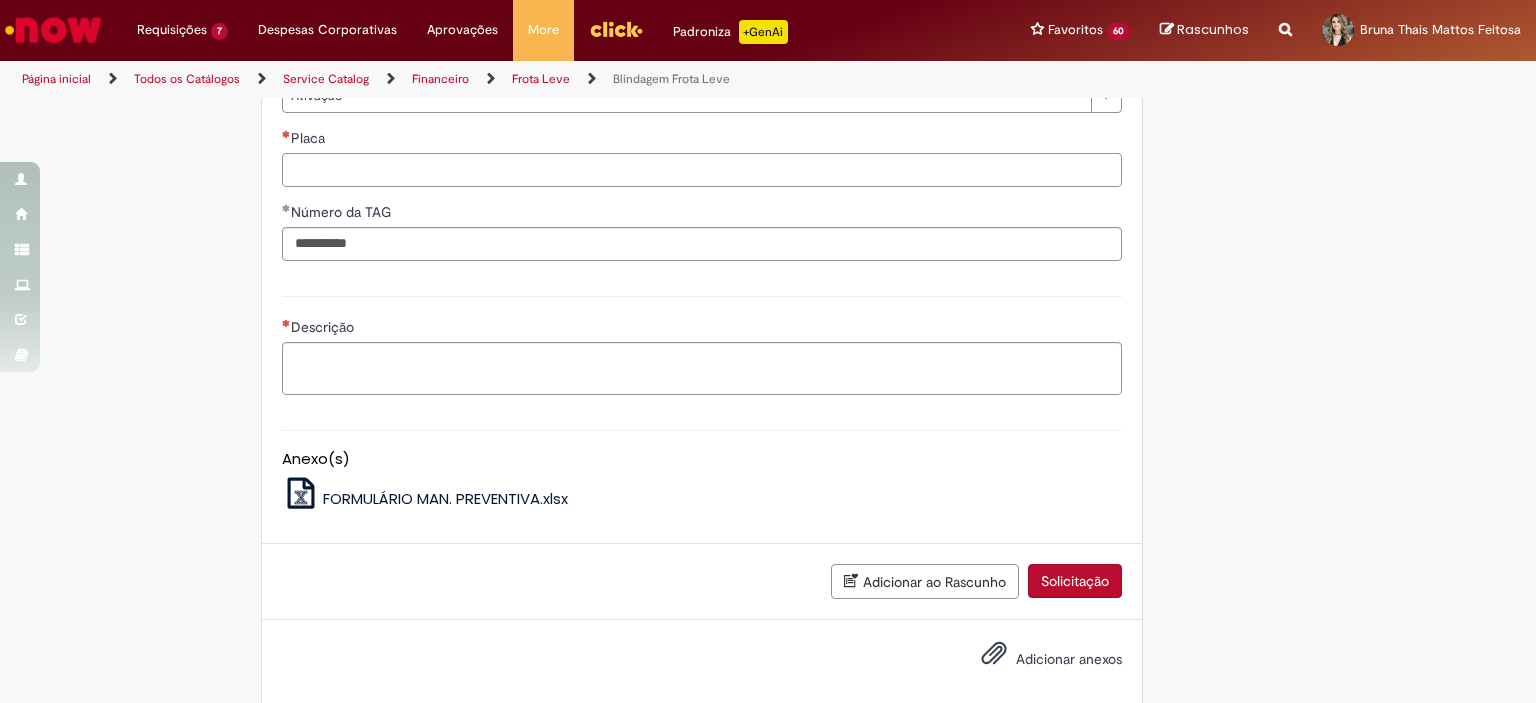 click on "Placa" at bounding box center (702, 170) 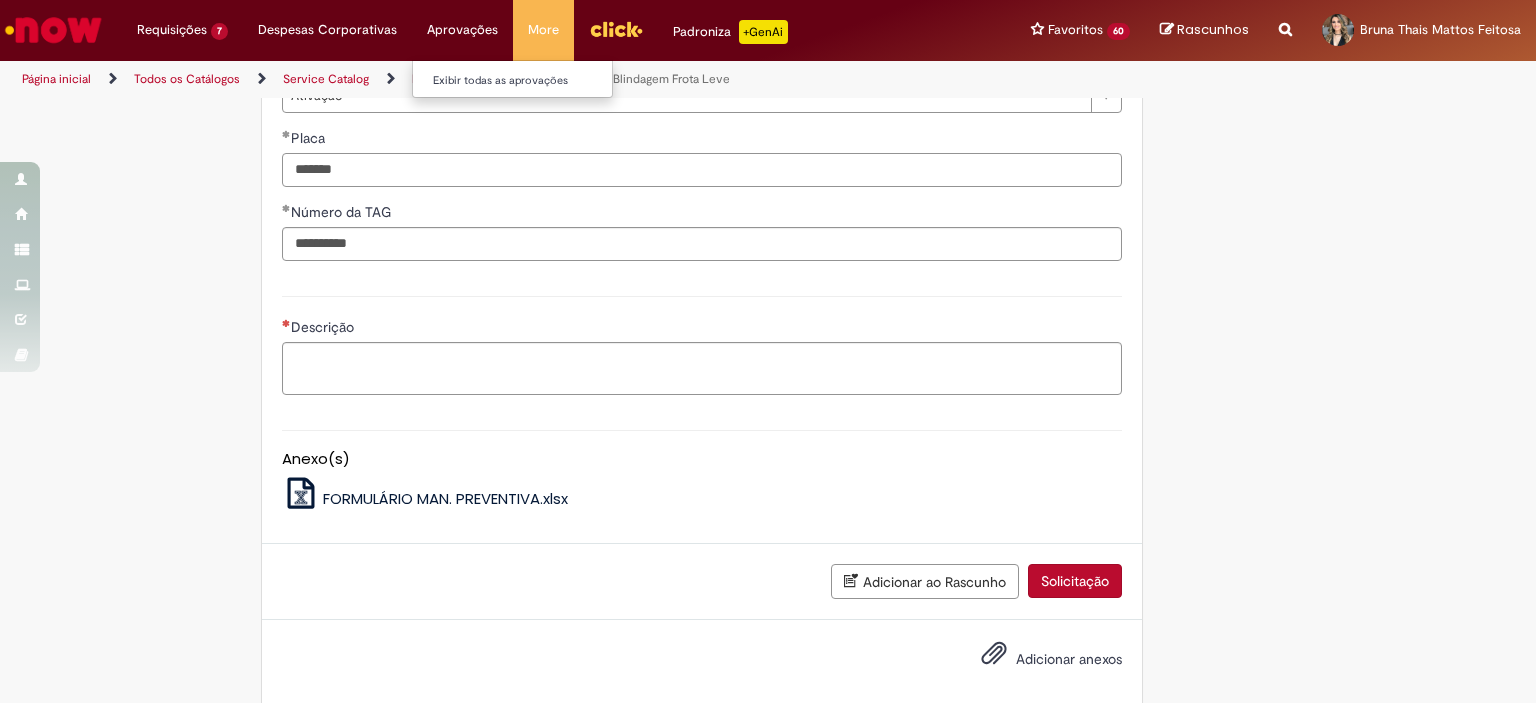 type on "*******" 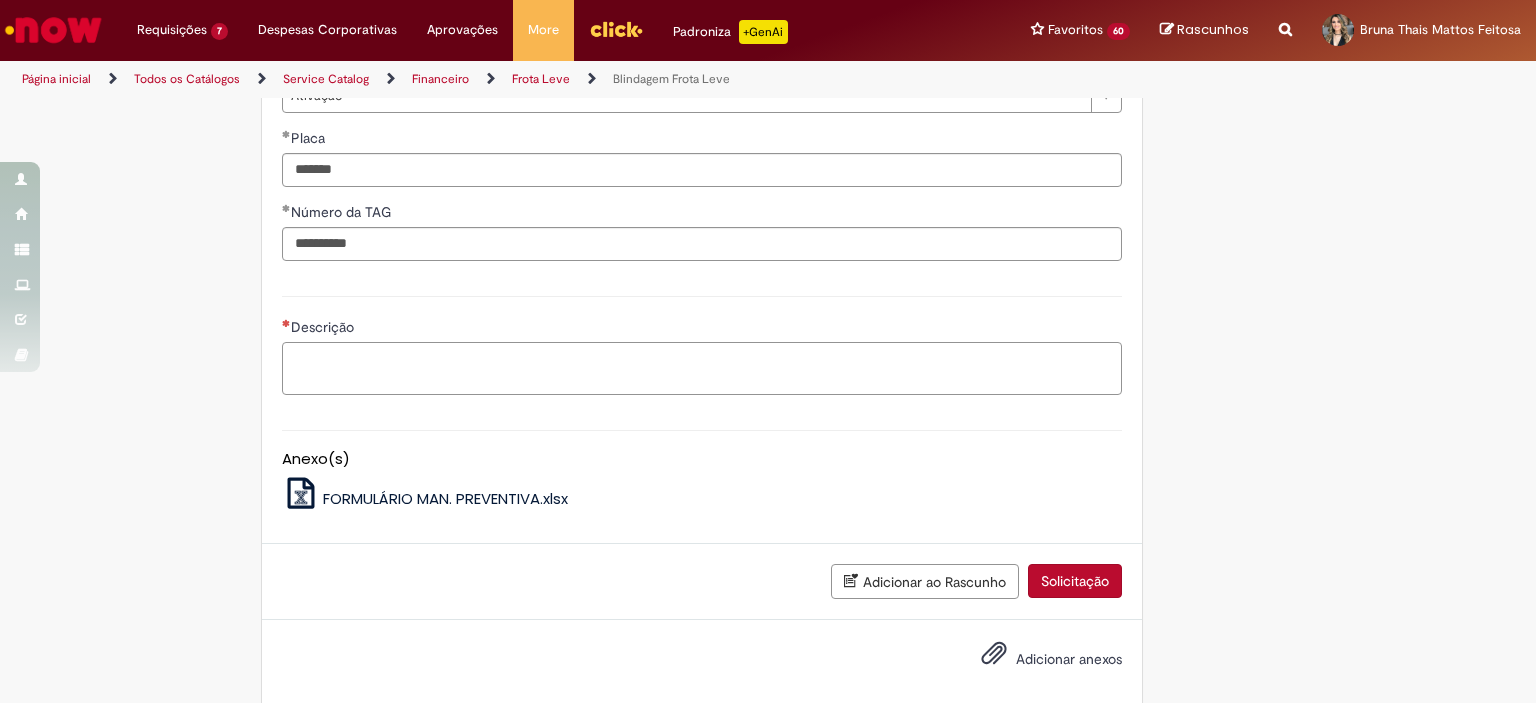click on "Descrição" at bounding box center (702, 369) 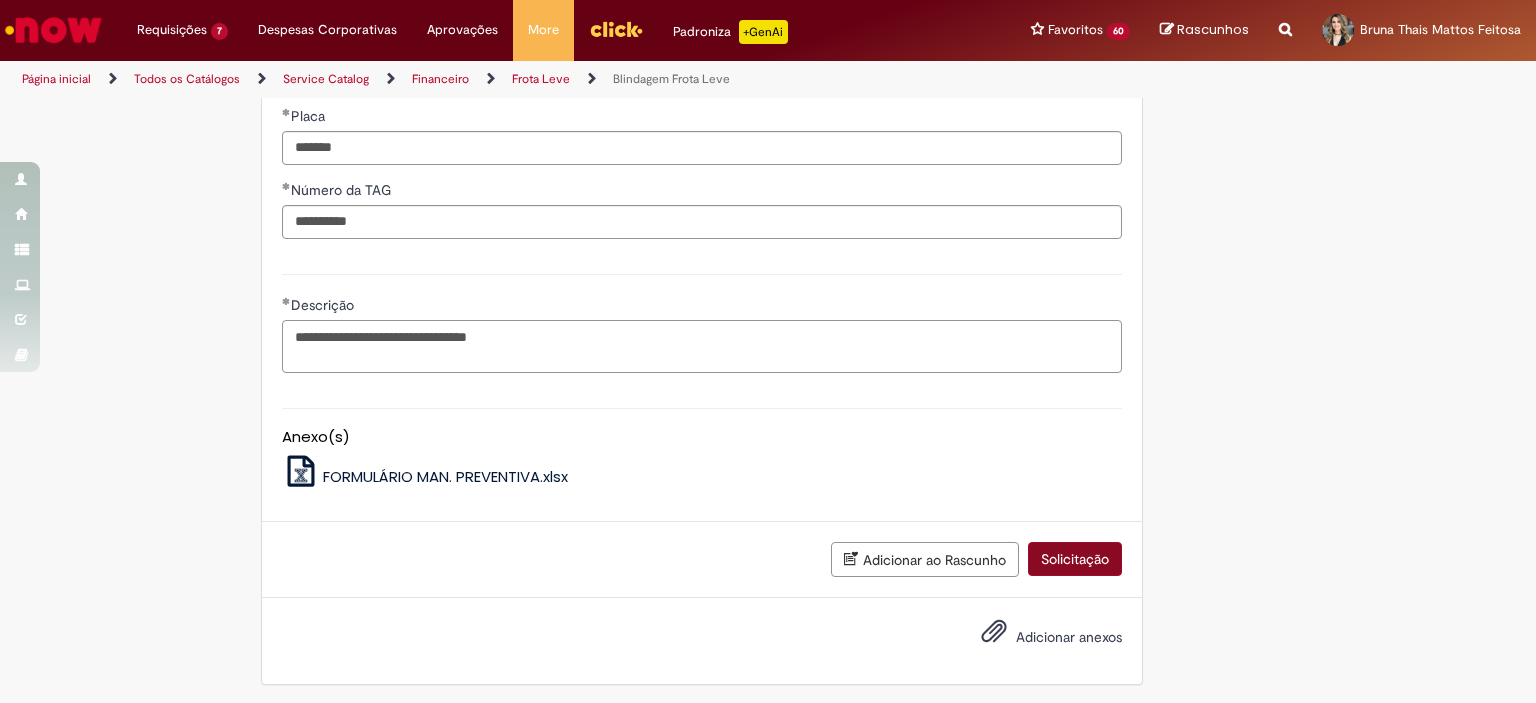 type on "**********" 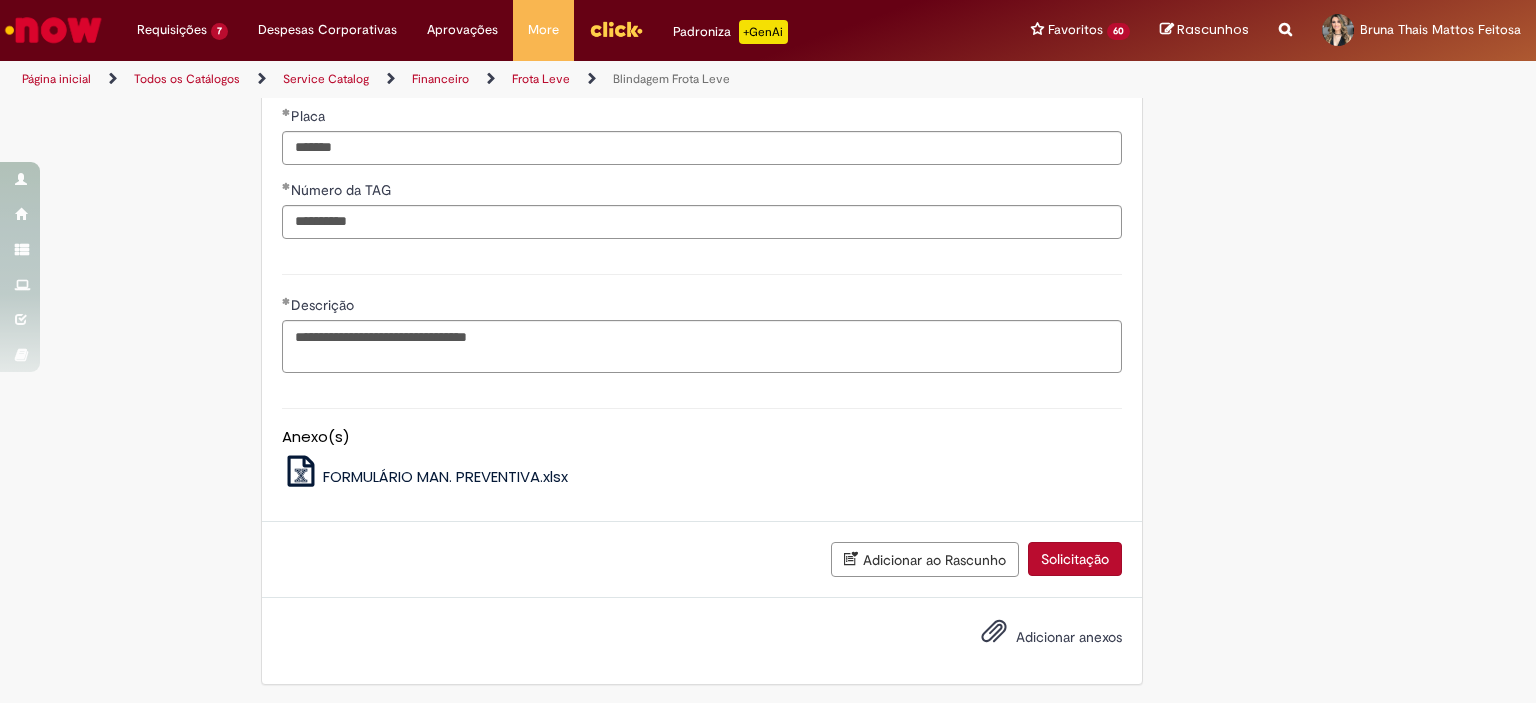 click on "Solicitação" at bounding box center (1075, 559) 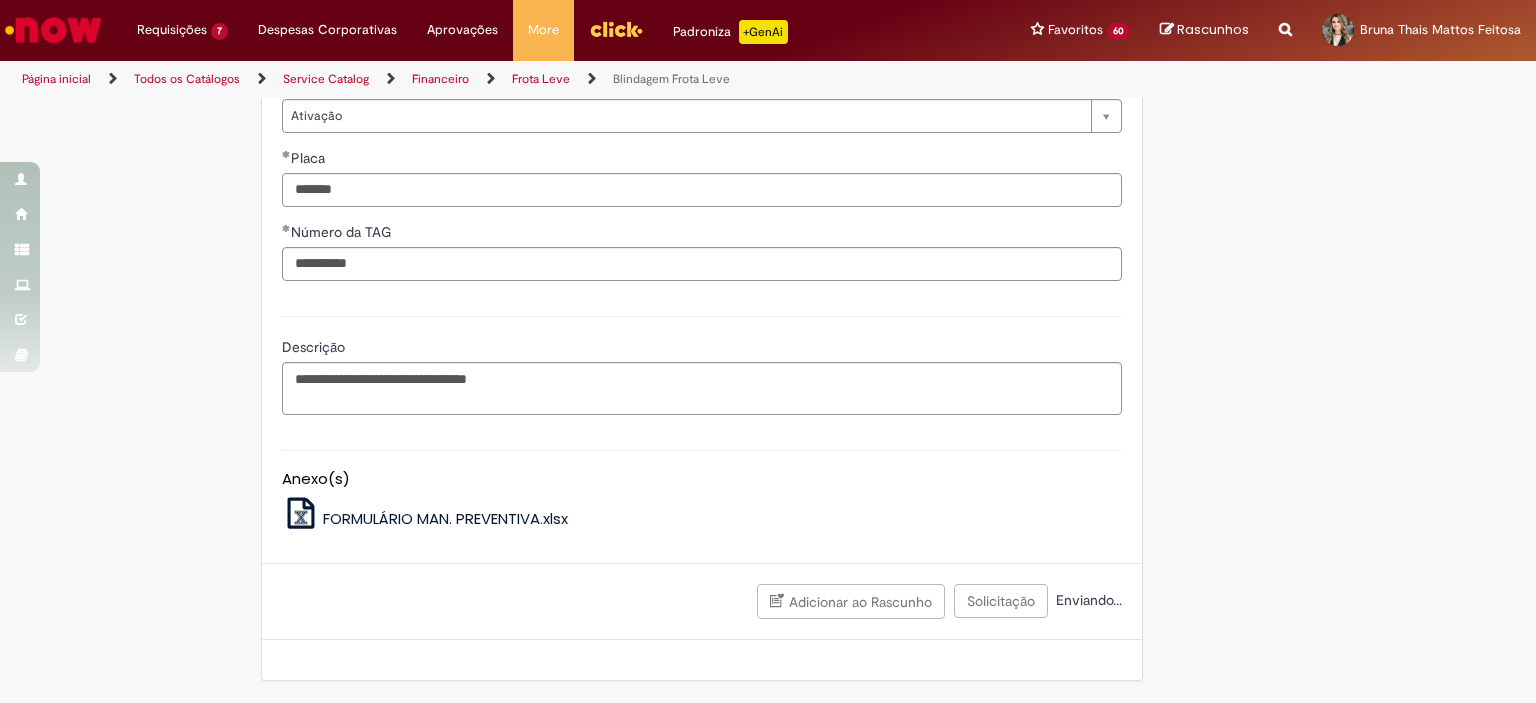 scroll, scrollTop: 1449, scrollLeft: 0, axis: vertical 